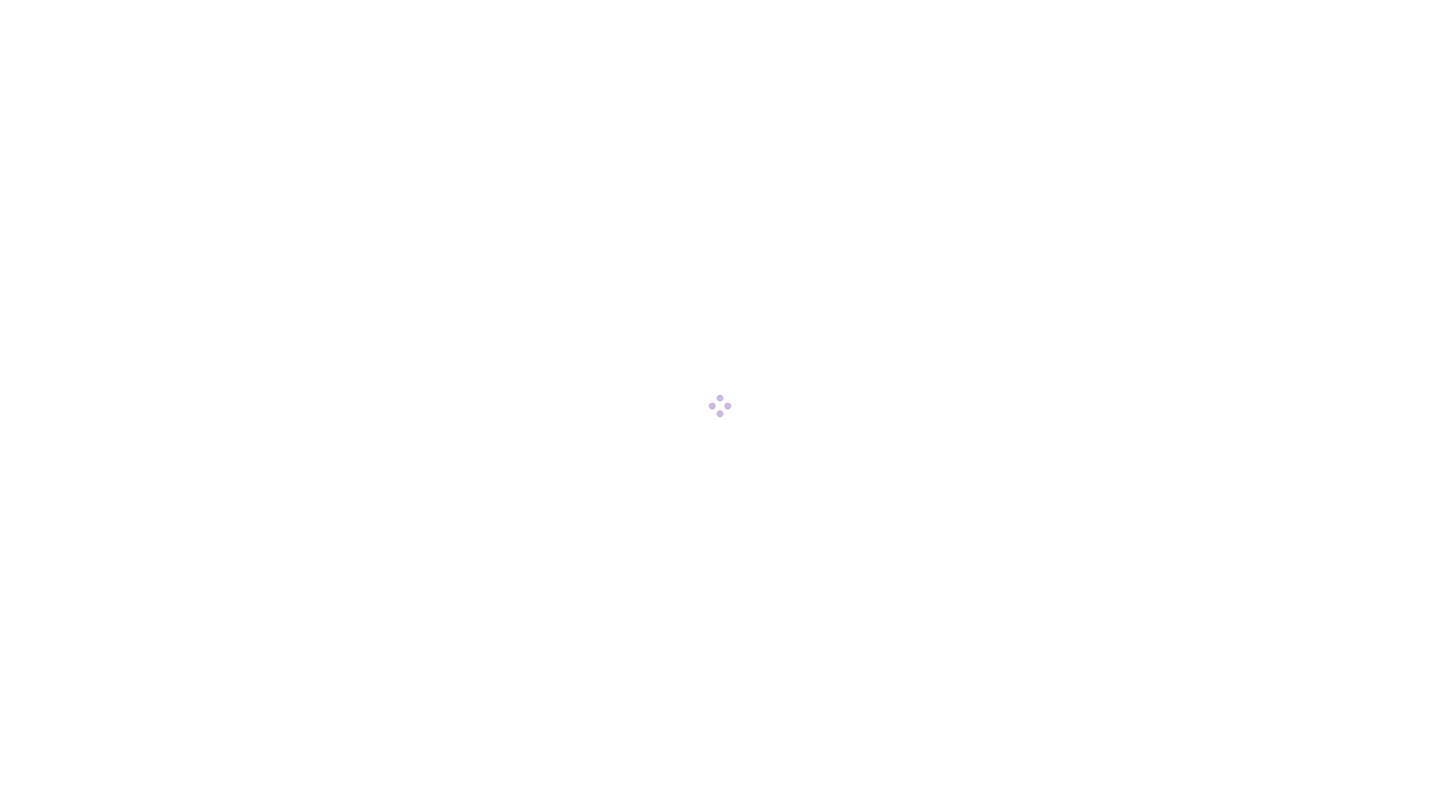 scroll, scrollTop: 0, scrollLeft: 0, axis: both 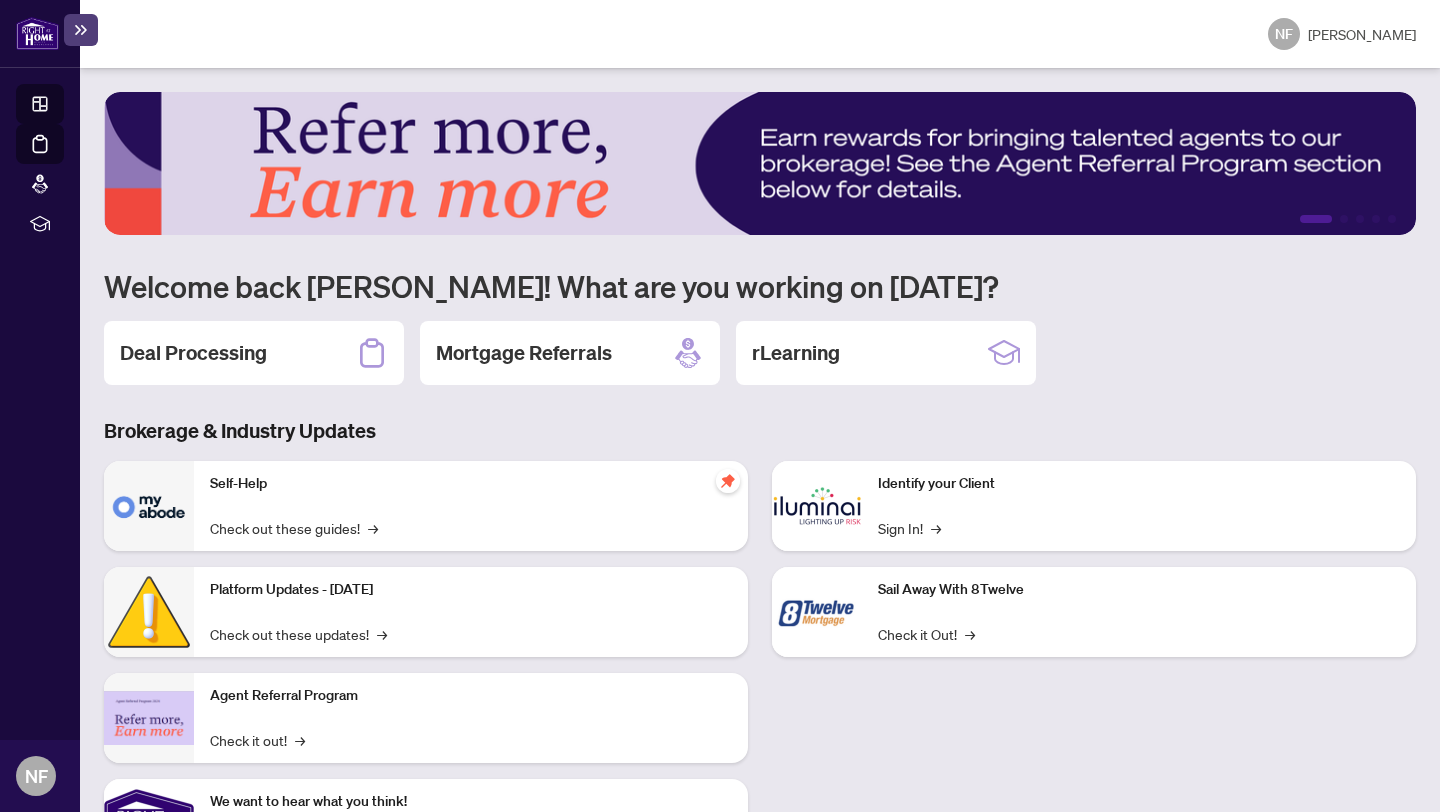click on "Deal Processing" at bounding box center (63, 158) 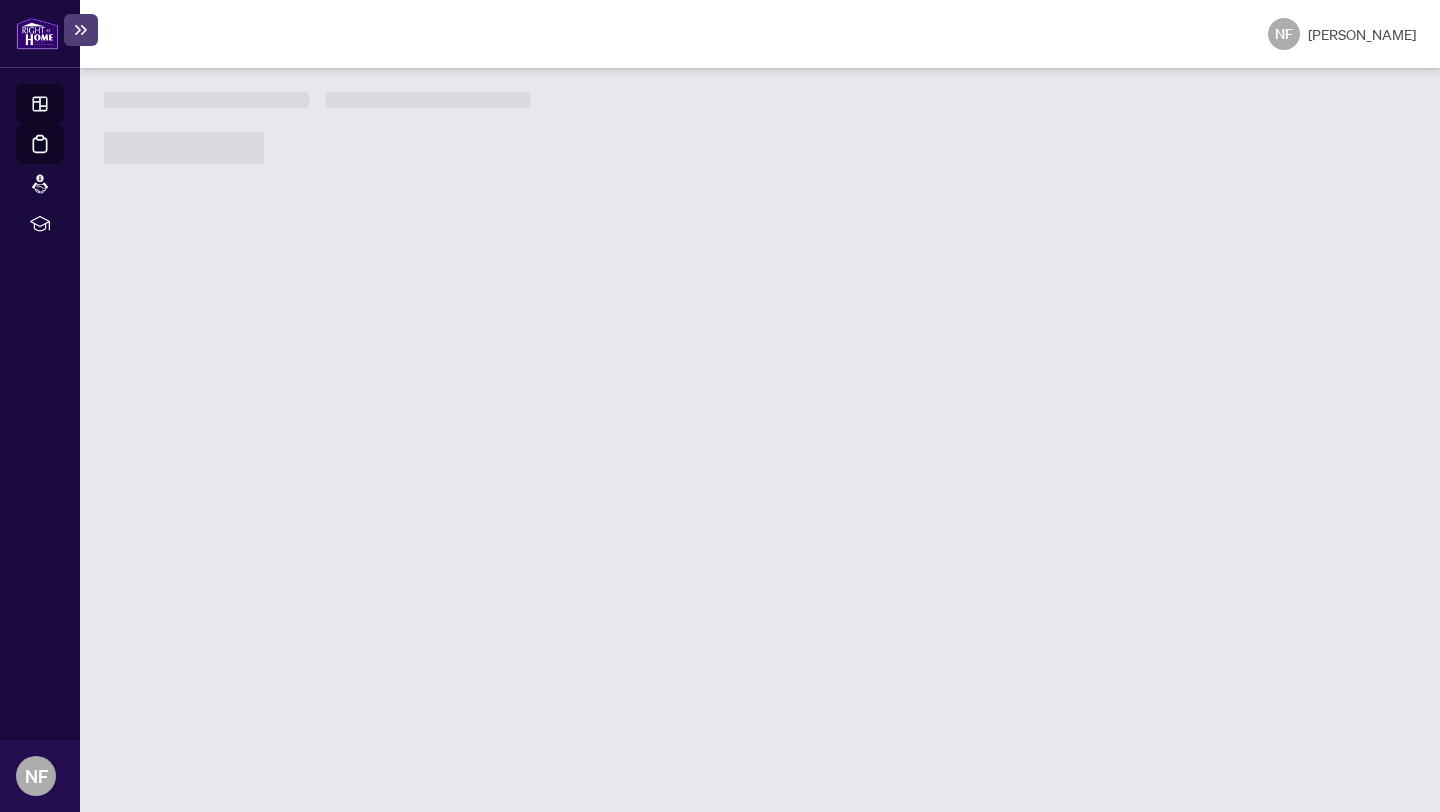 click on "Dashboard" at bounding box center (62, 107) 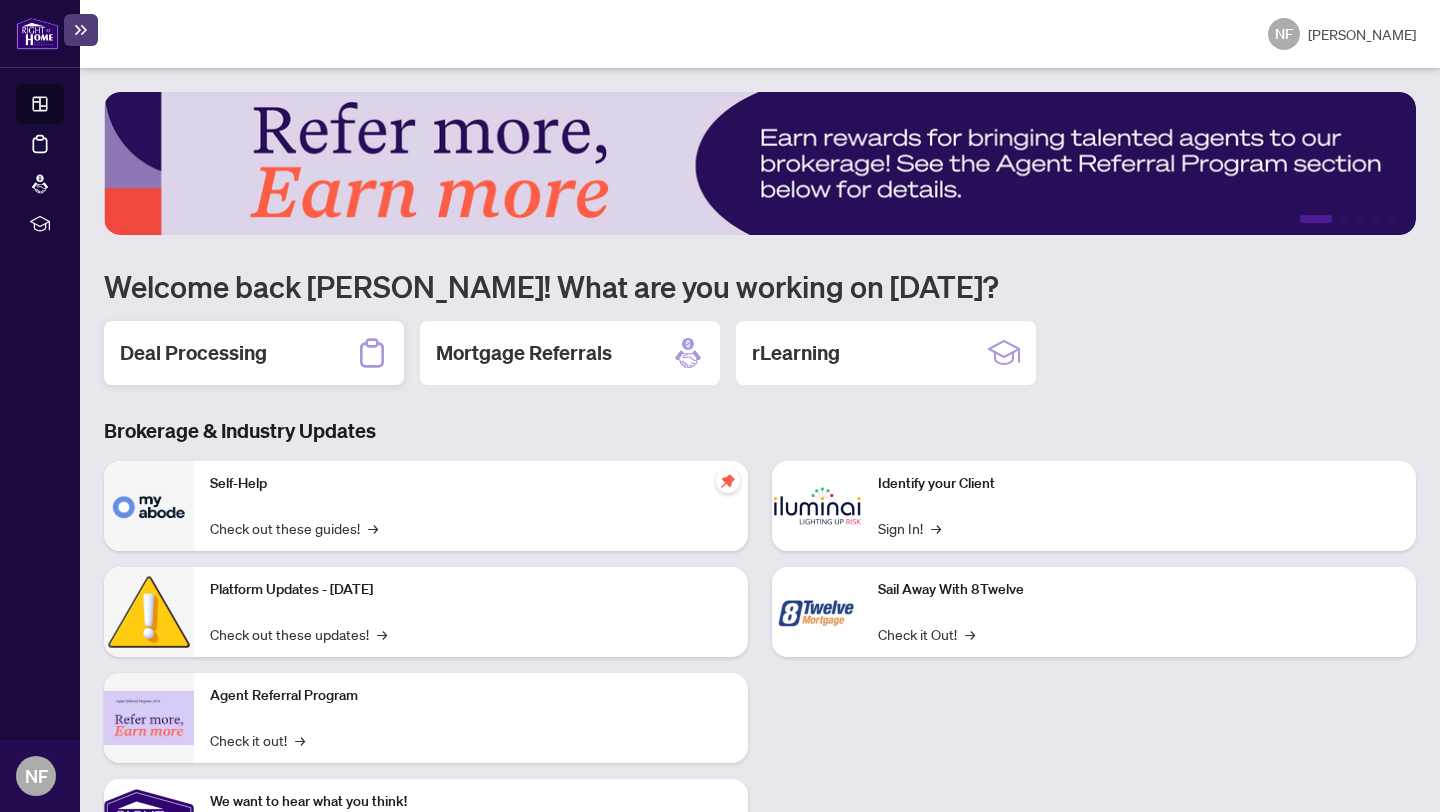 click on "Deal Processing" at bounding box center [254, 353] 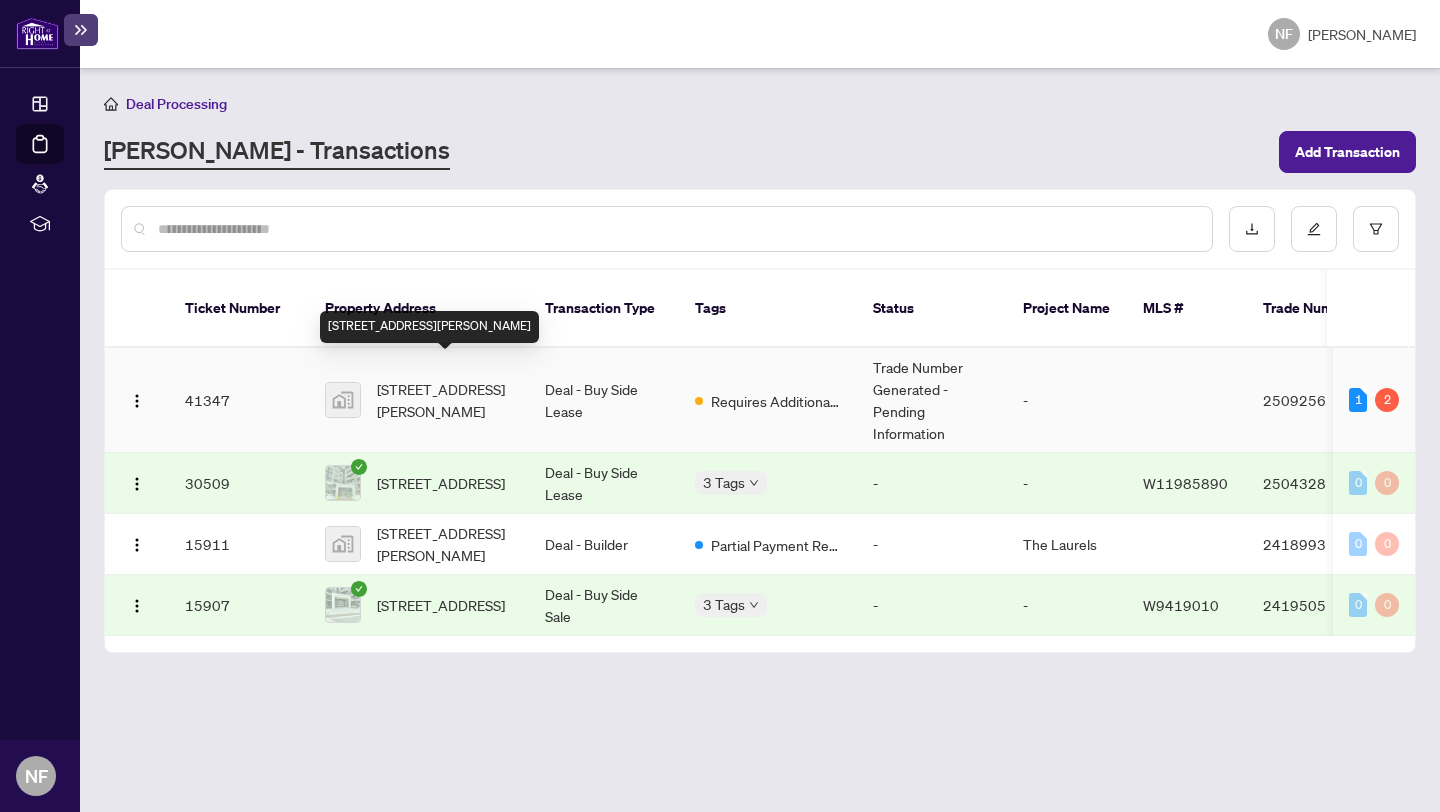 click on "[STREET_ADDRESS][PERSON_NAME]" at bounding box center (445, 400) 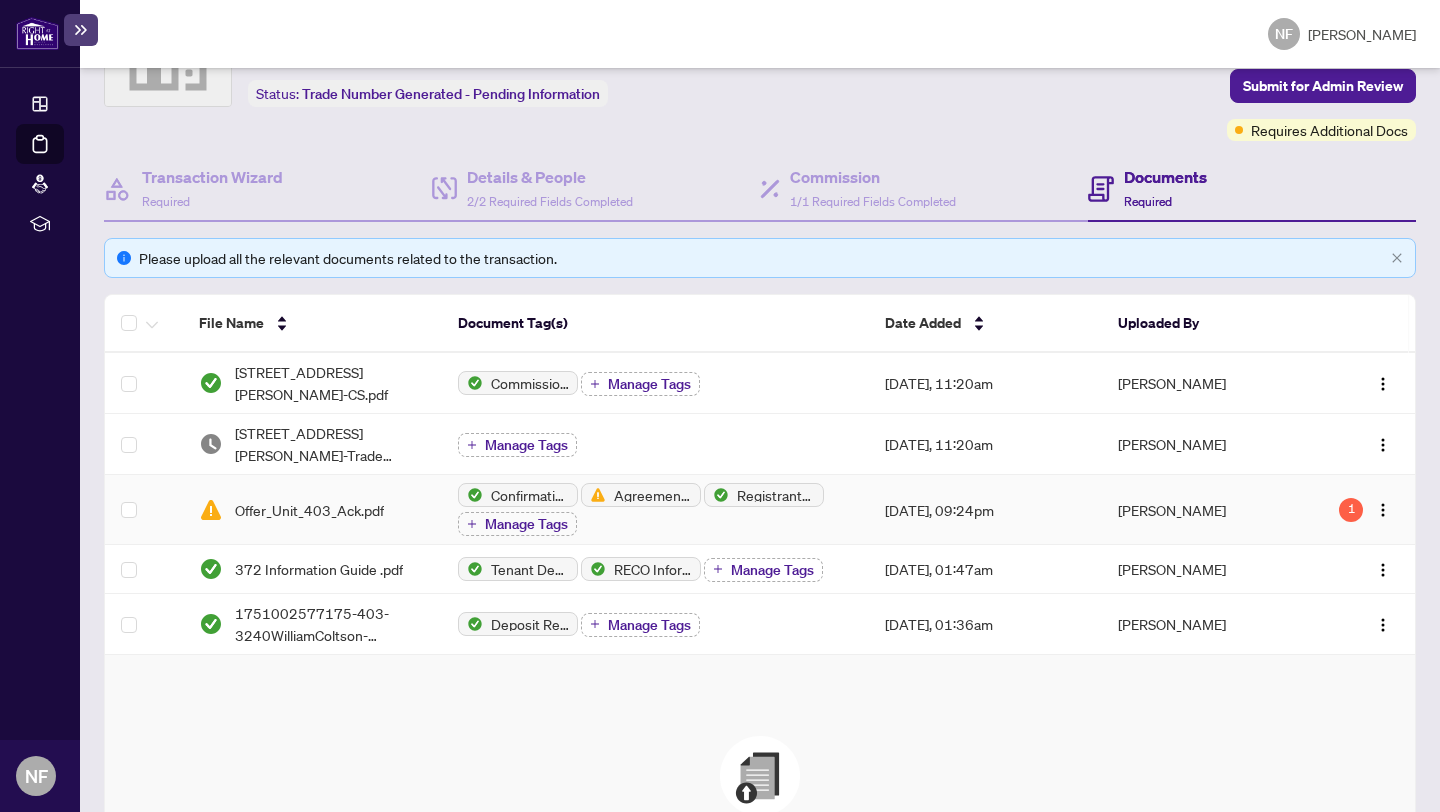 scroll, scrollTop: 122, scrollLeft: 0, axis: vertical 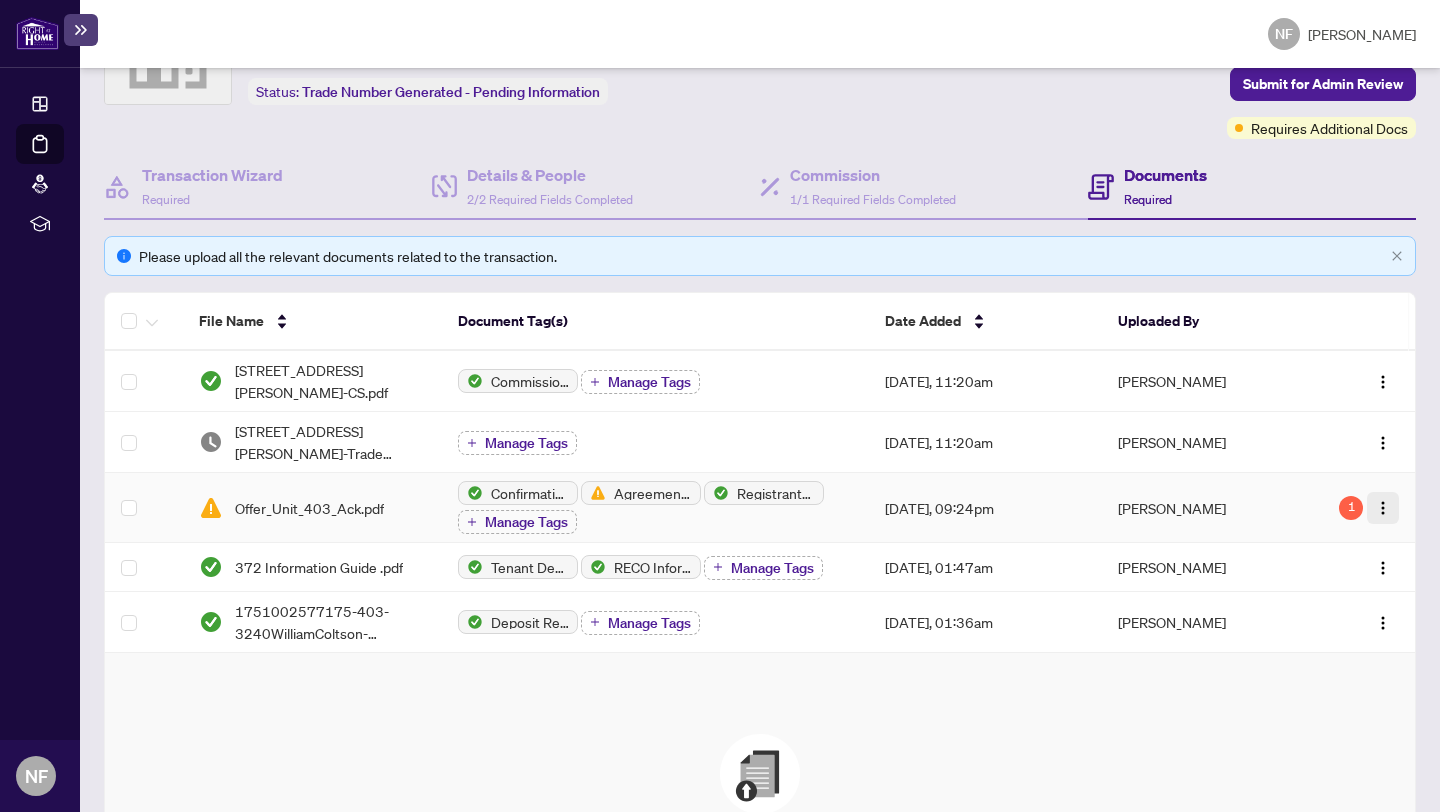 click at bounding box center [1383, 508] 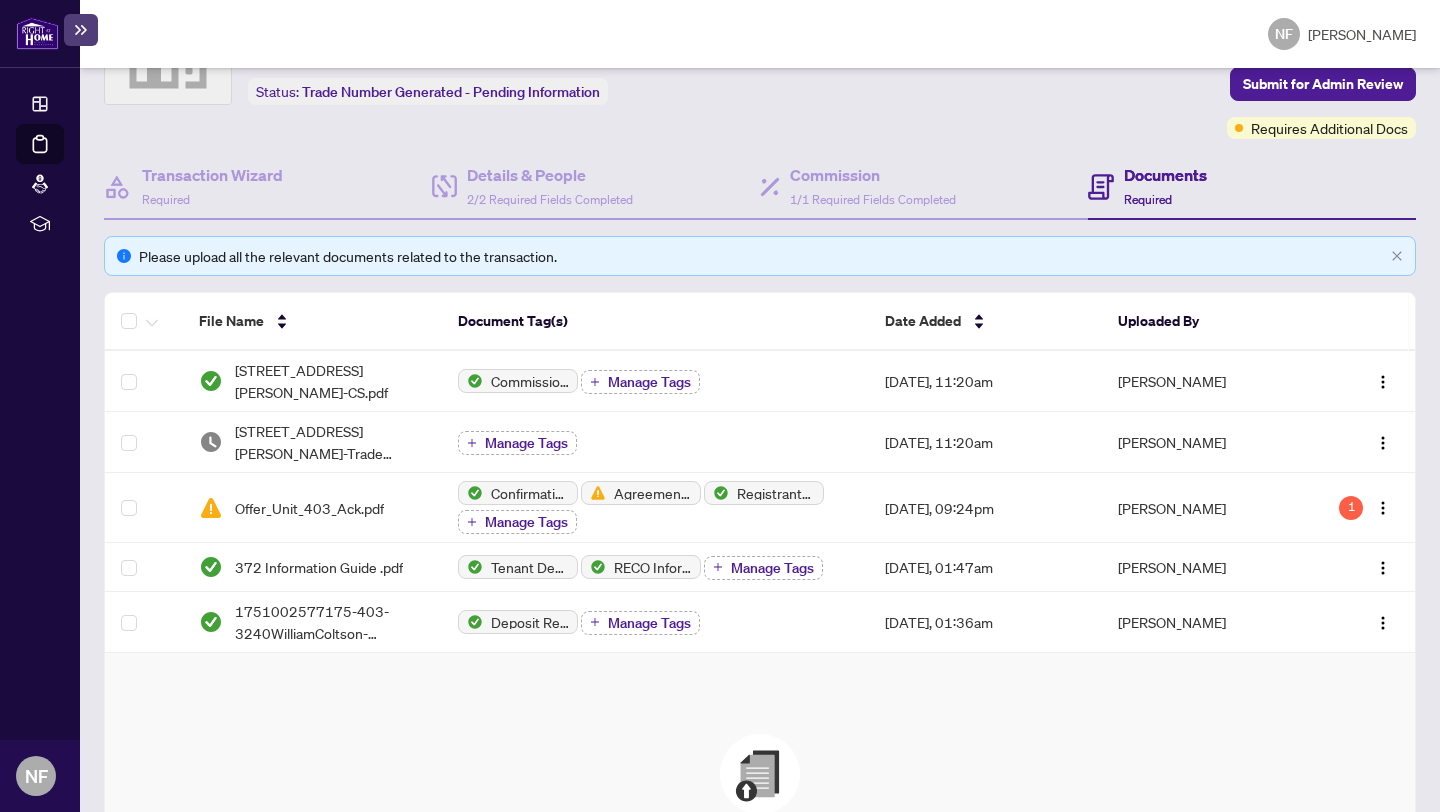 click on "Drag & Drop to Upload Files Maximum file size:  25  MB Browse Files" at bounding box center [760, 843] 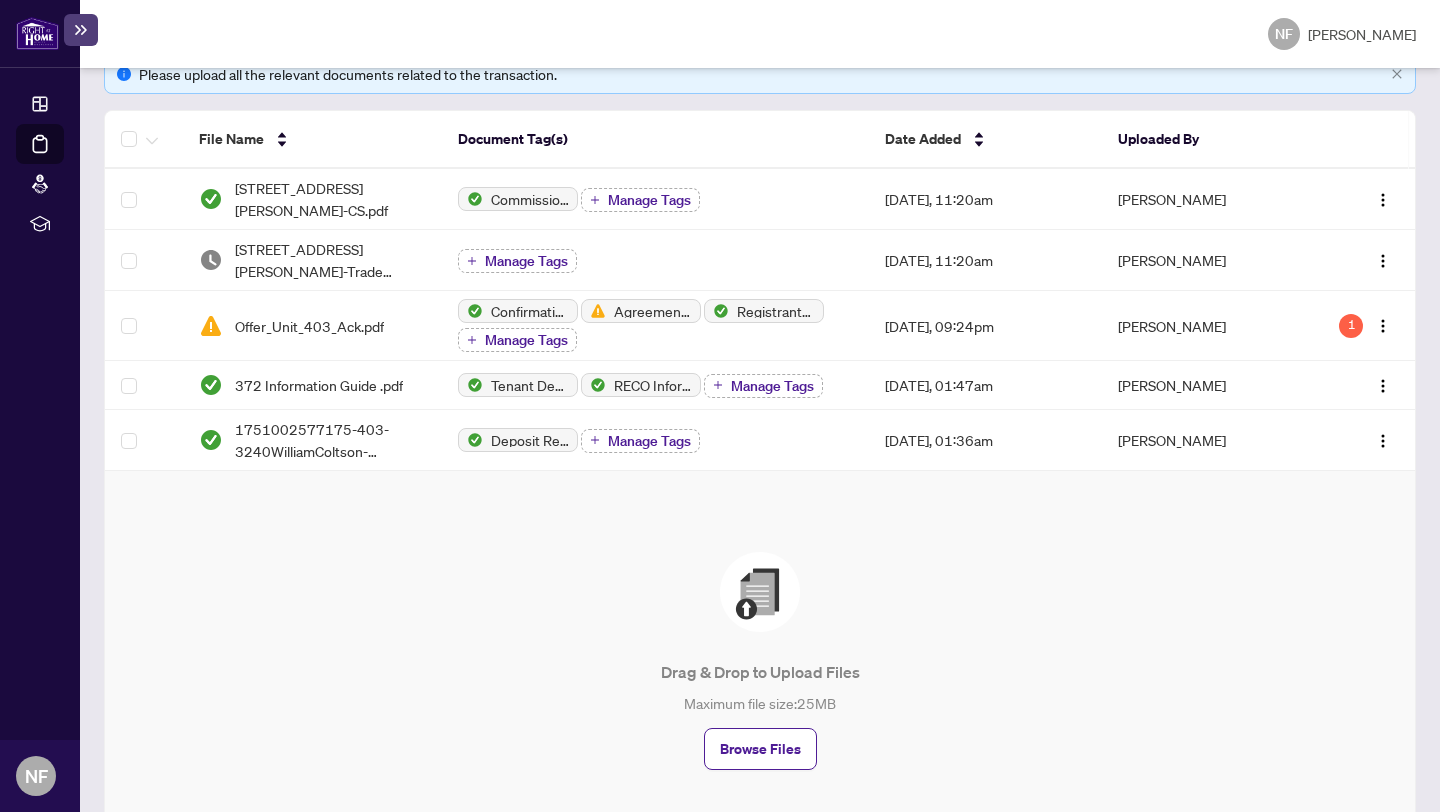 scroll, scrollTop: 406, scrollLeft: 0, axis: vertical 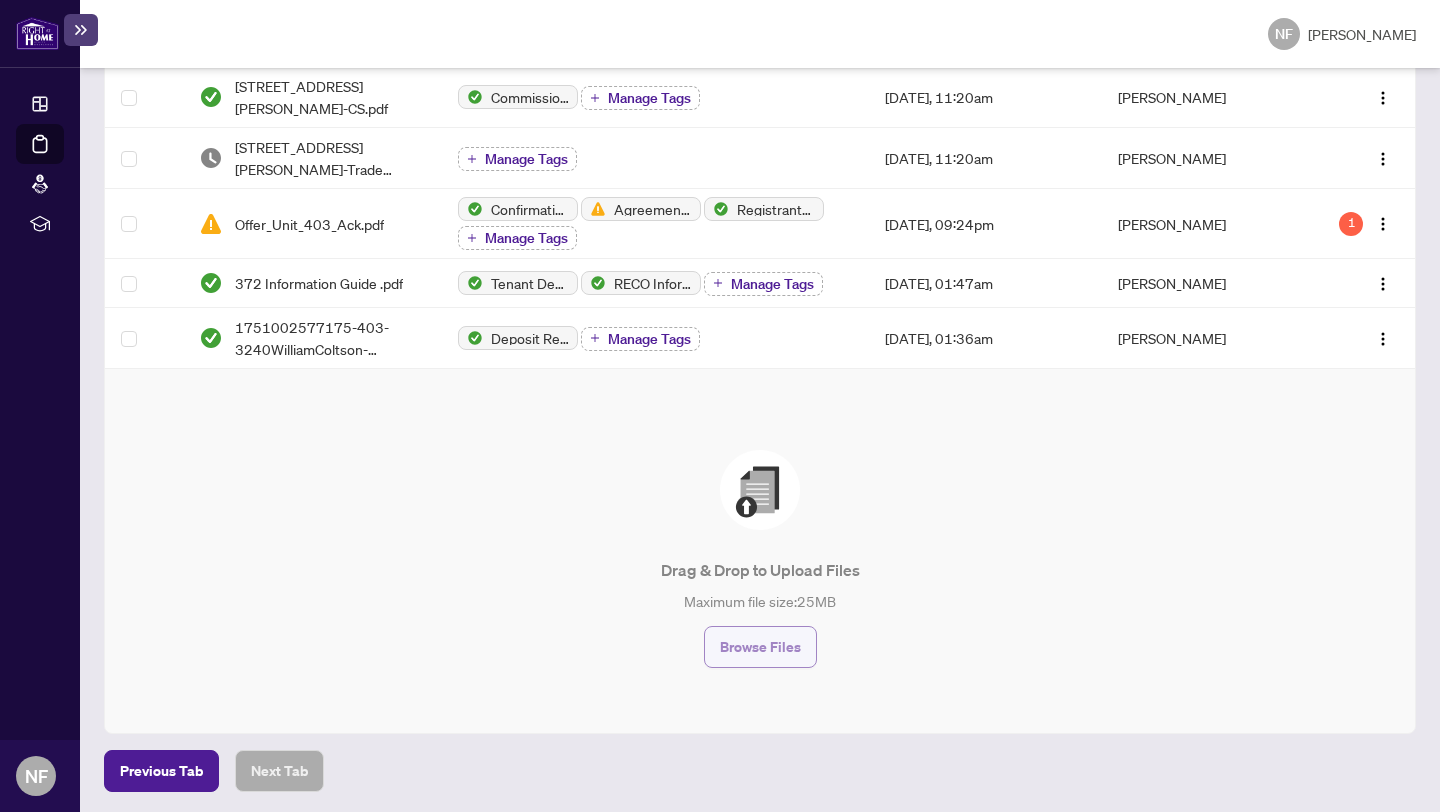 click on "Browse Files" at bounding box center [760, 647] 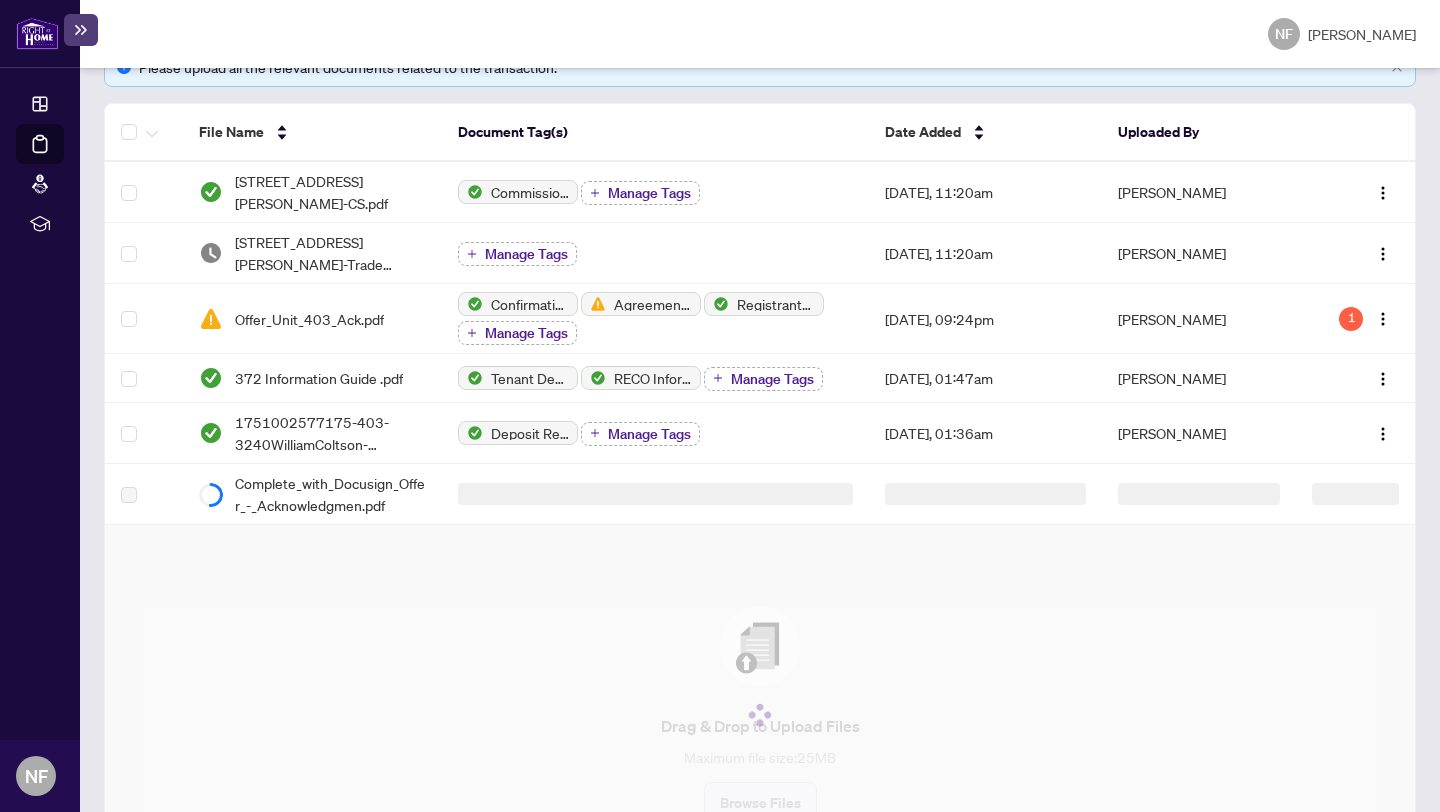 scroll, scrollTop: 291, scrollLeft: 0, axis: vertical 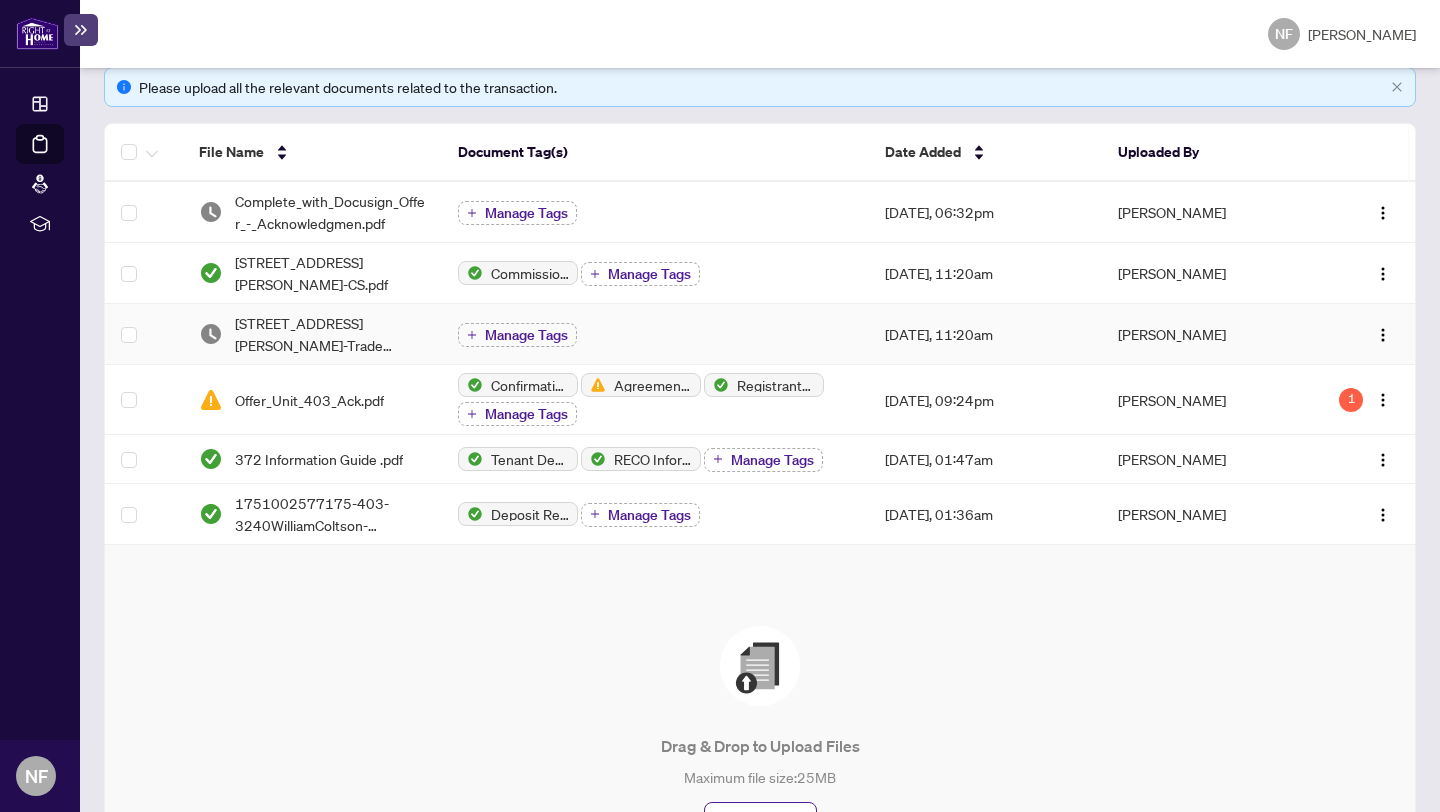 click on "Manage Tags" at bounding box center (655, 335) 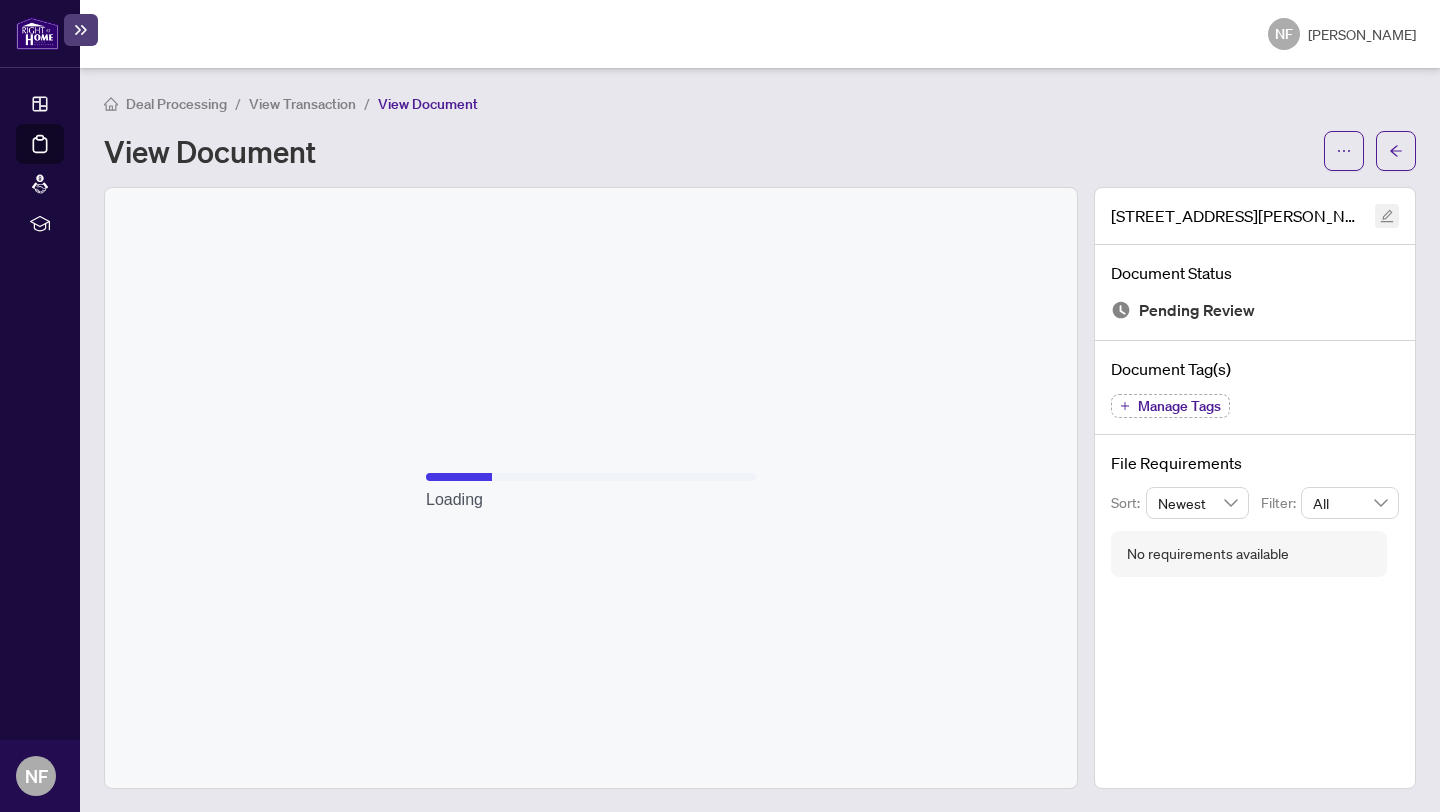 click 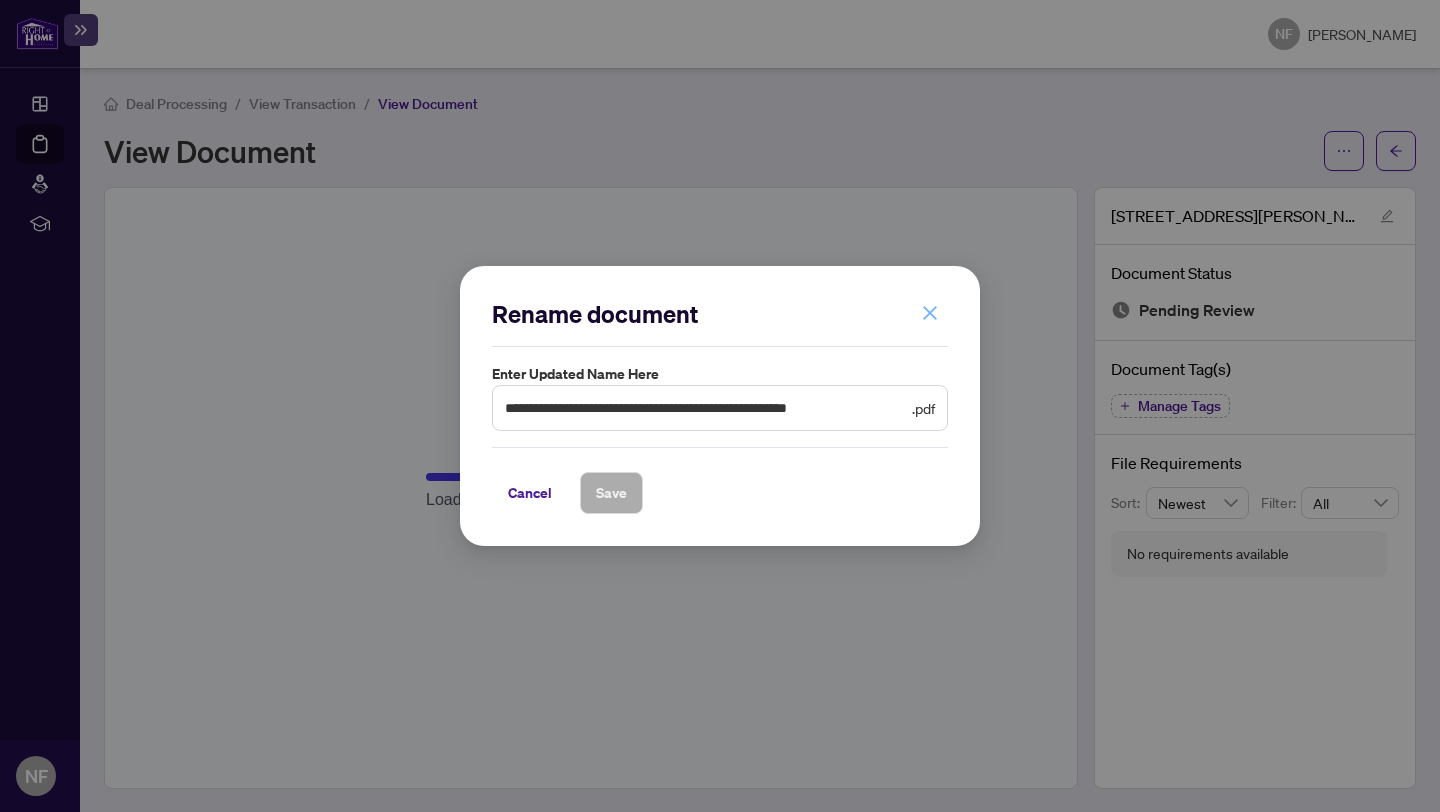 click at bounding box center [930, 313] 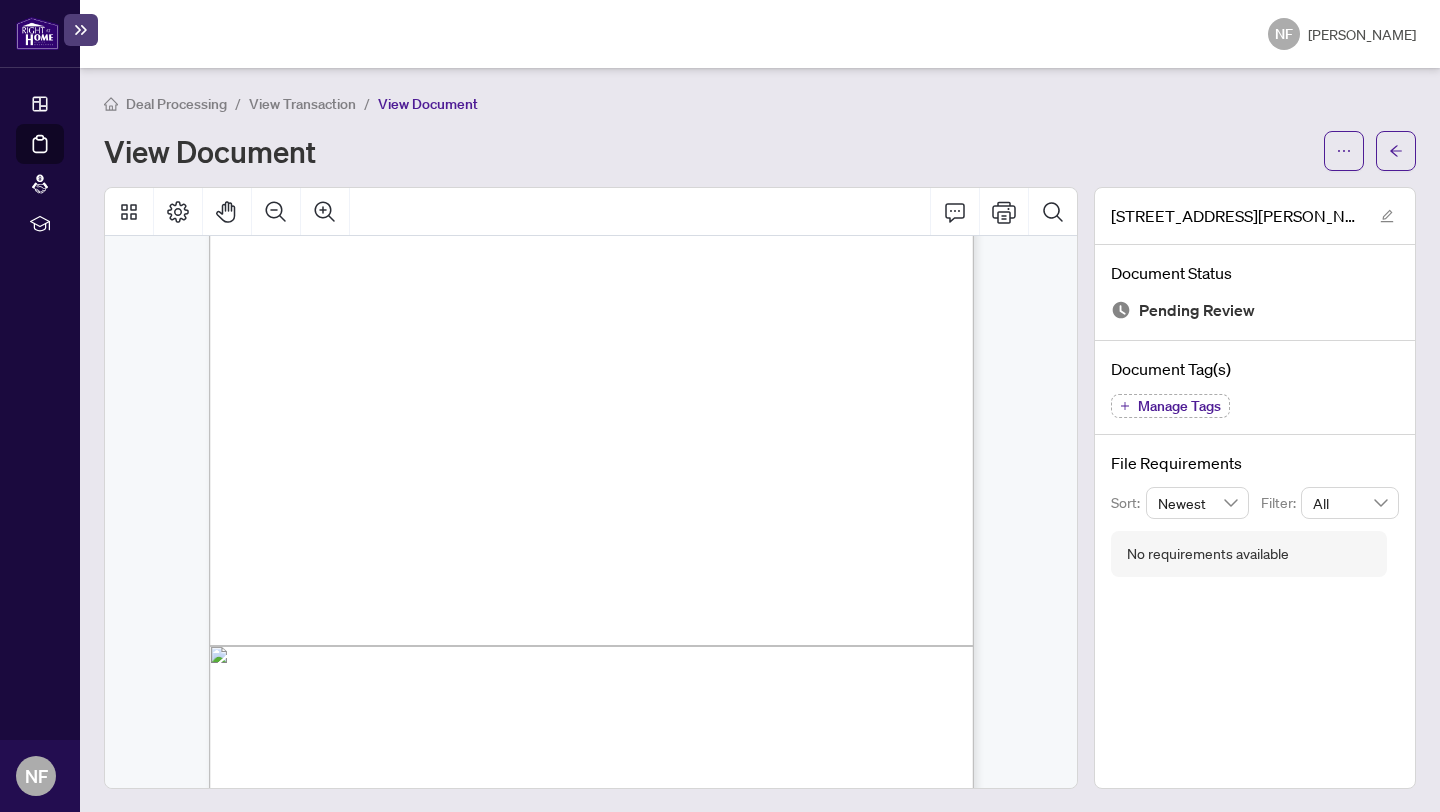 scroll, scrollTop: 478, scrollLeft: 0, axis: vertical 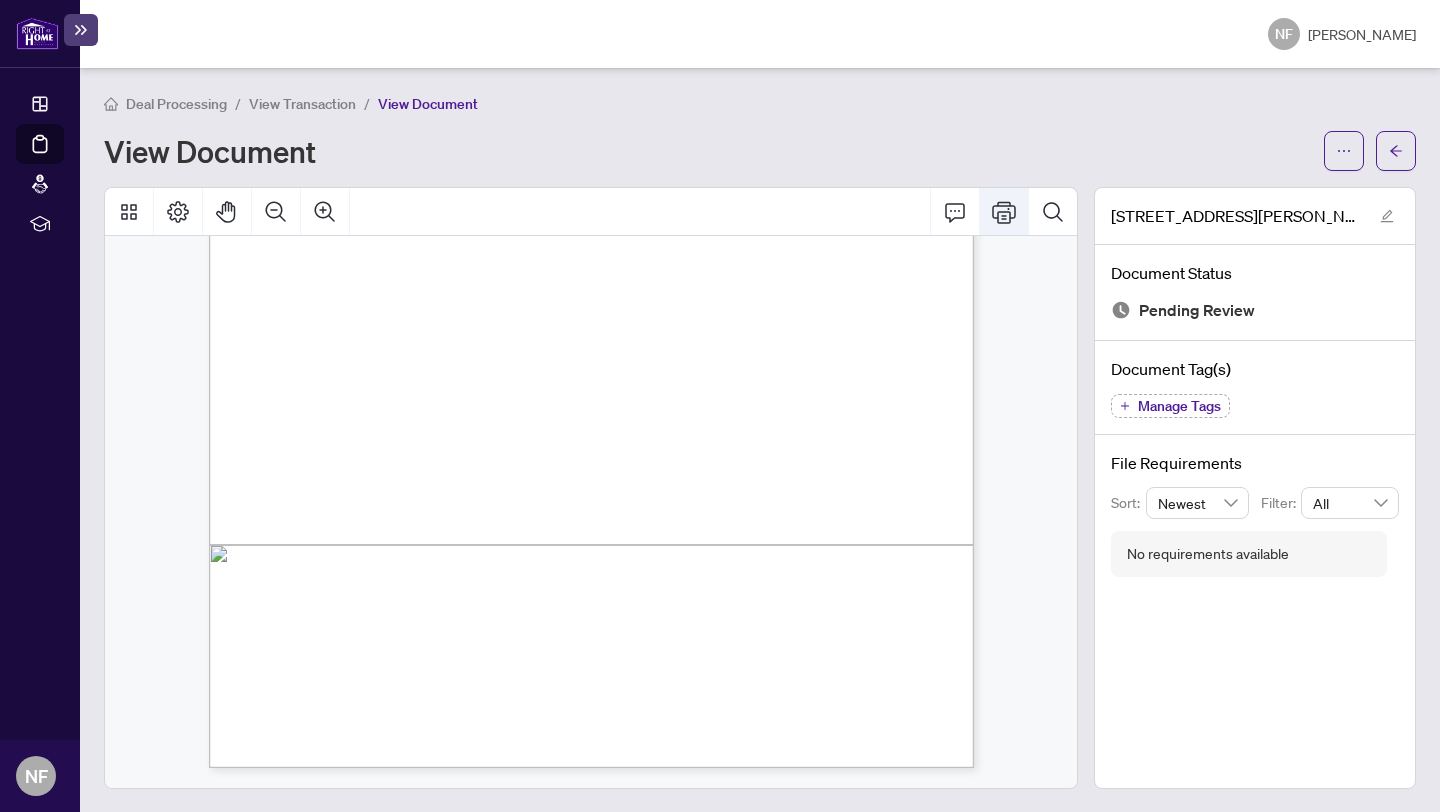 click 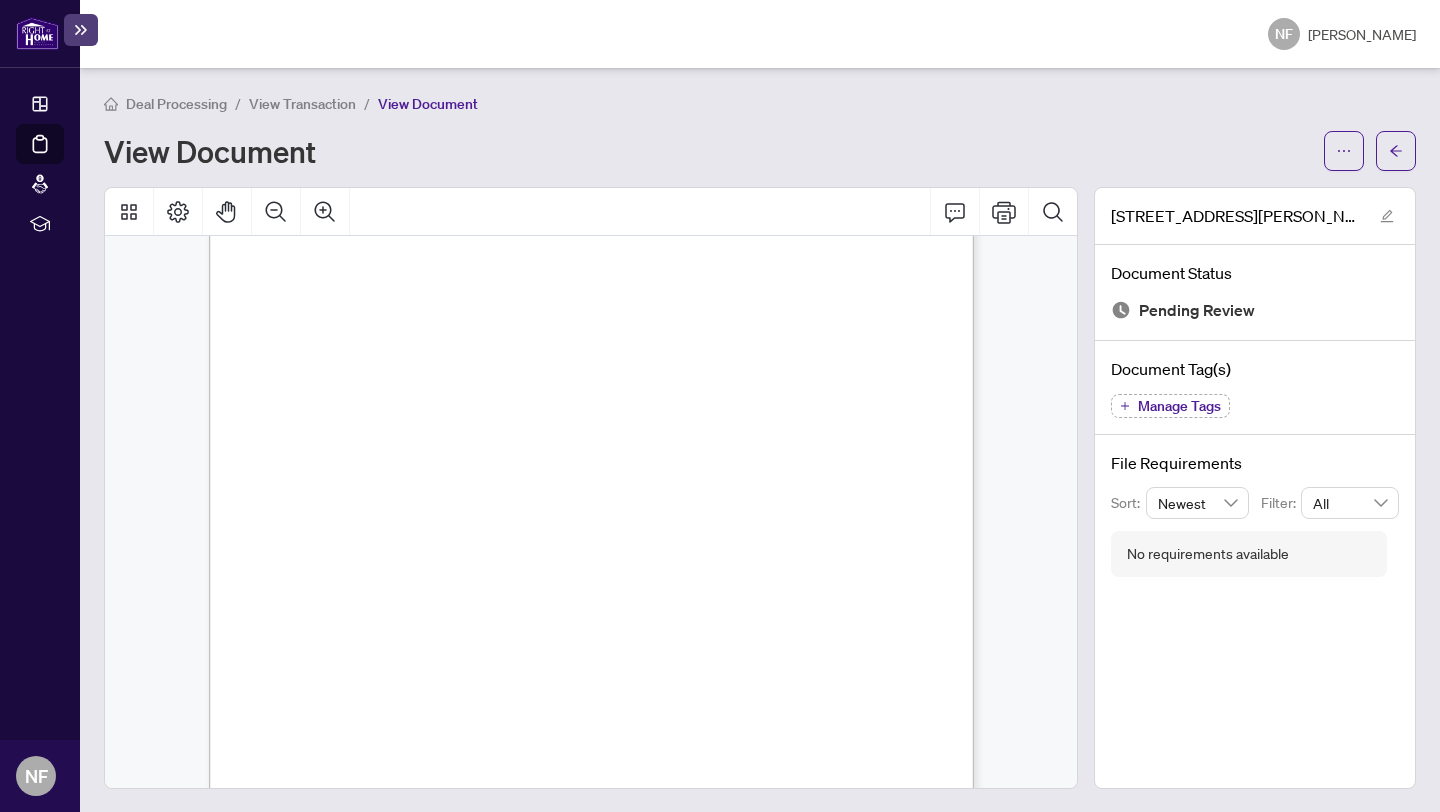 scroll, scrollTop: 0, scrollLeft: 0, axis: both 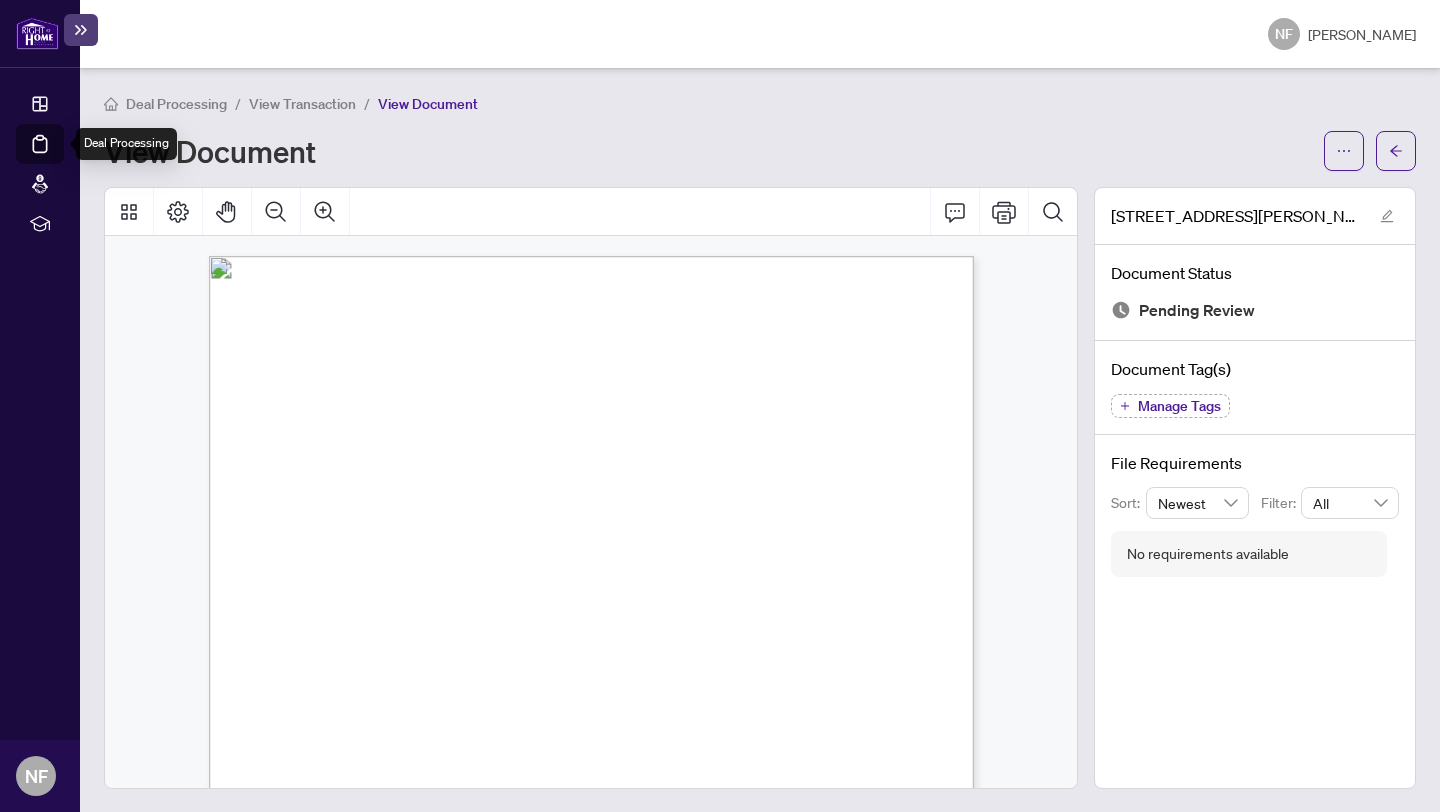 click on "Deal Processing" at bounding box center (63, 158) 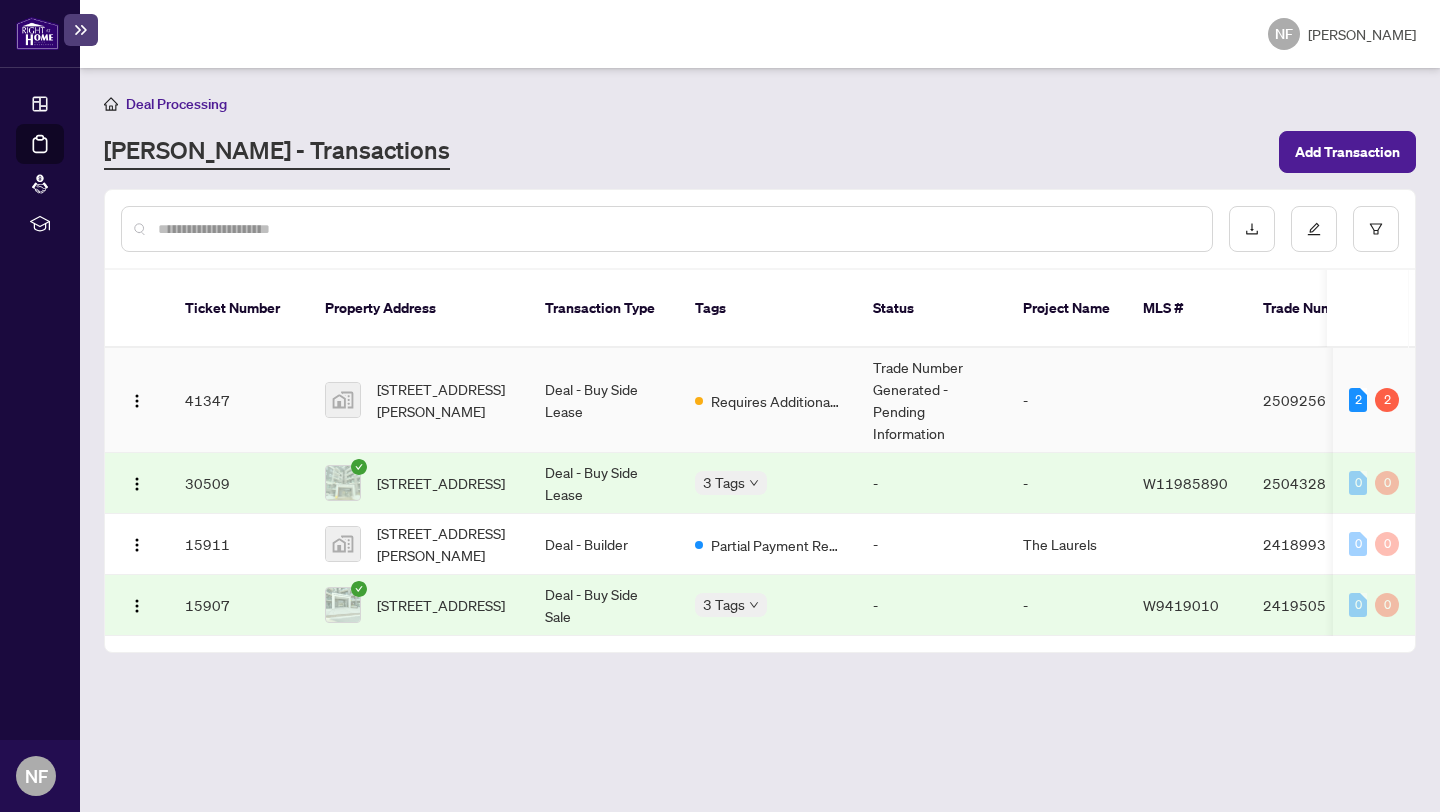 click on "-" at bounding box center (1067, 400) 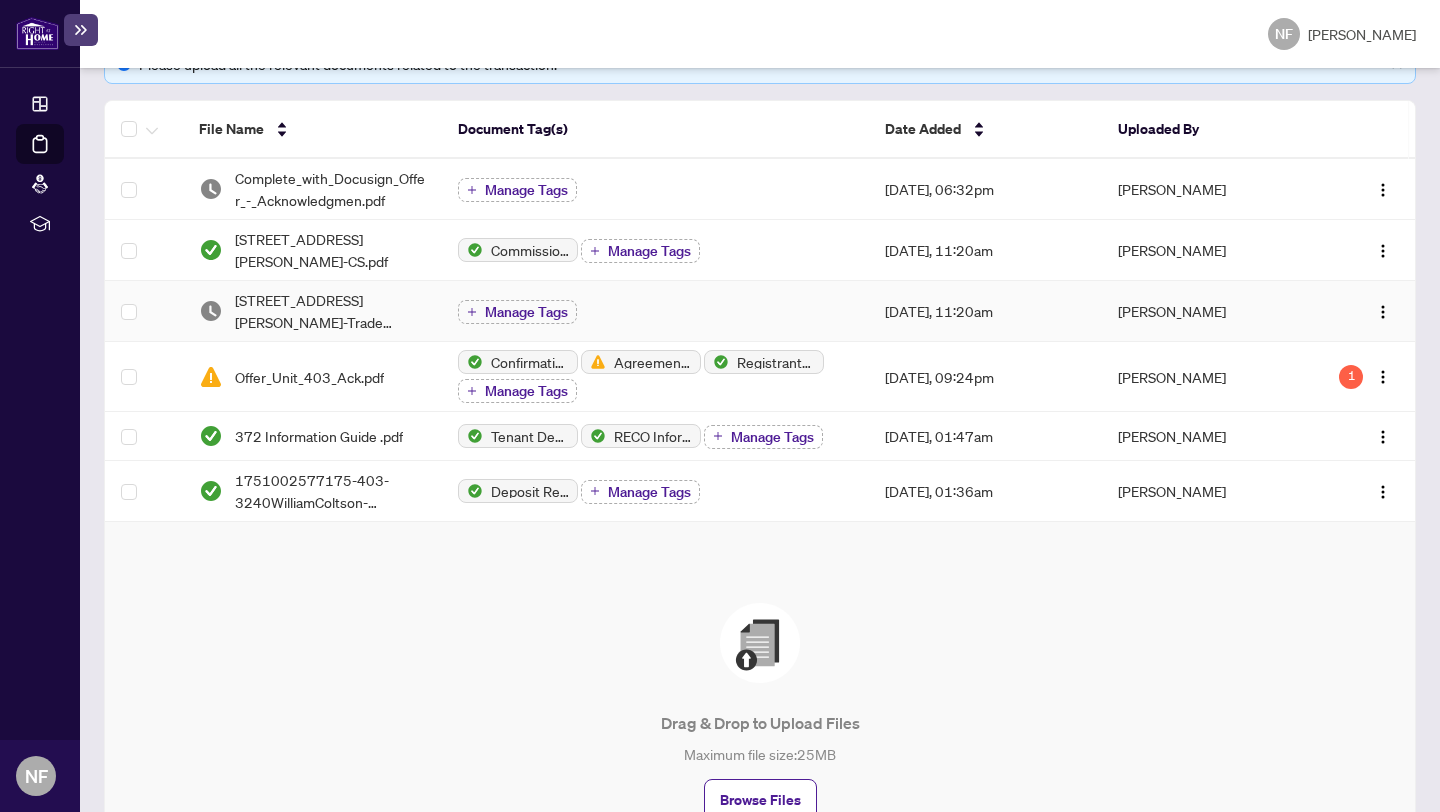 scroll, scrollTop: 467, scrollLeft: 0, axis: vertical 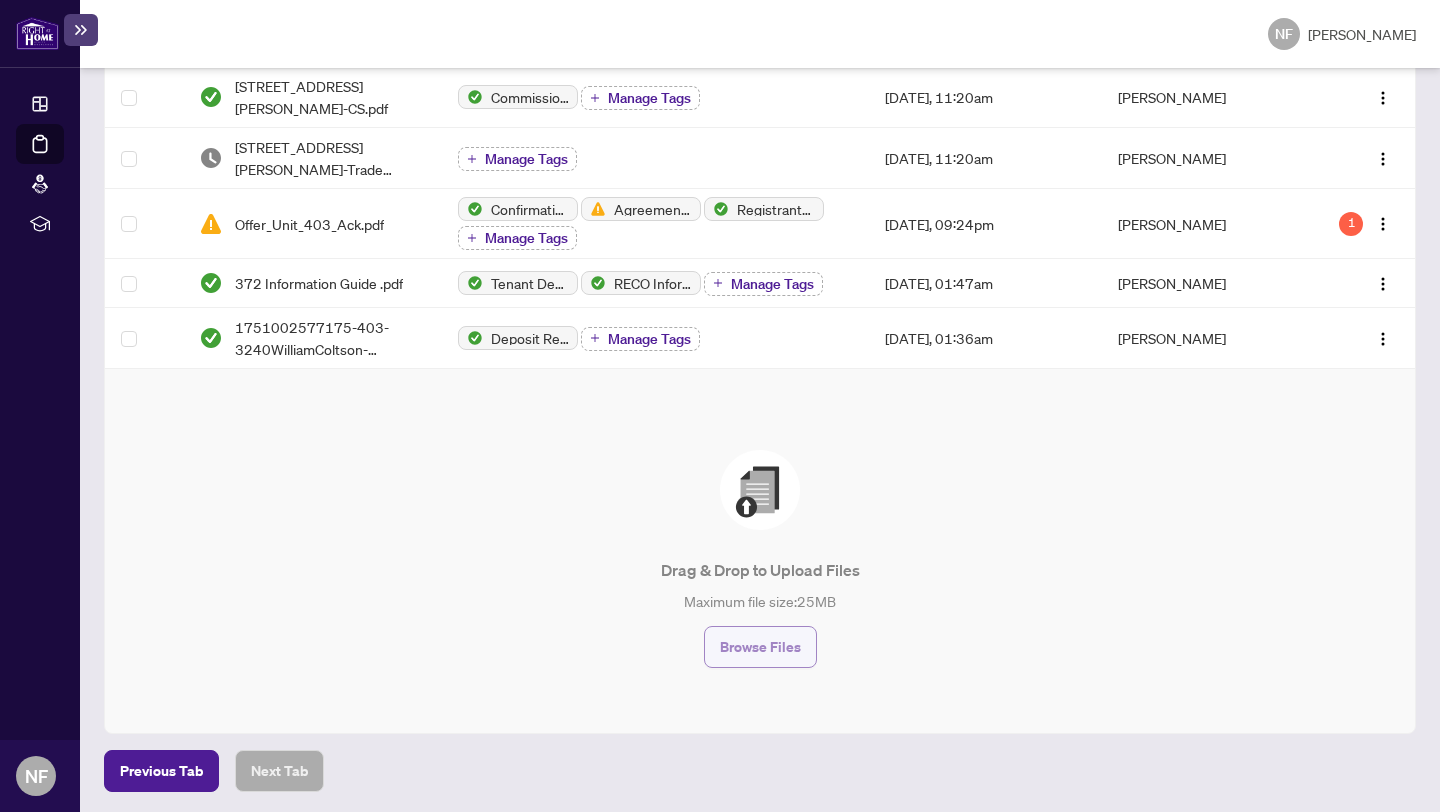 click on "Browse Files" at bounding box center [760, 647] 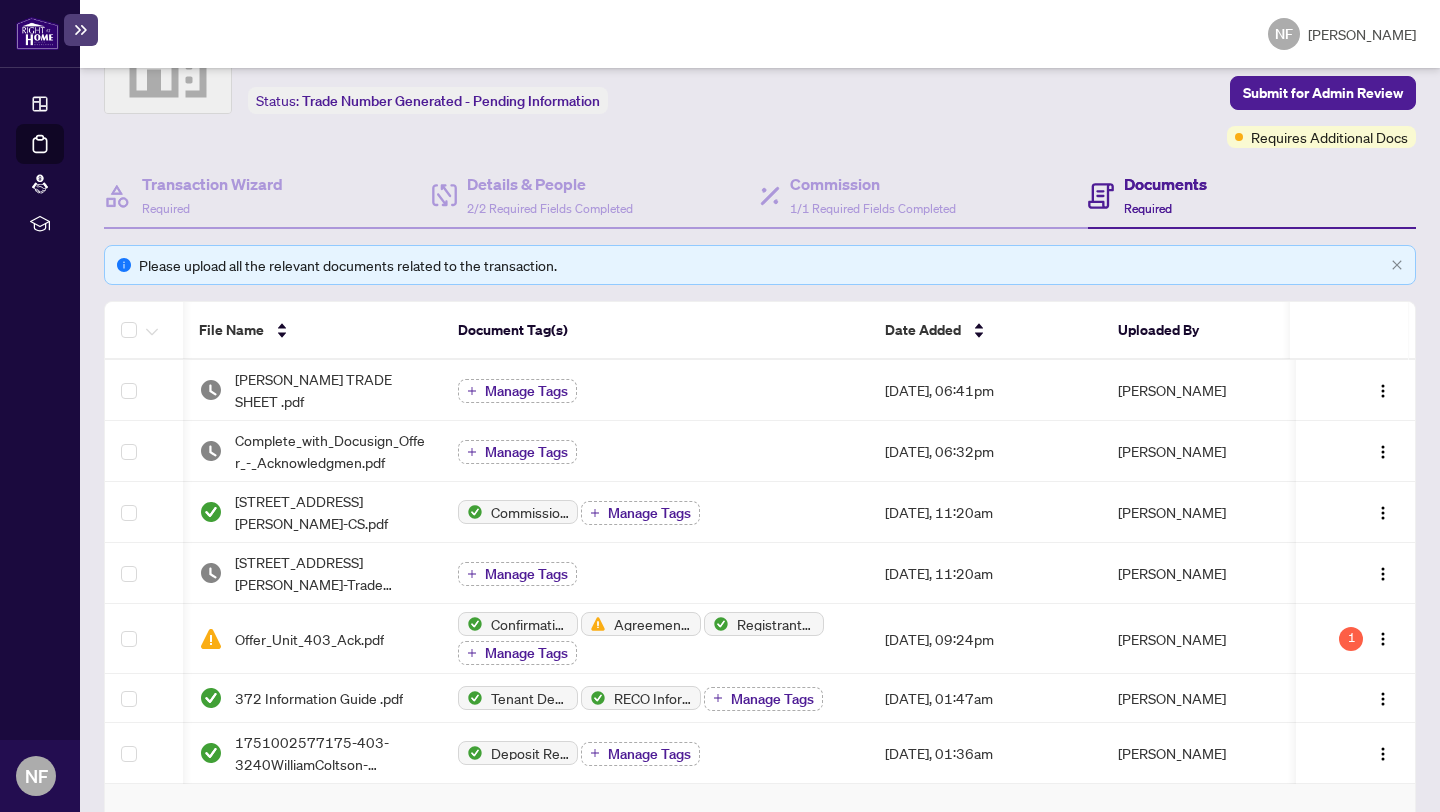 scroll, scrollTop: 14, scrollLeft: 0, axis: vertical 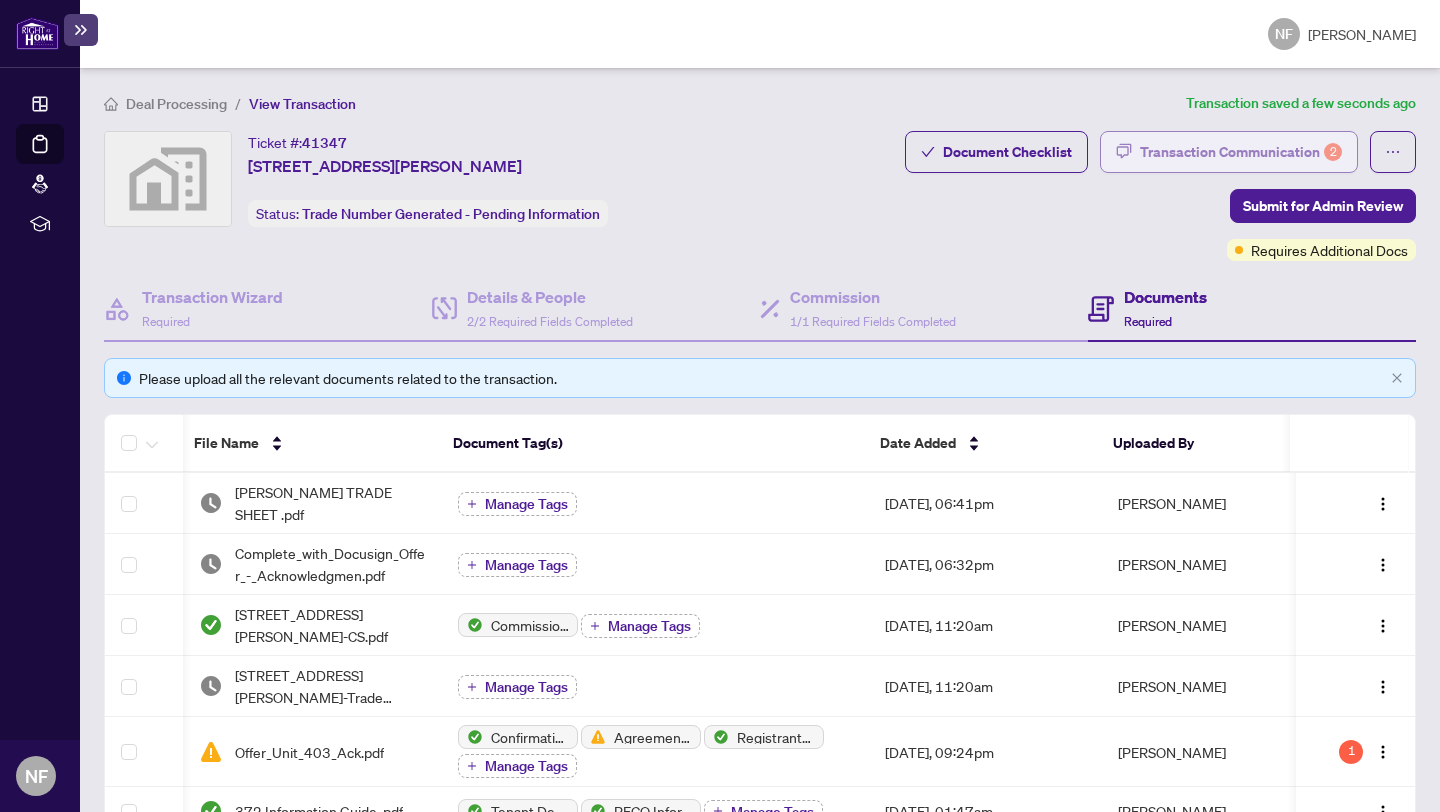 click on "Transaction Communication 2" at bounding box center (1241, 152) 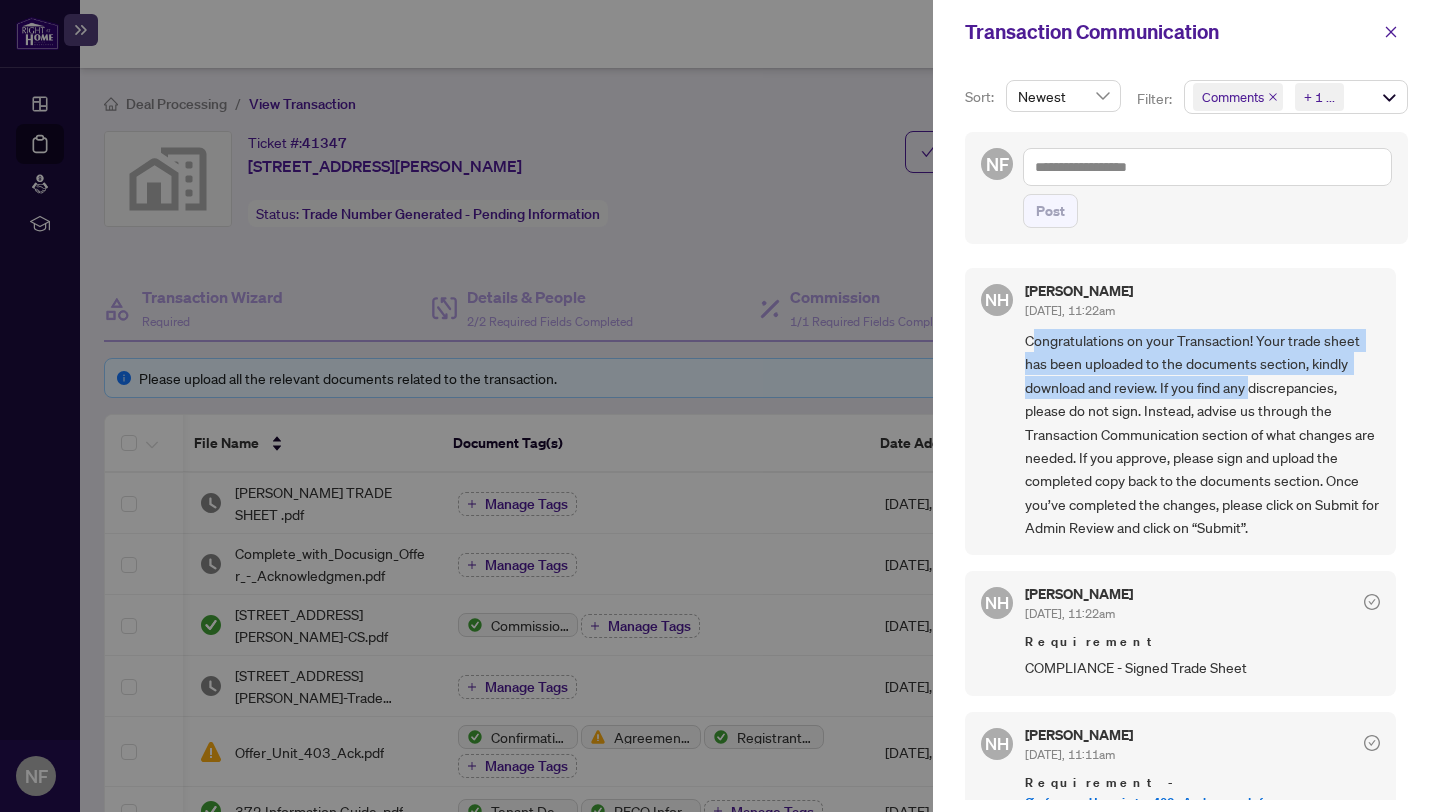 drag, startPoint x: 1040, startPoint y: 332, endPoint x: 1249, endPoint y: 390, distance: 216.89859 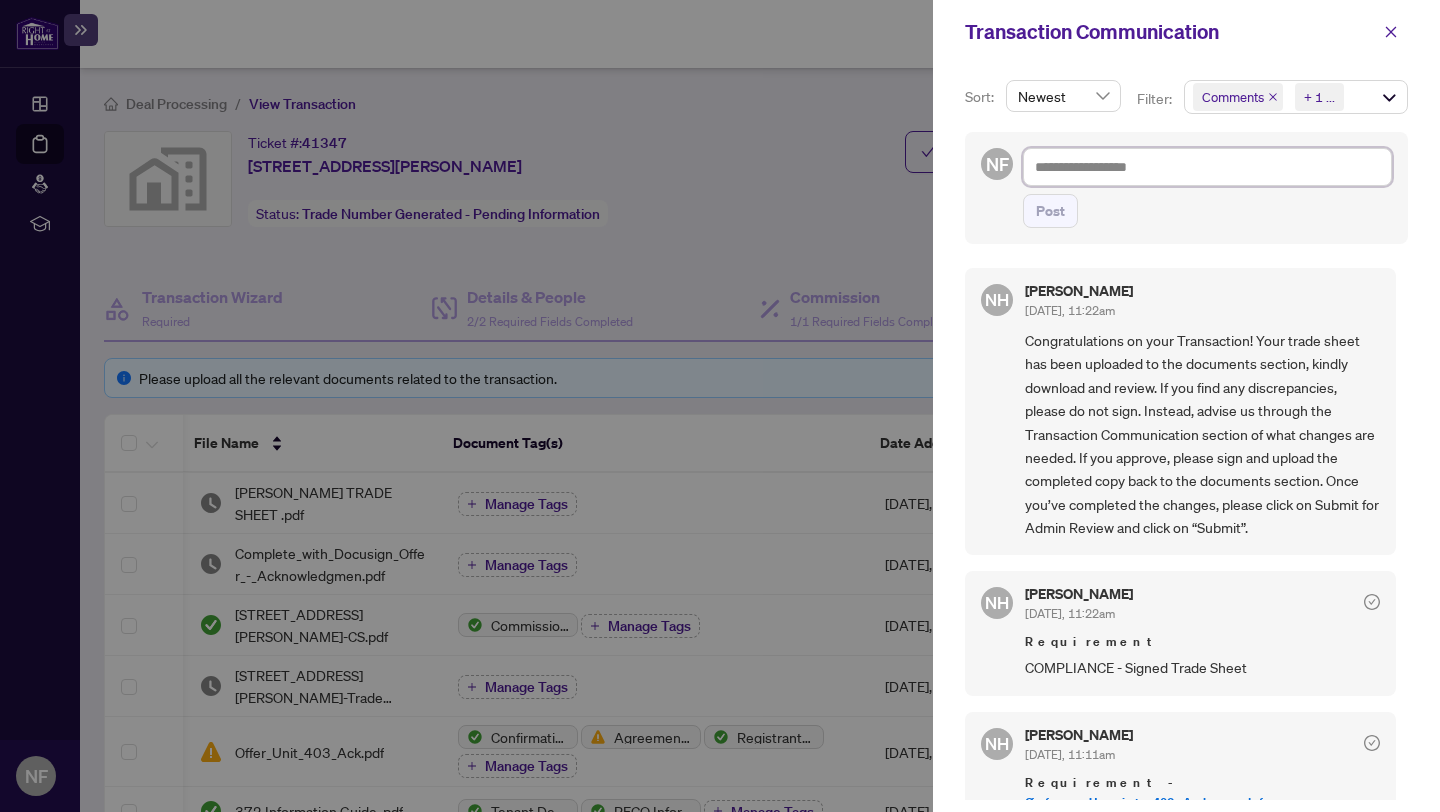 click at bounding box center (1207, 167) 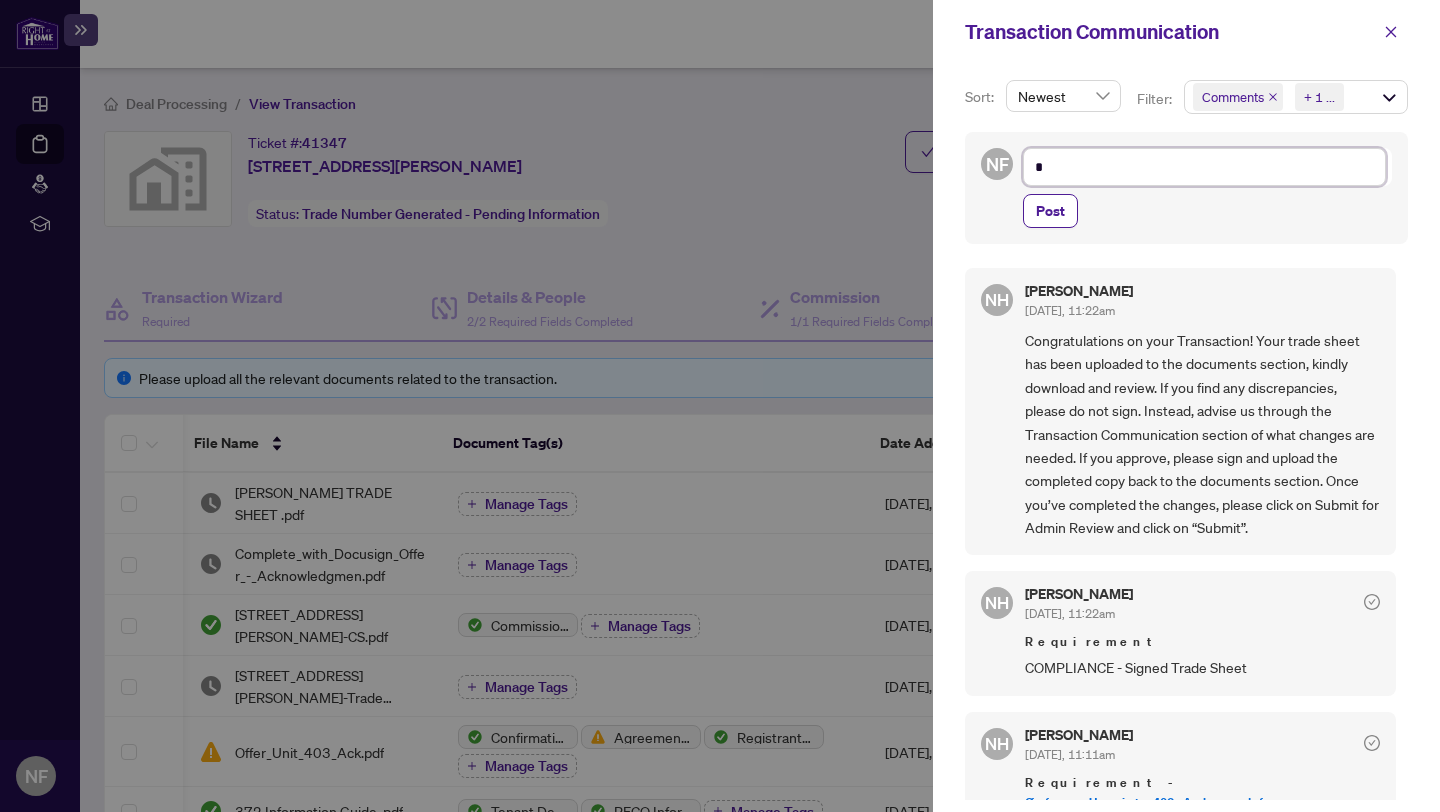 type on "**" 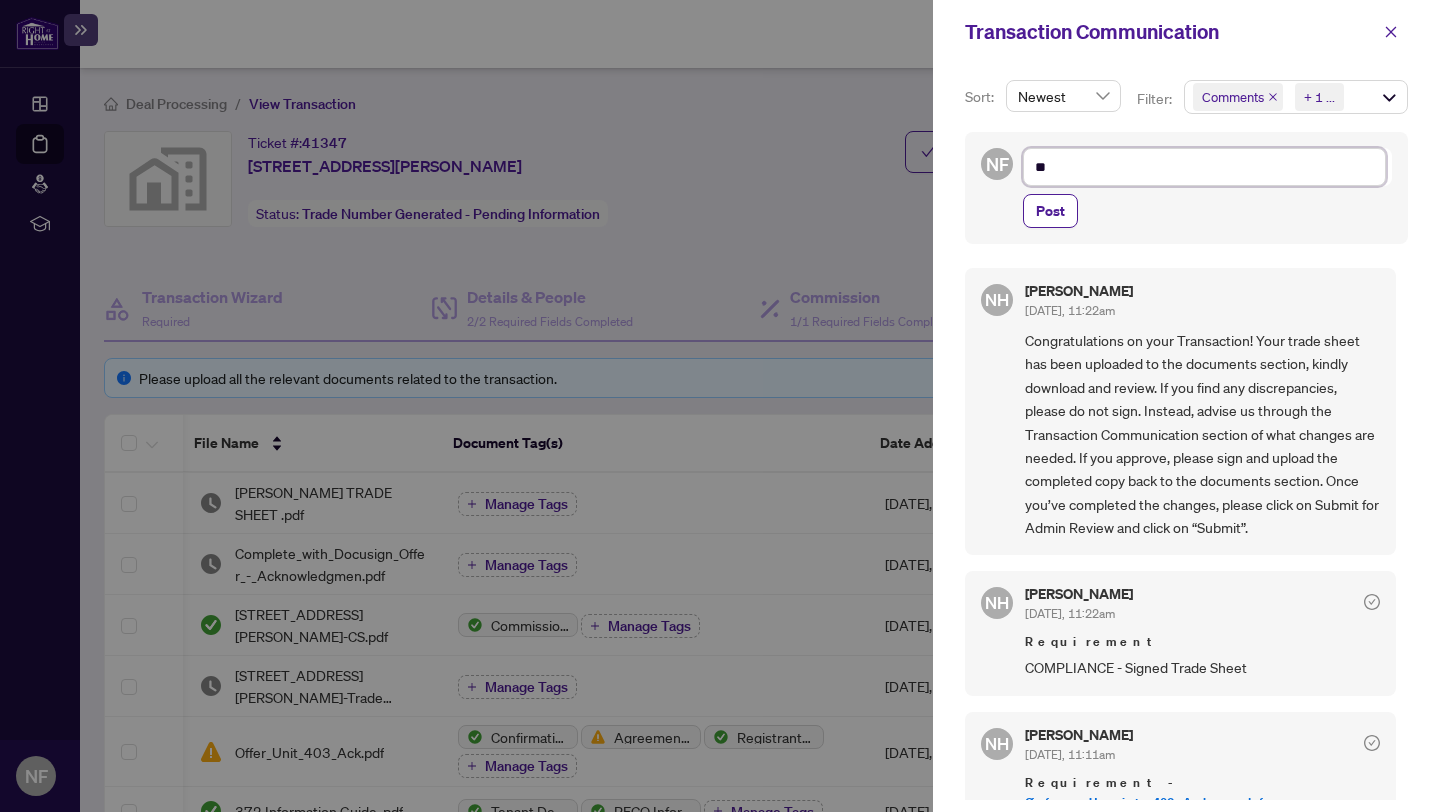 type on "***" 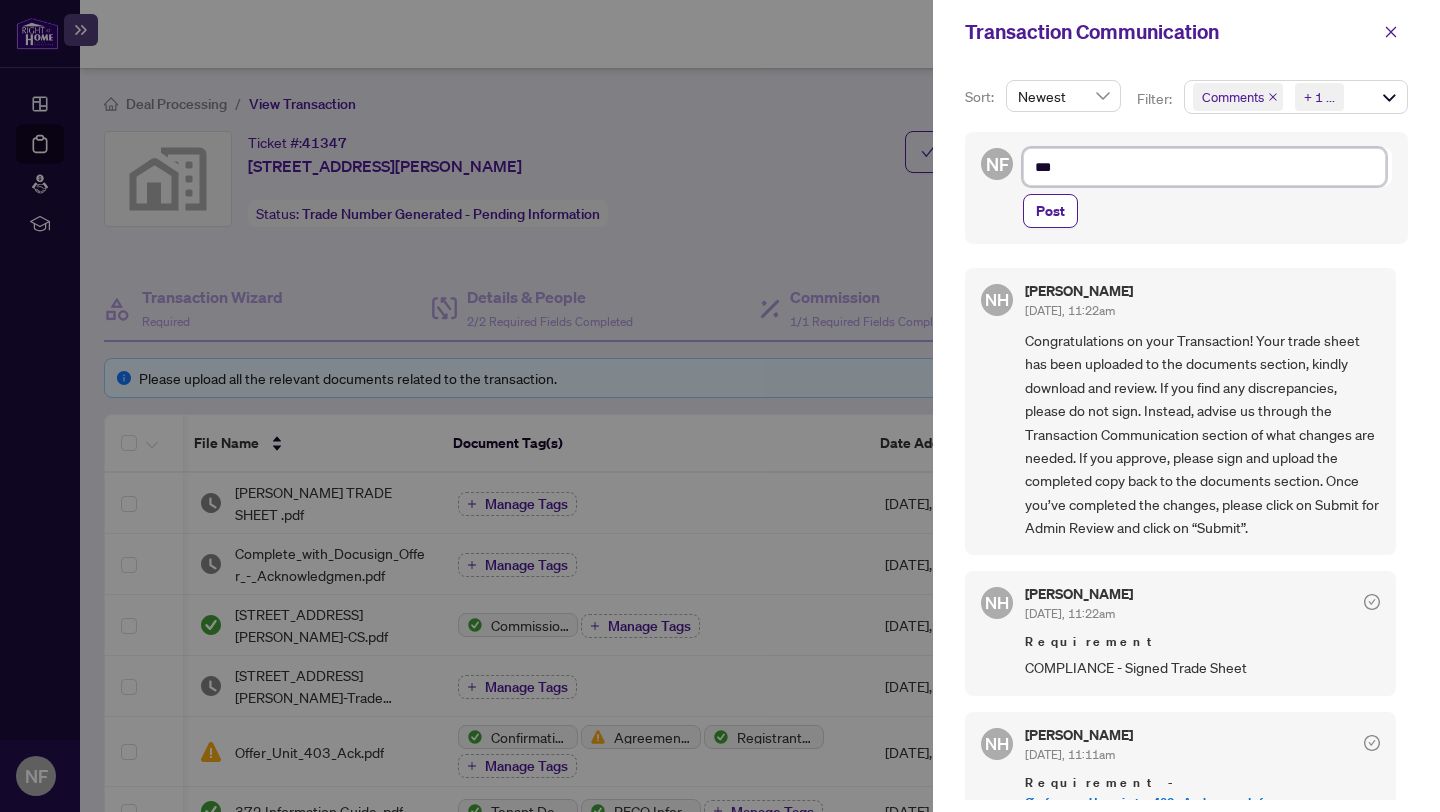 type on "****" 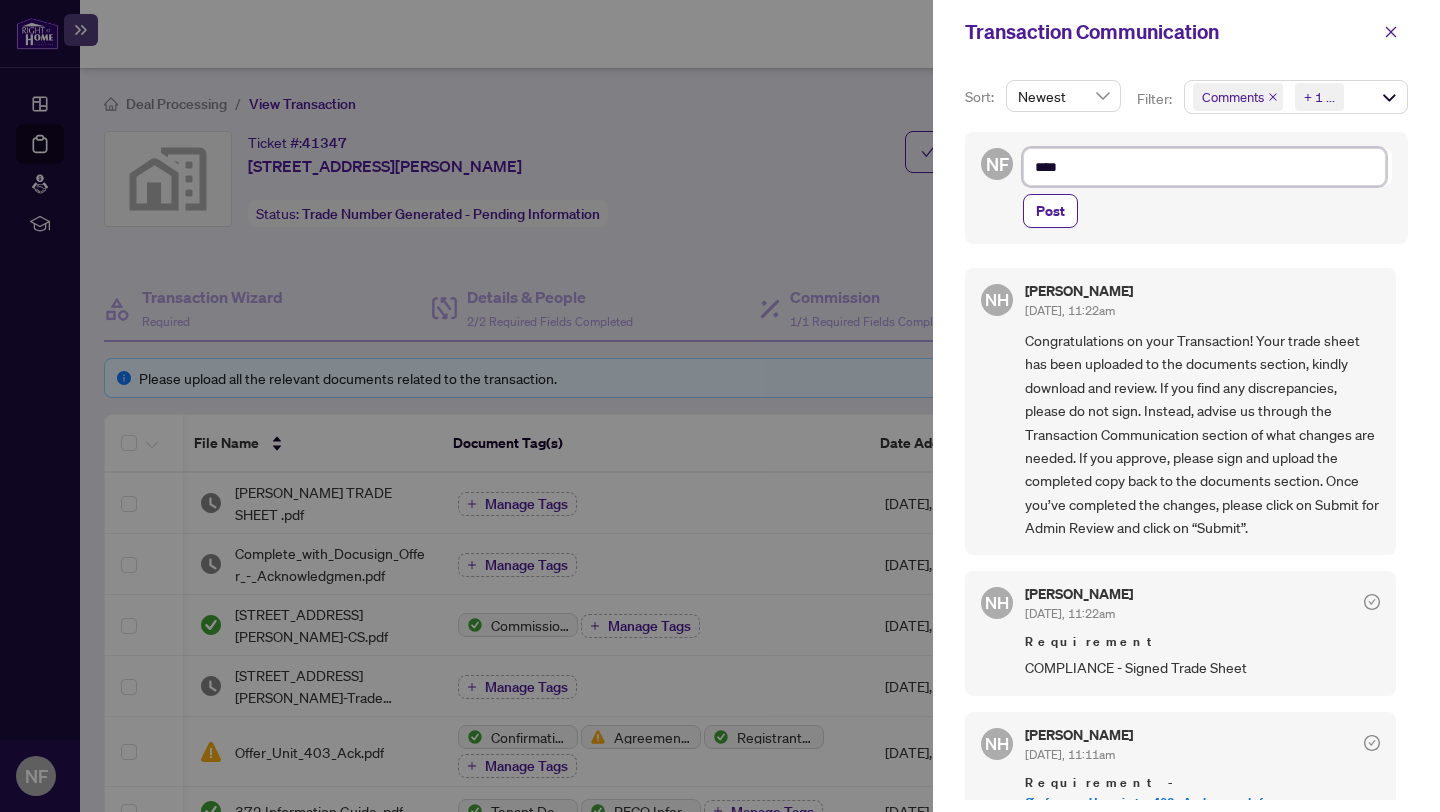 type on "*****" 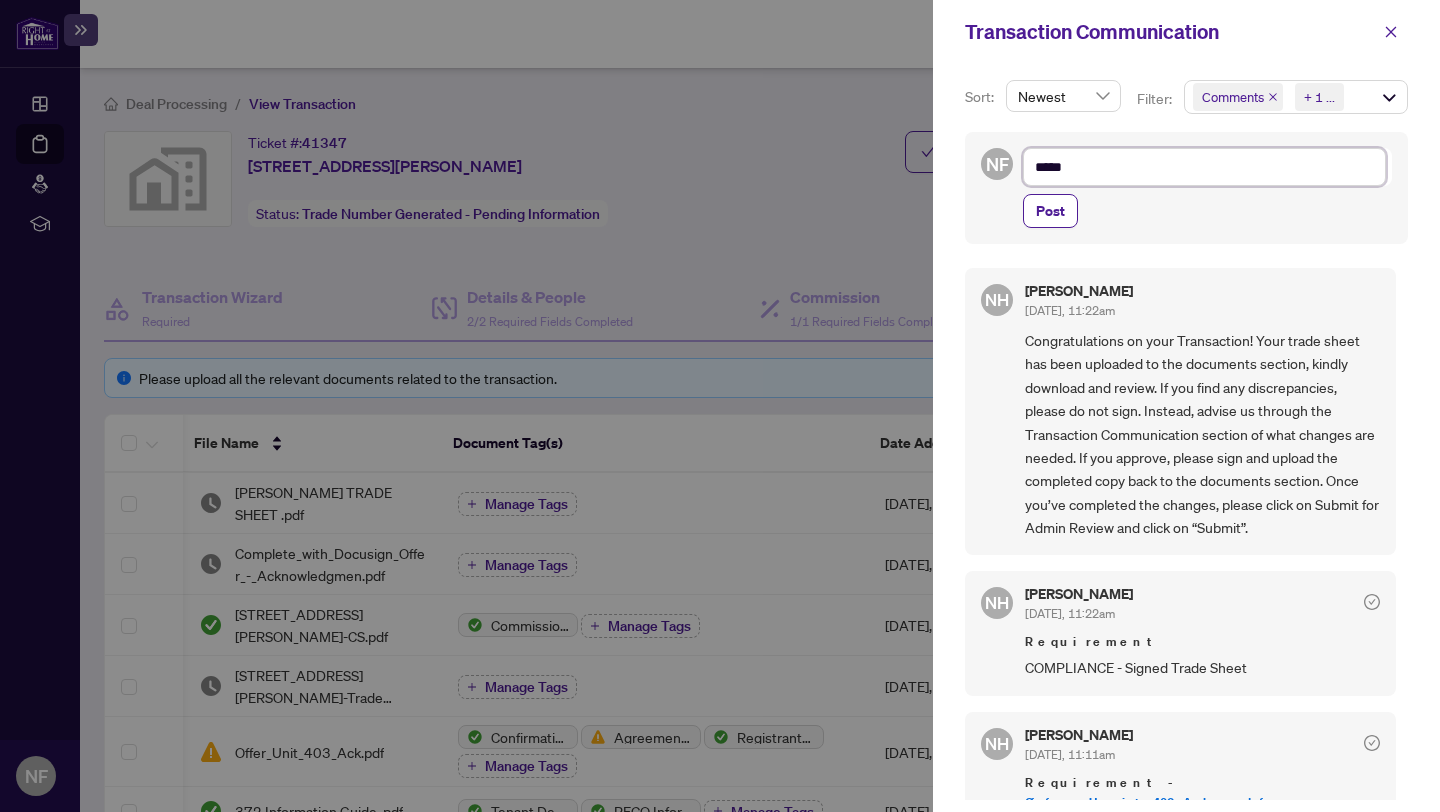 type on "*****" 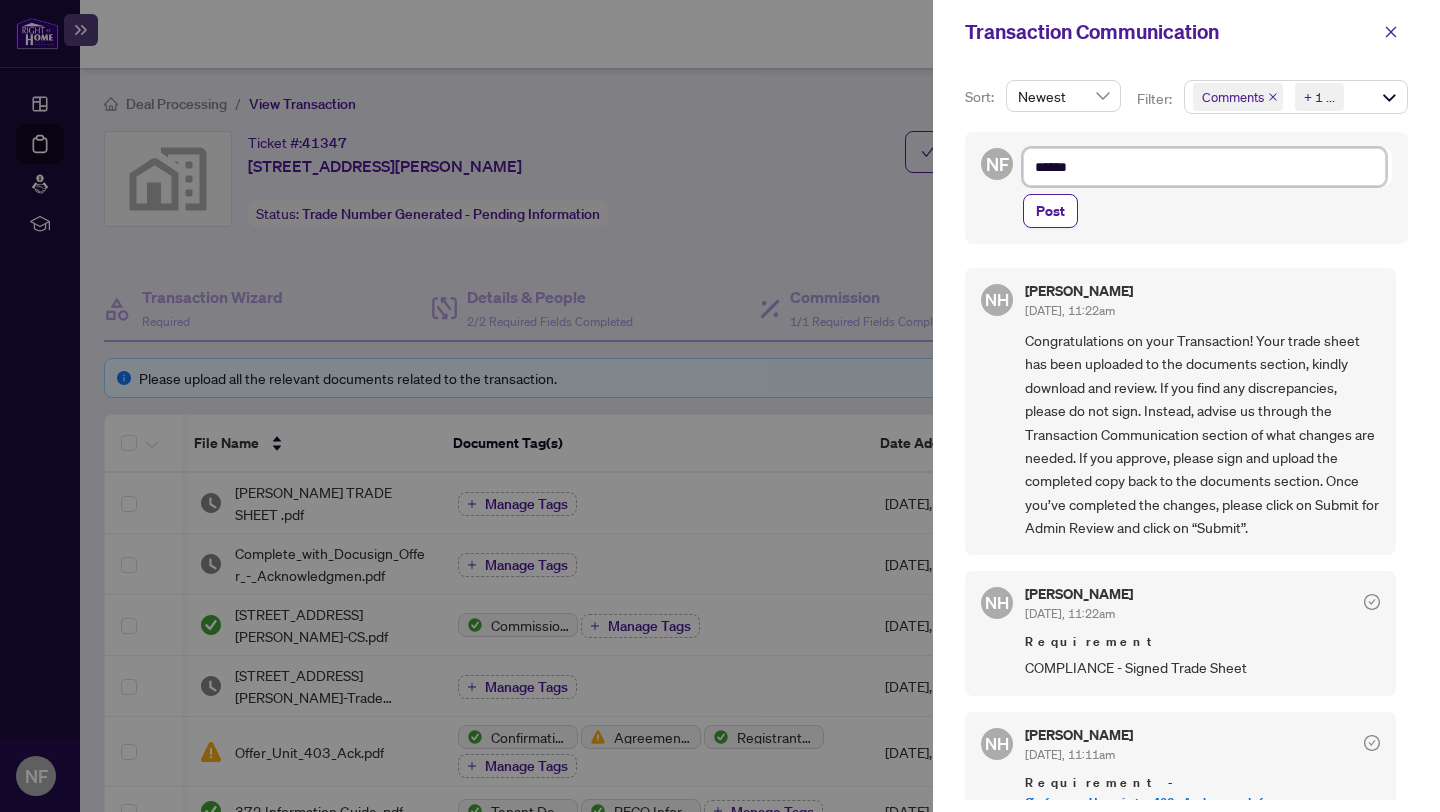 type on "*****" 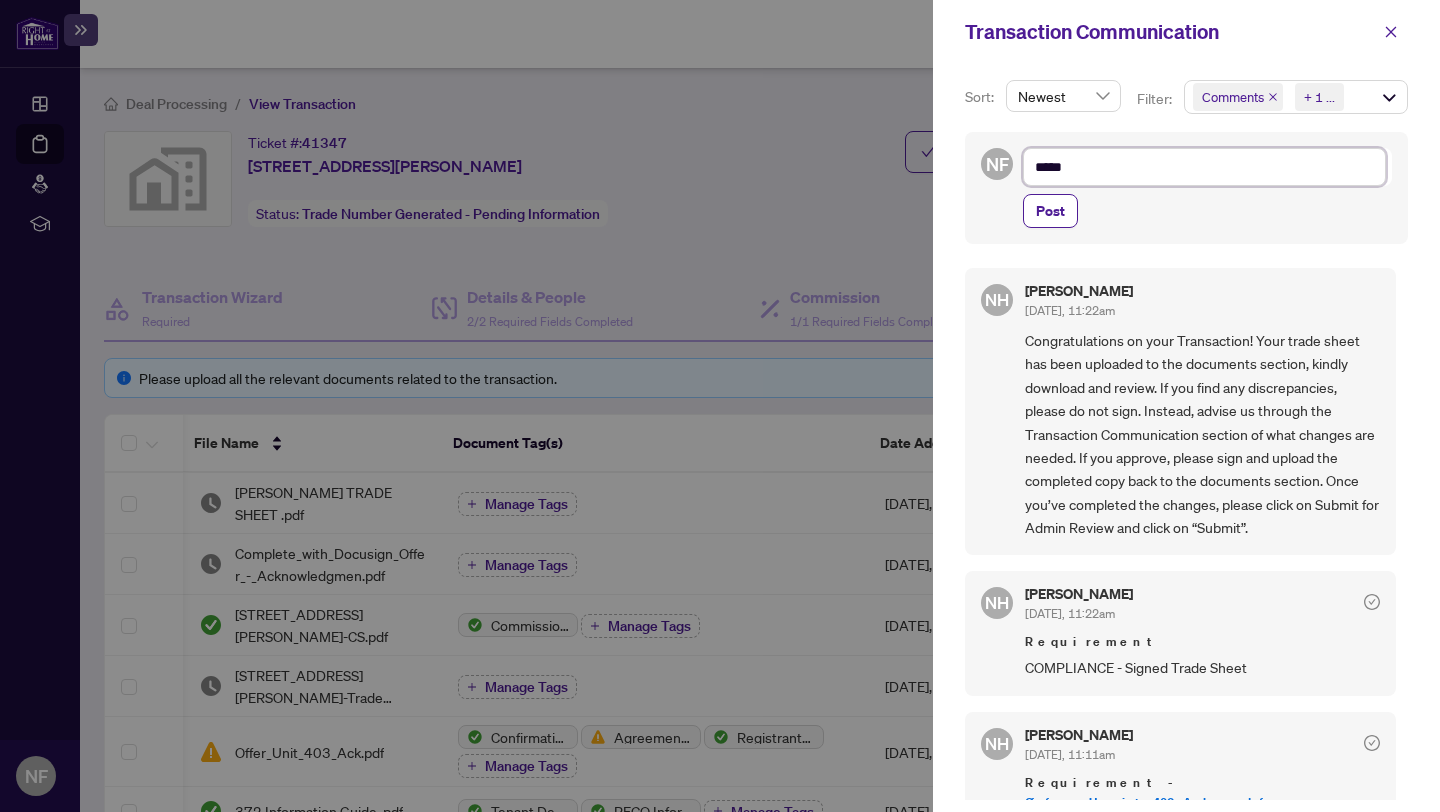 type on "****" 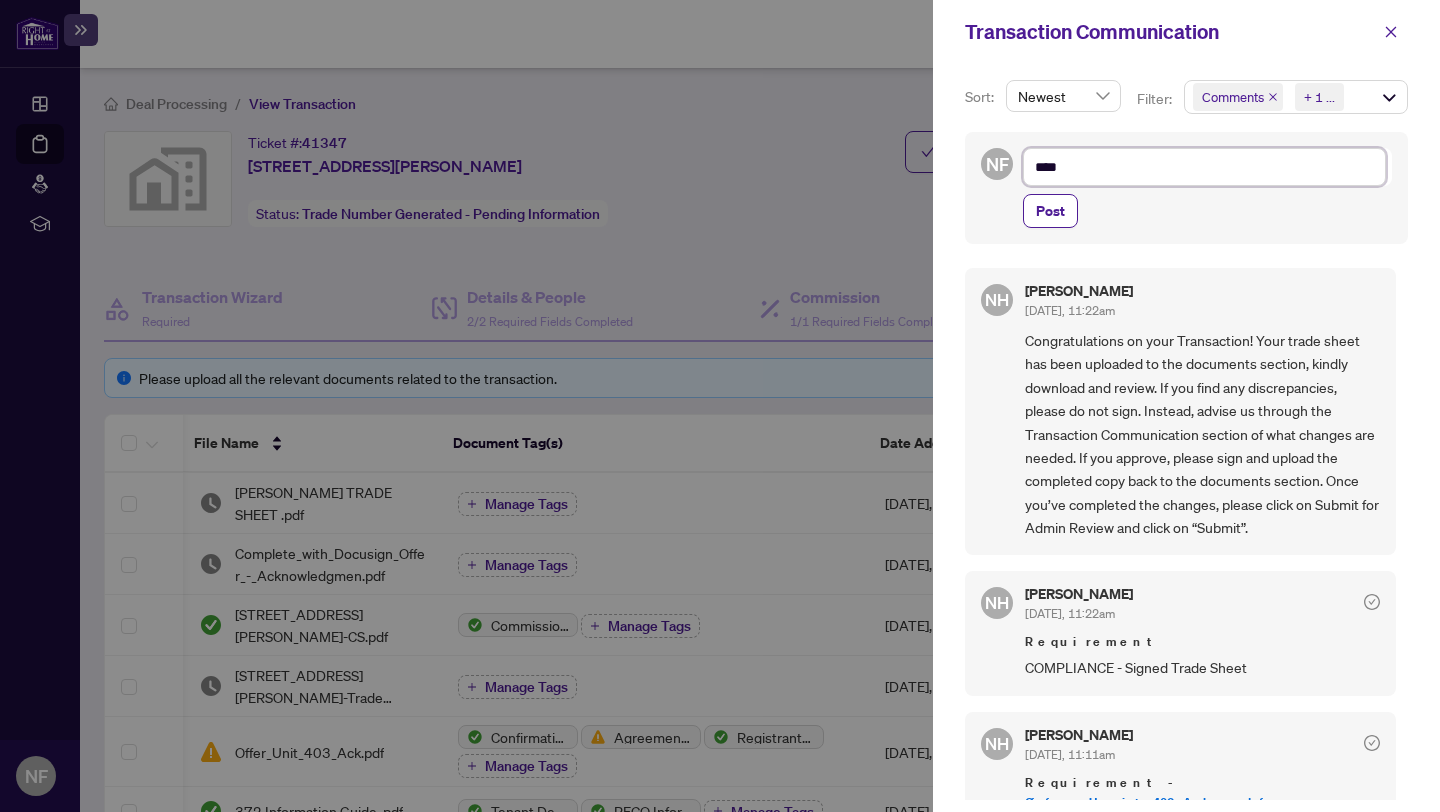 type on "***" 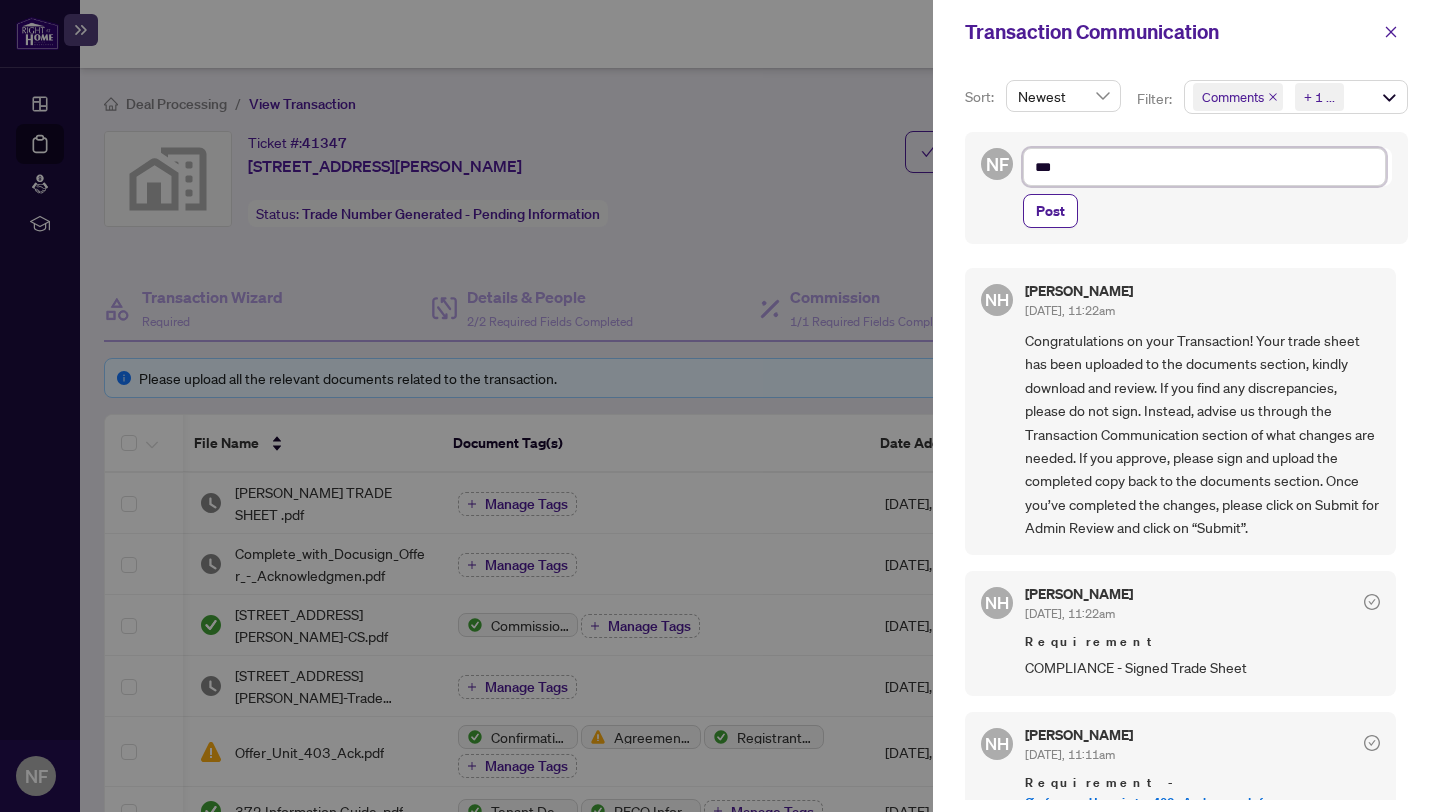 type on "**" 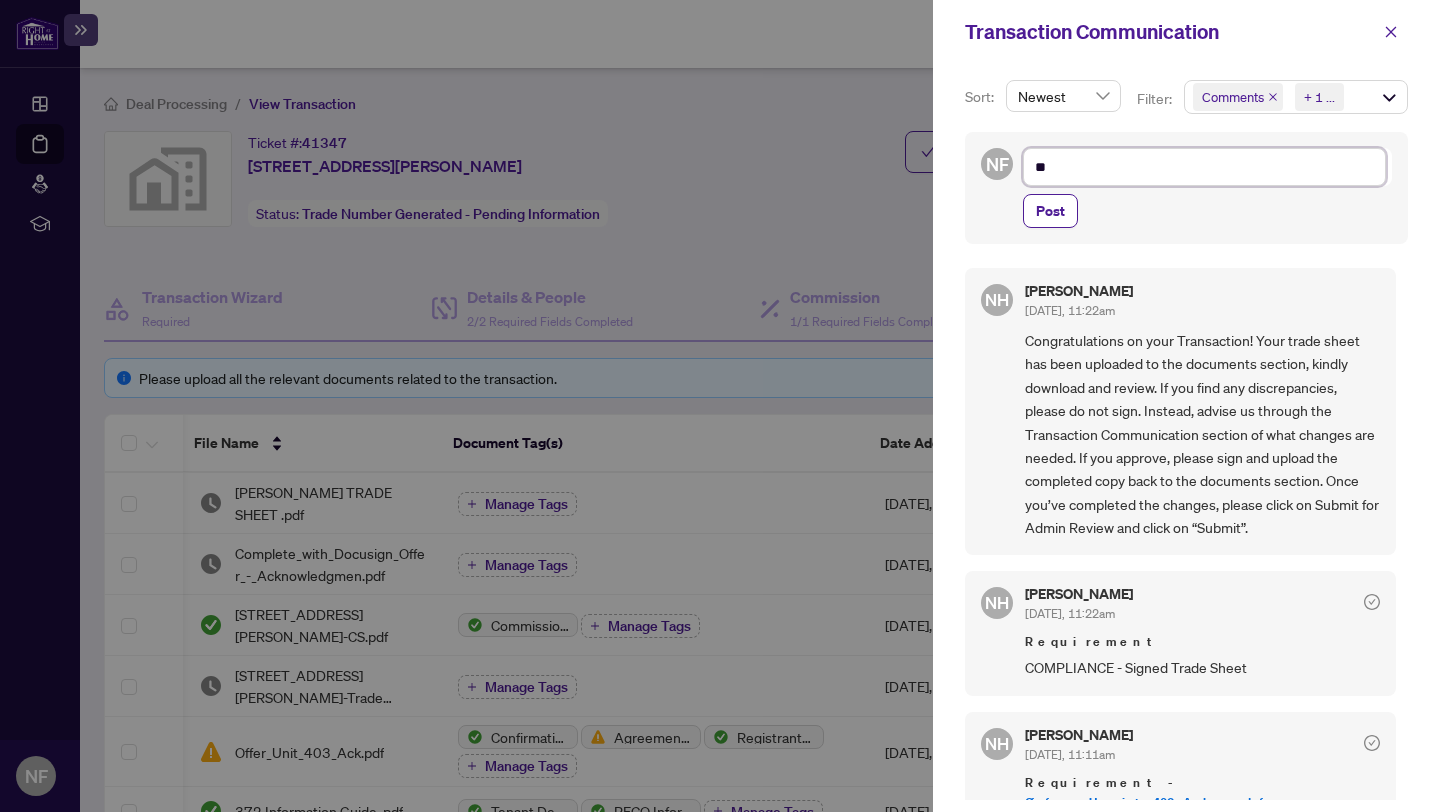 type on "*" 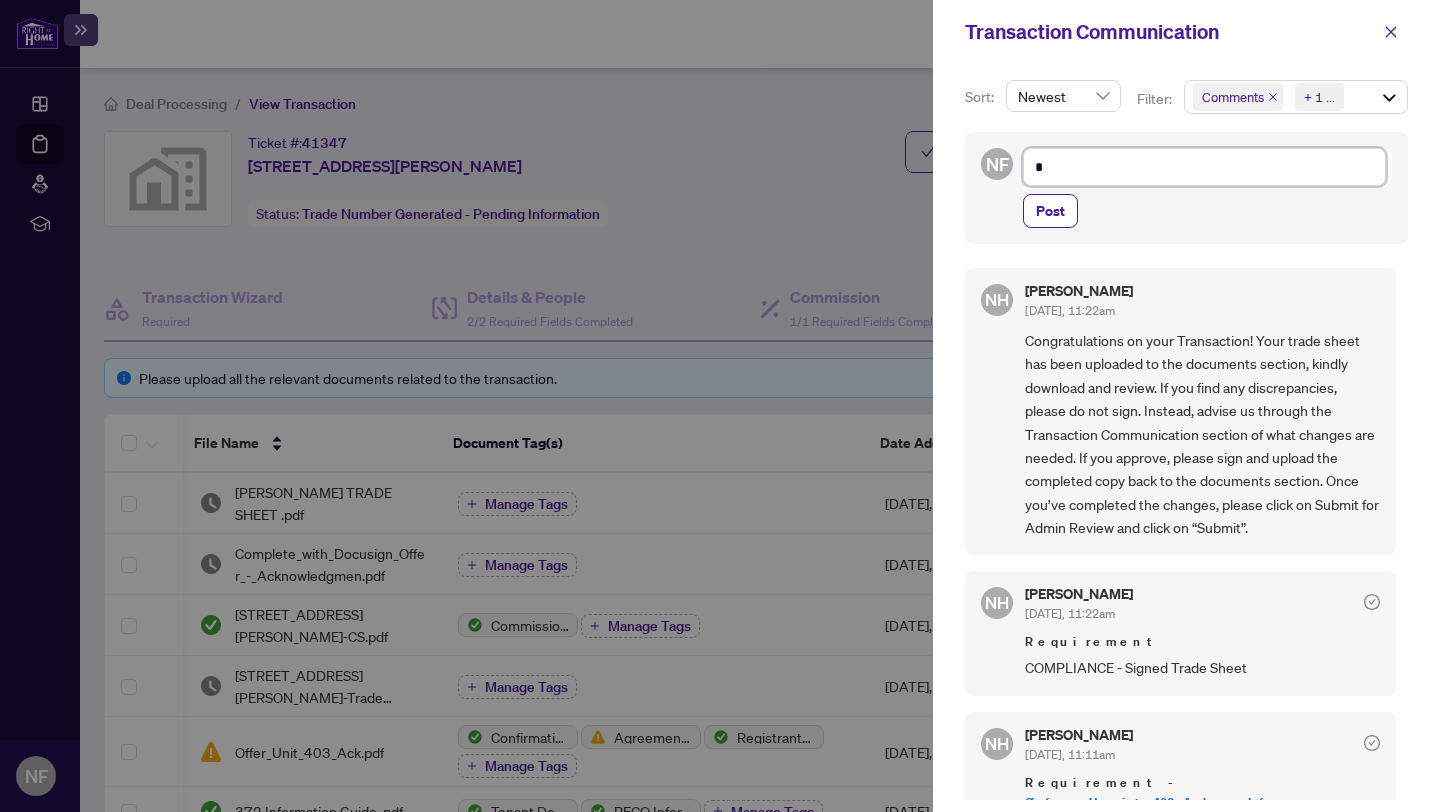 type 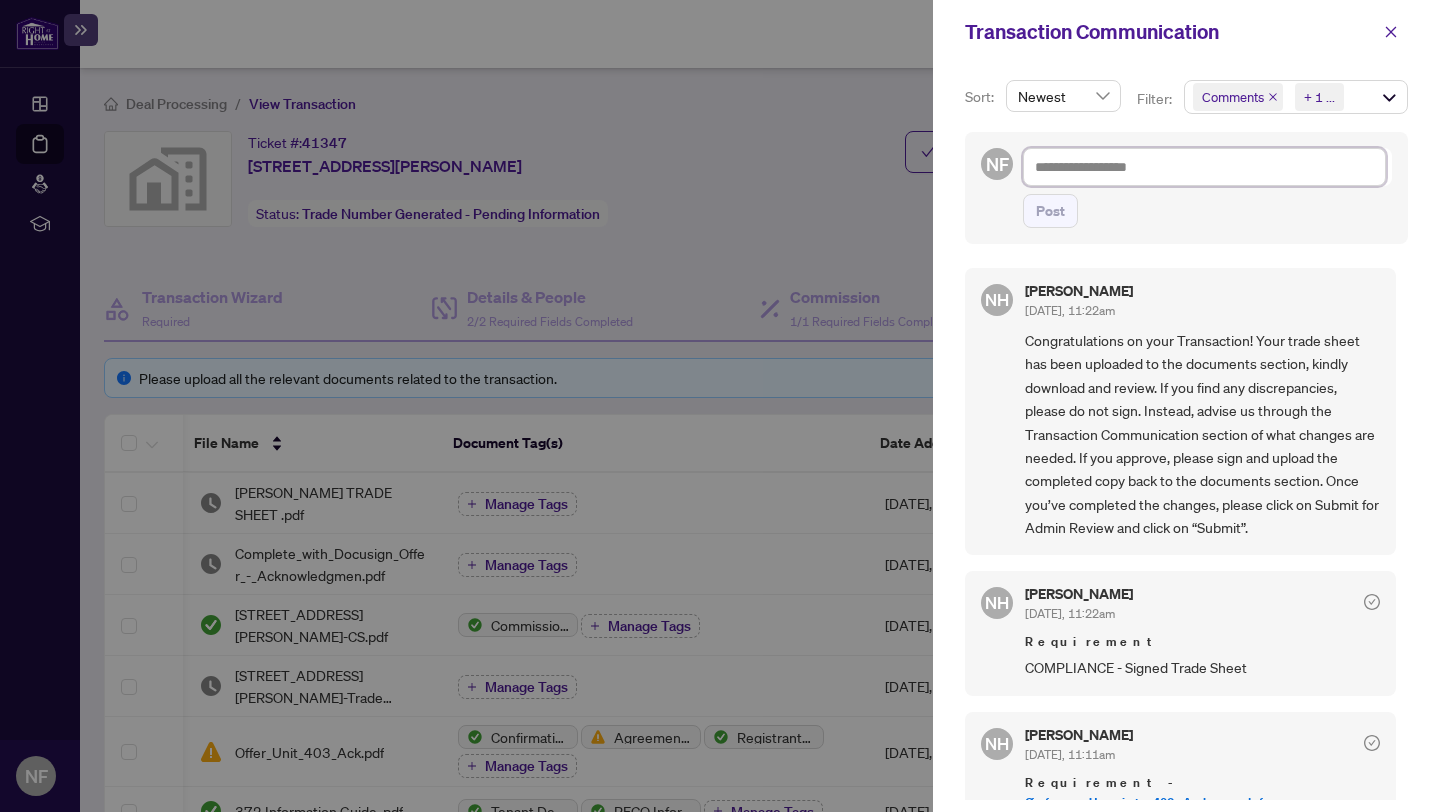type on "*" 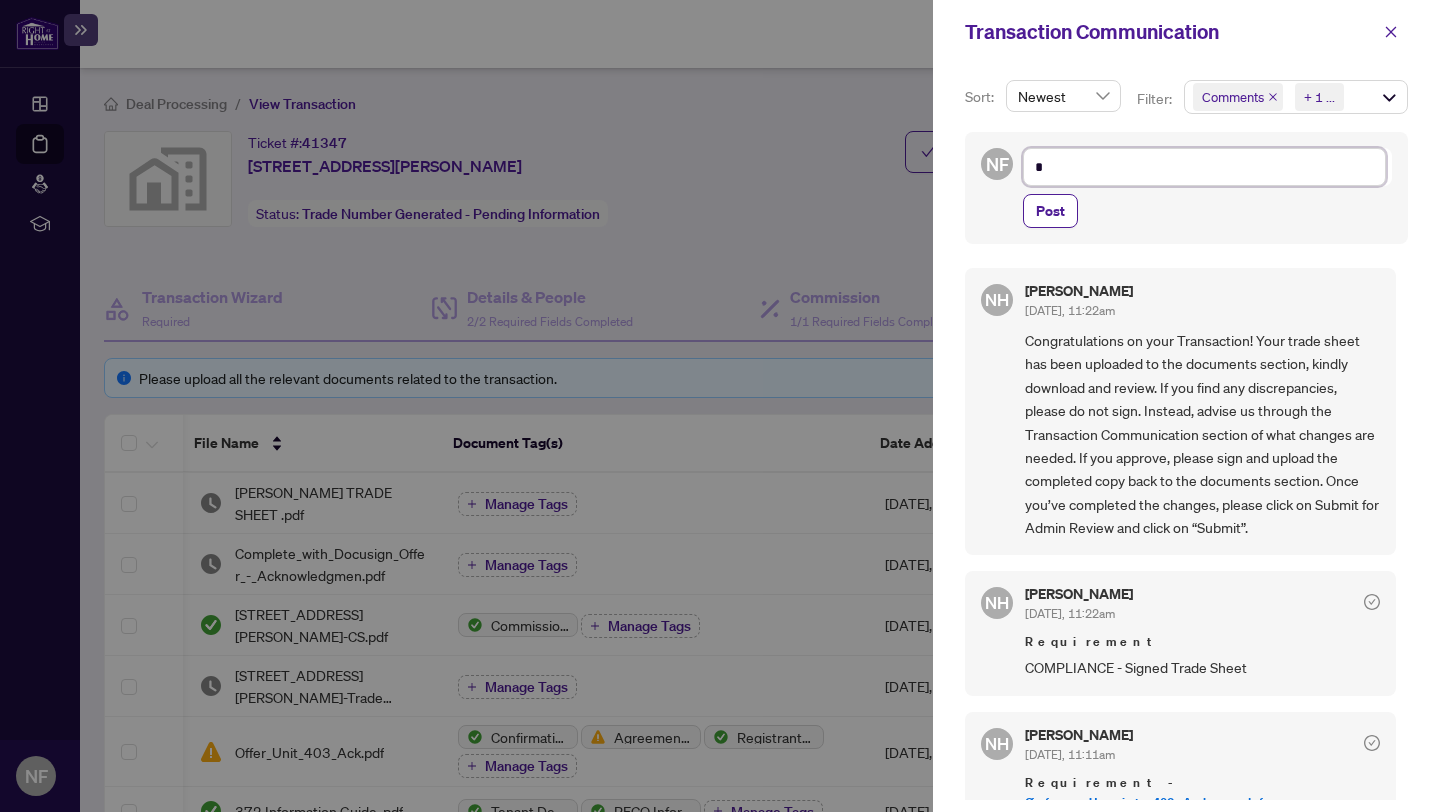 type on "**" 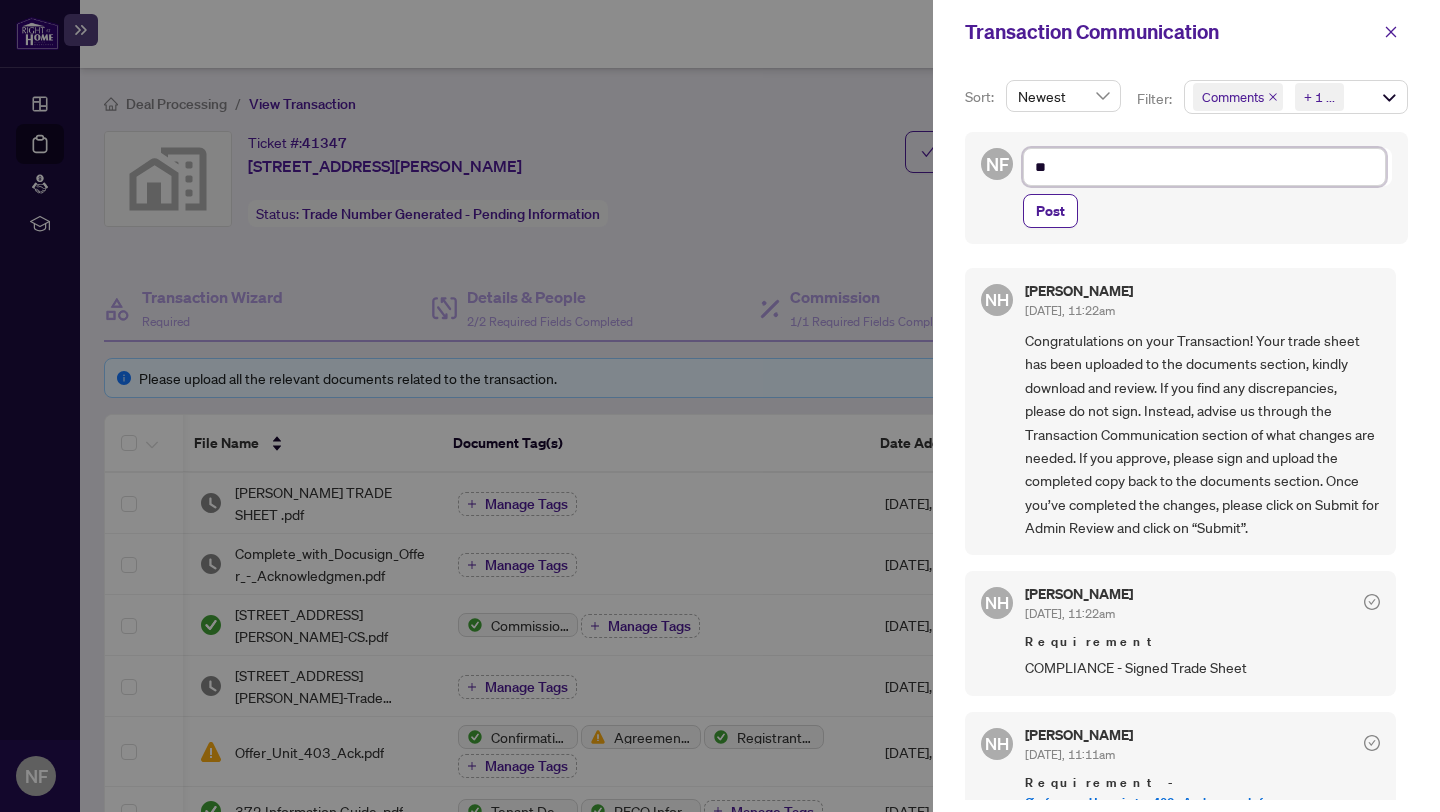 type on "***" 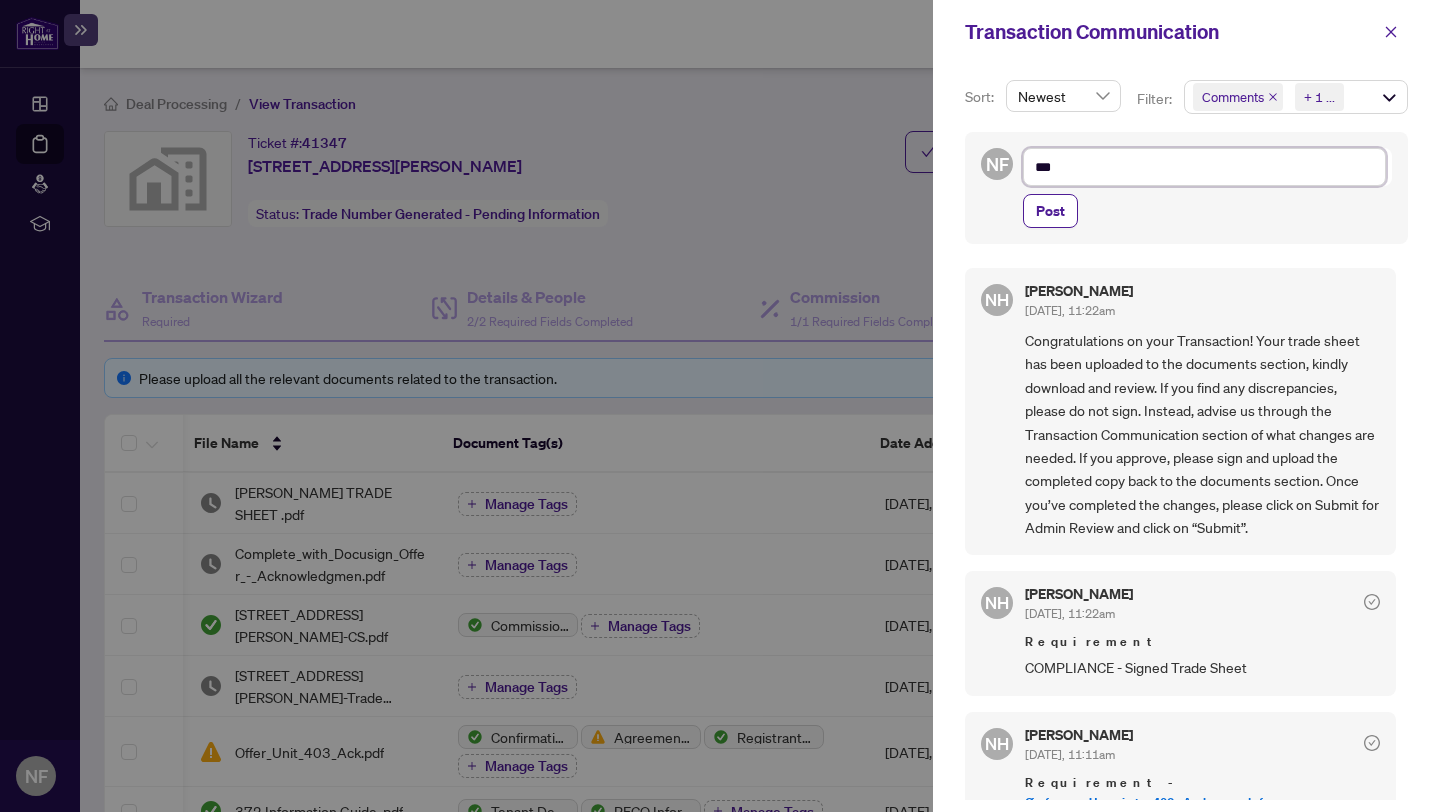 type on "****" 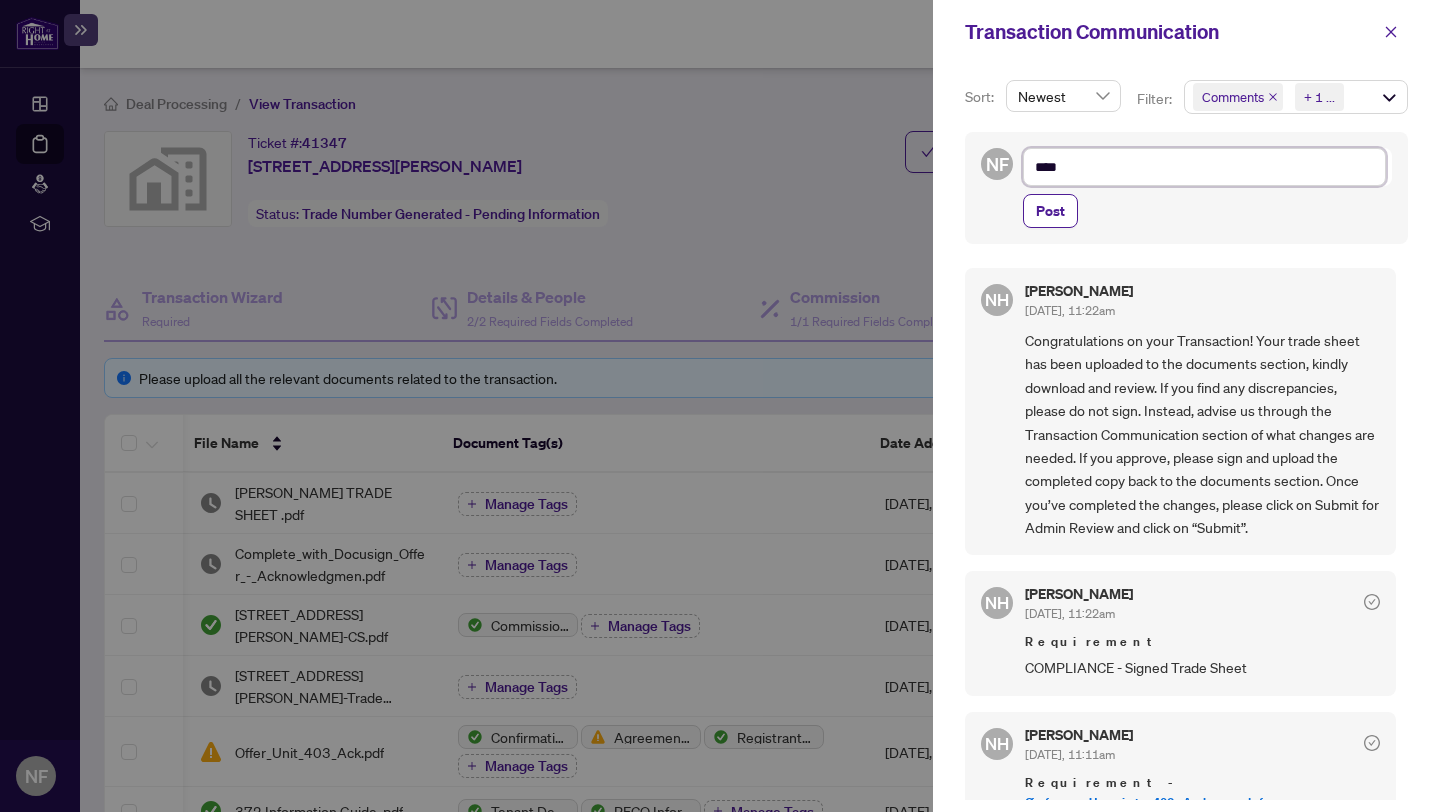 type on "*****" 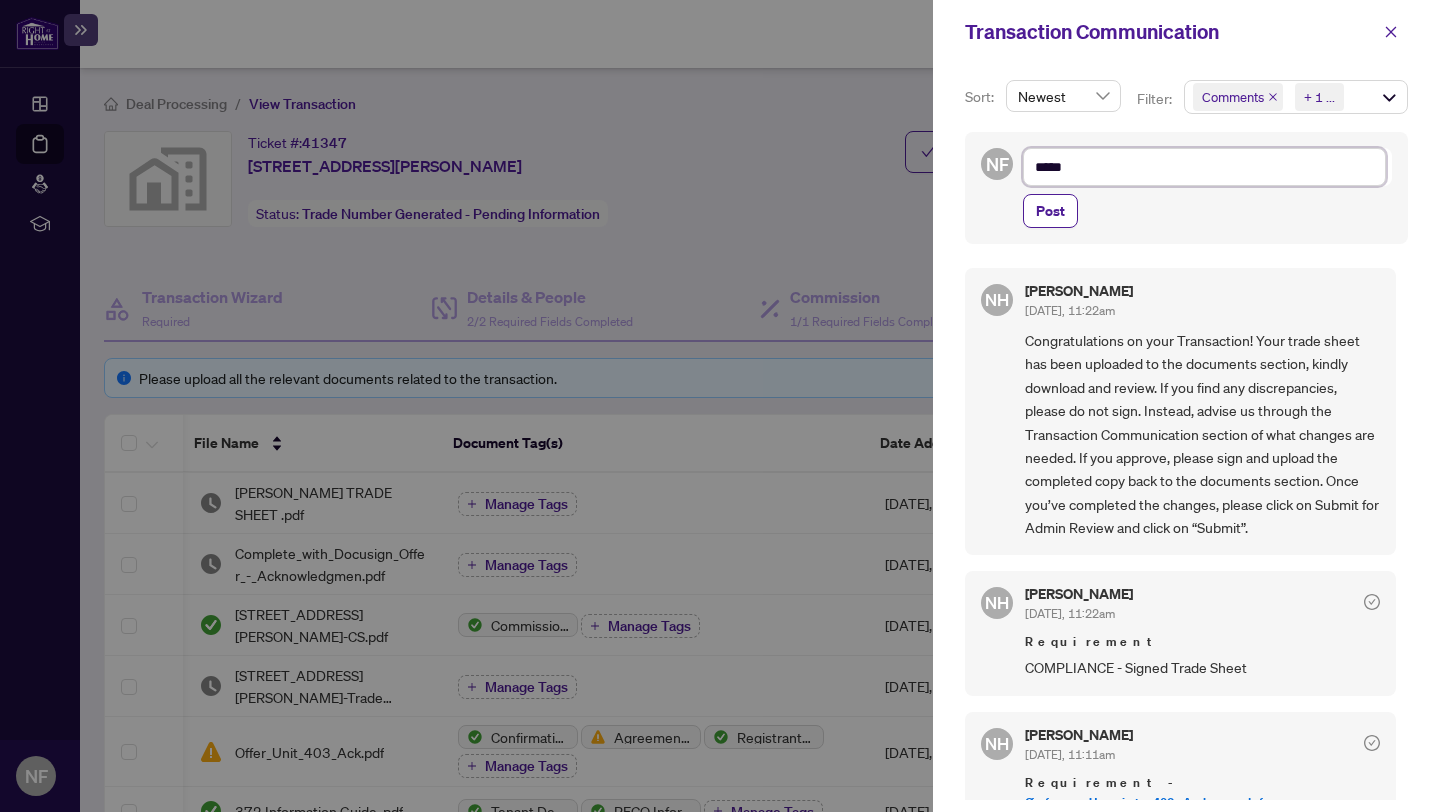 type on "*****" 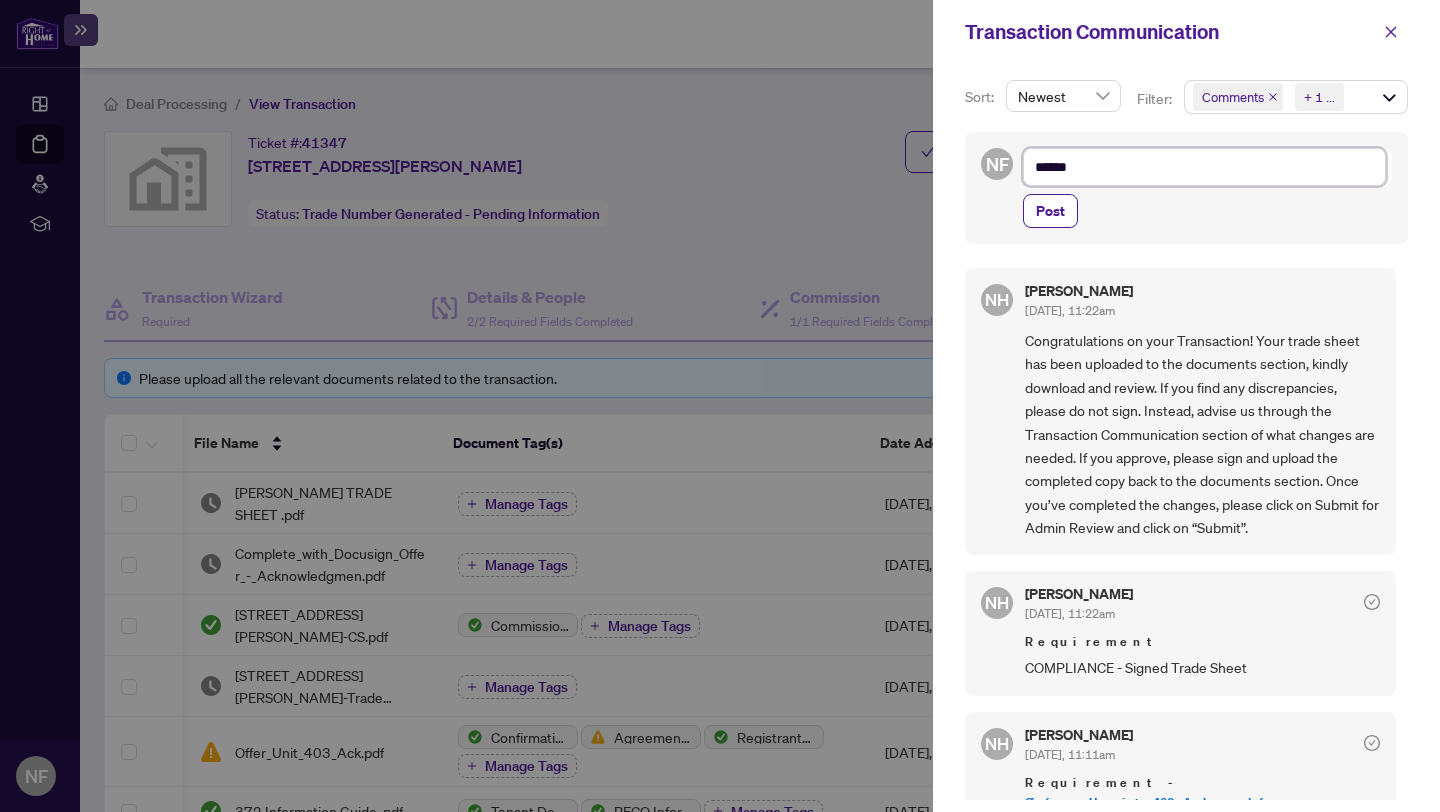 type on "*******" 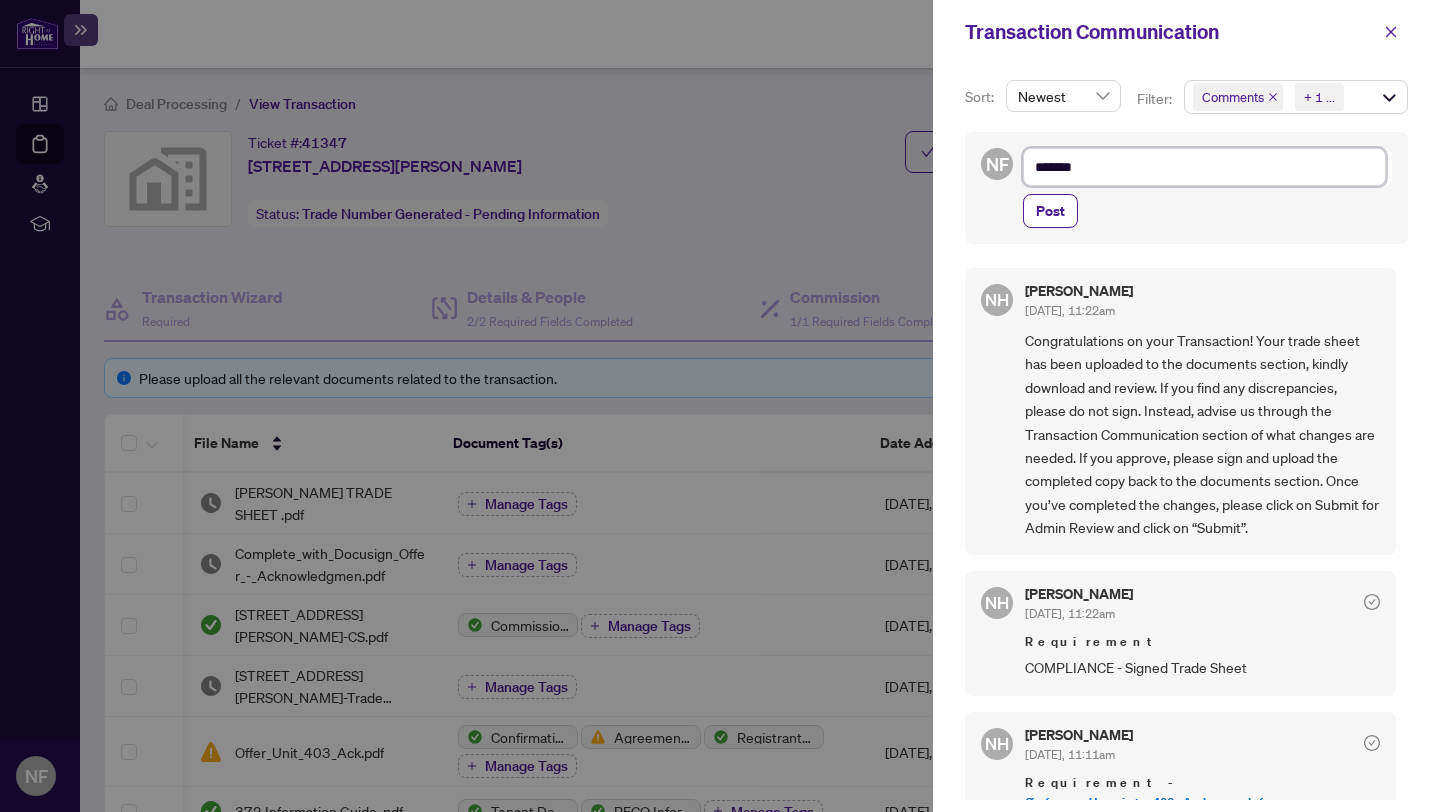 type on "********" 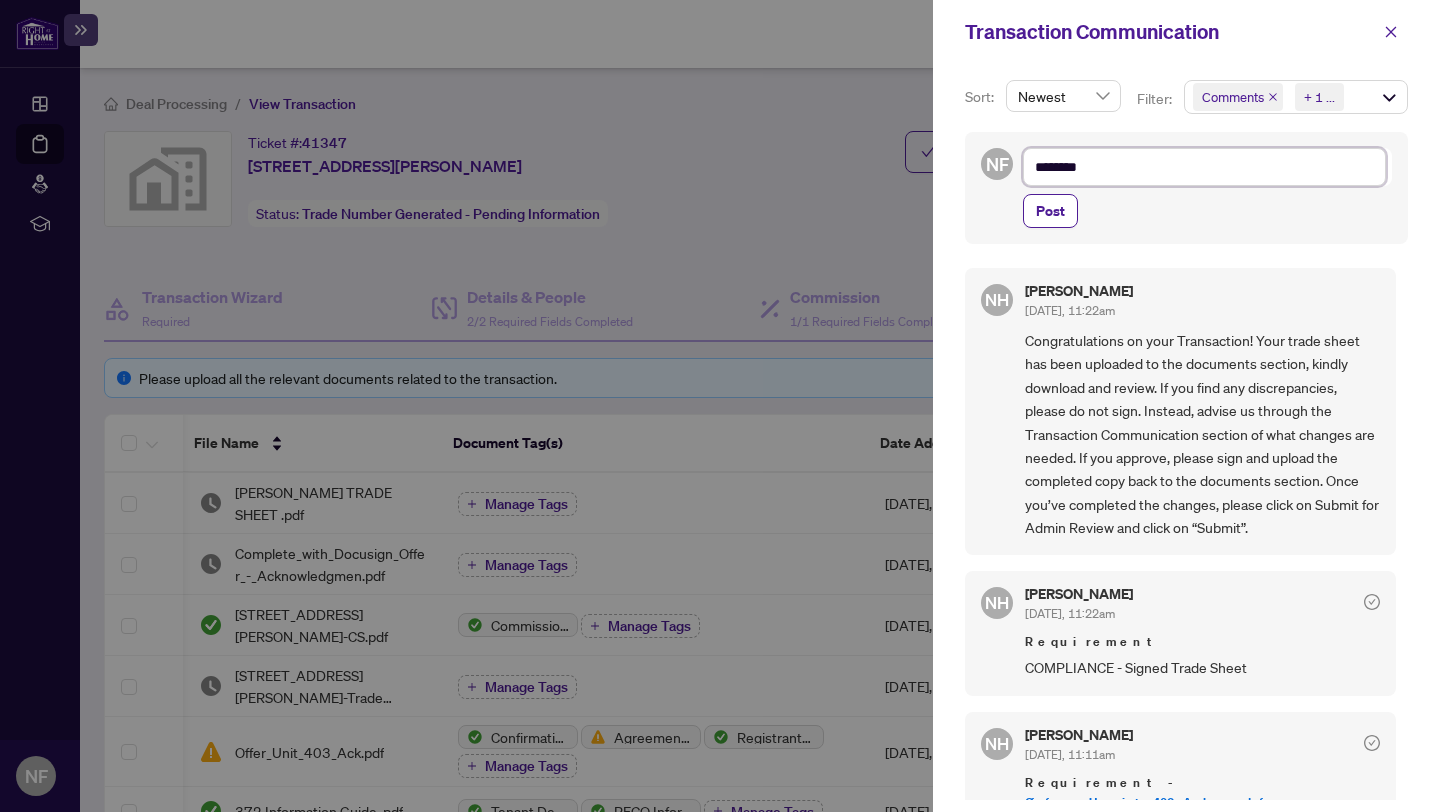 type on "*********" 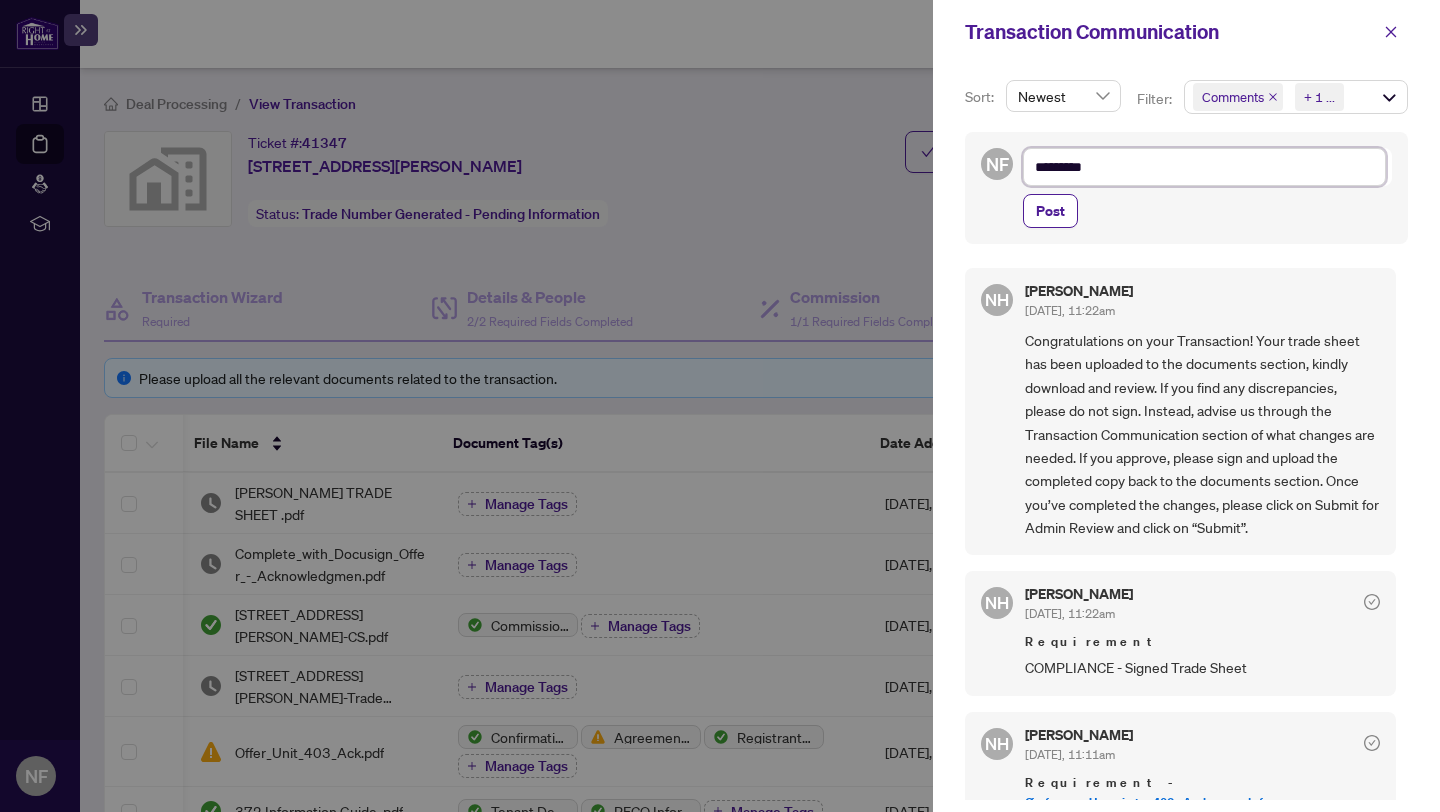 type on "*********" 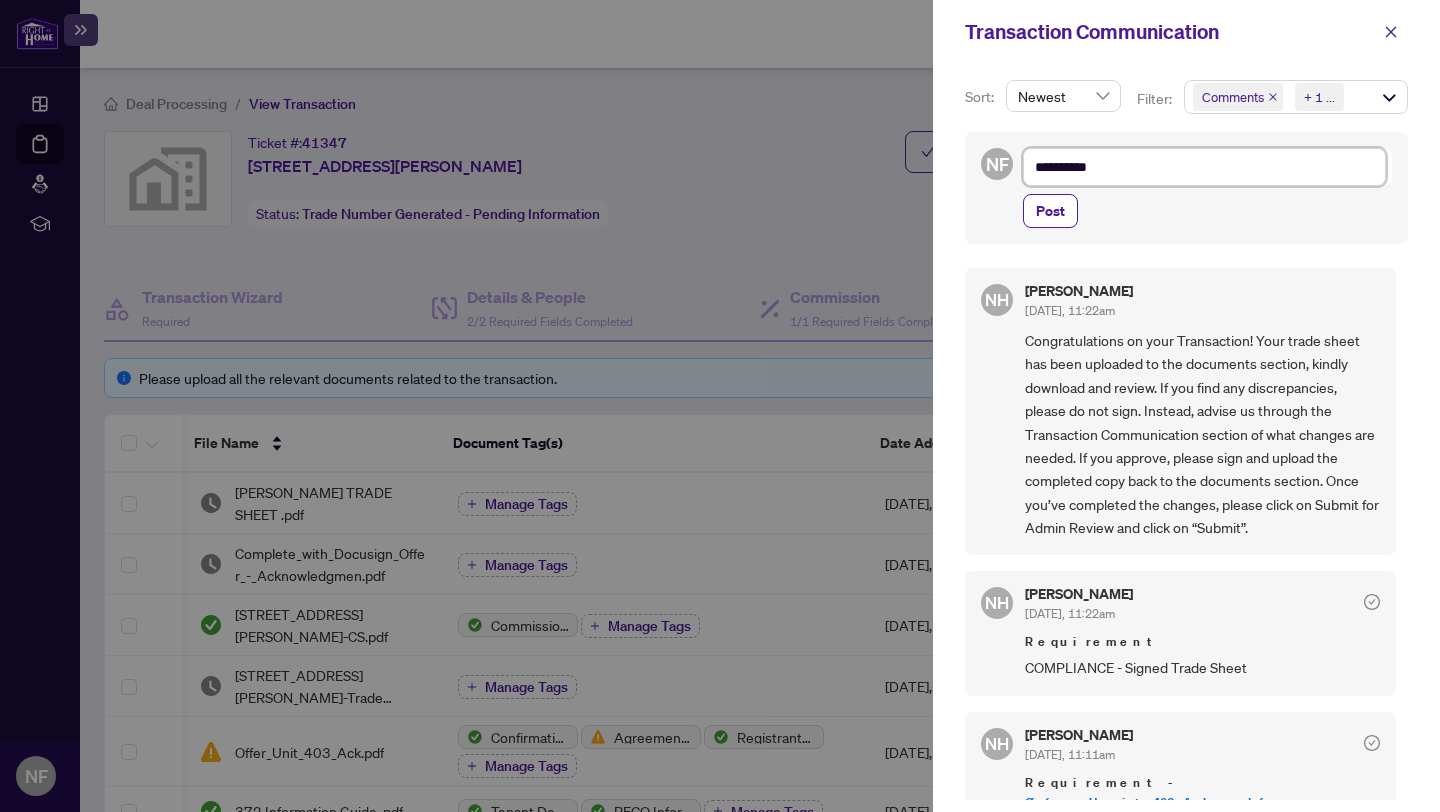 type on "*********" 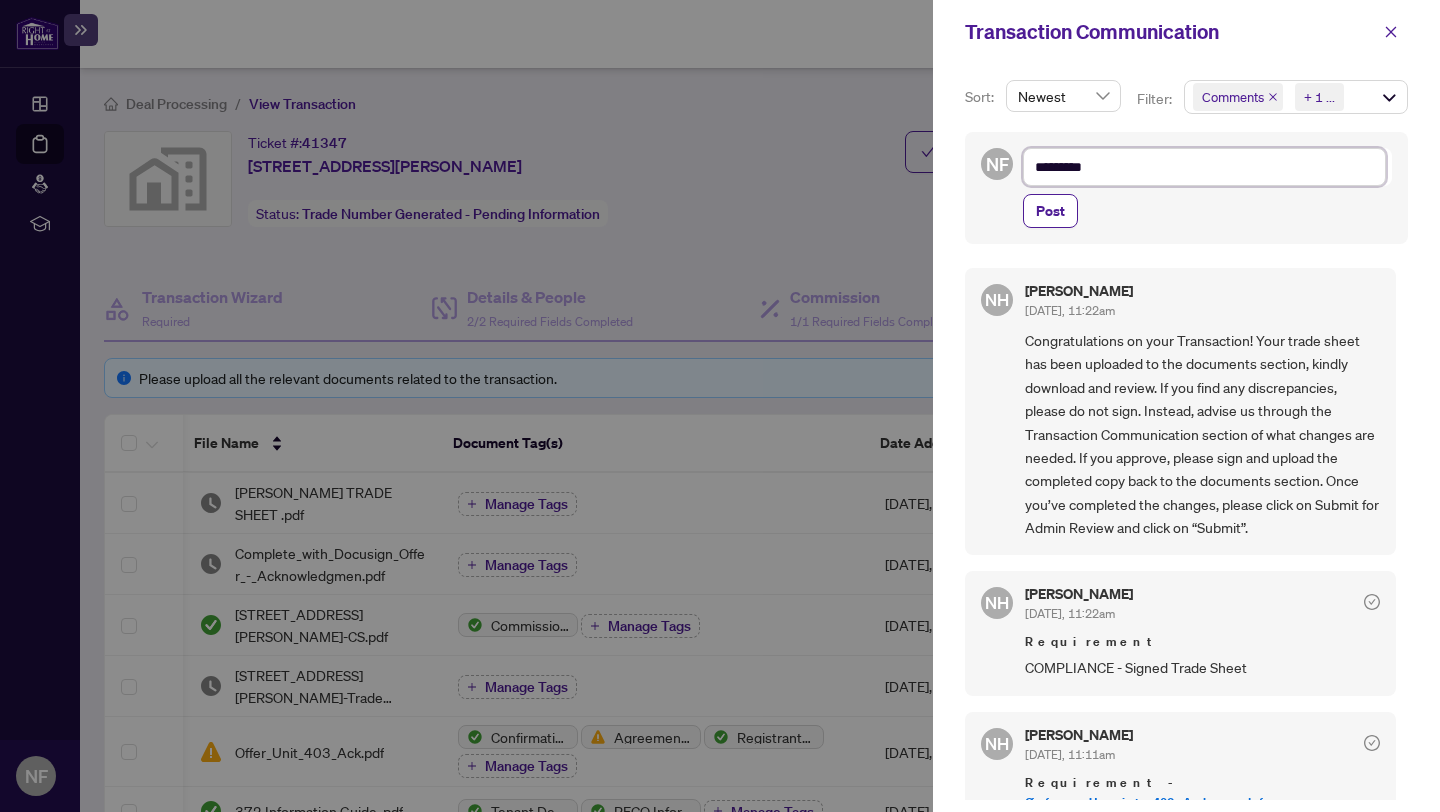 type on "**********" 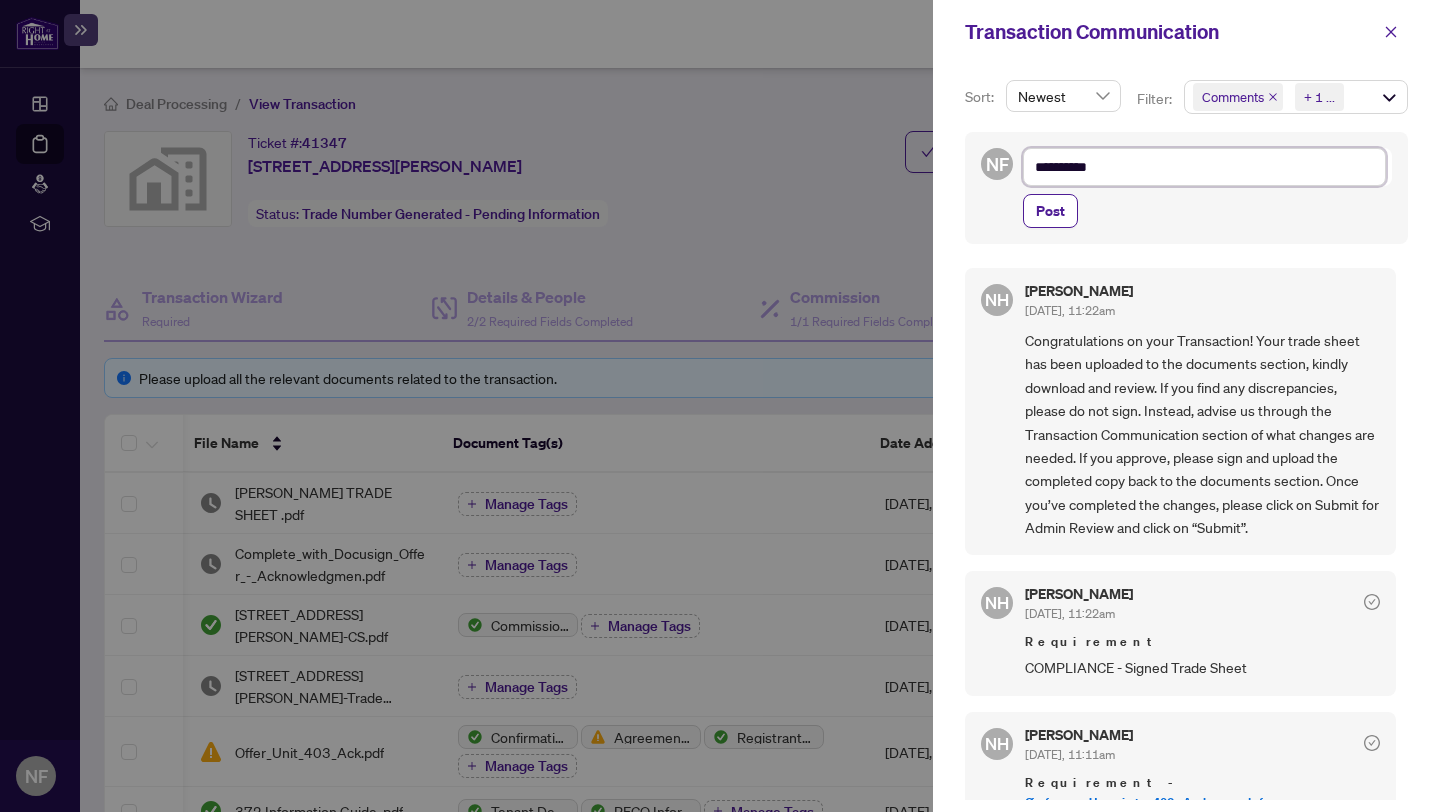 type on "**********" 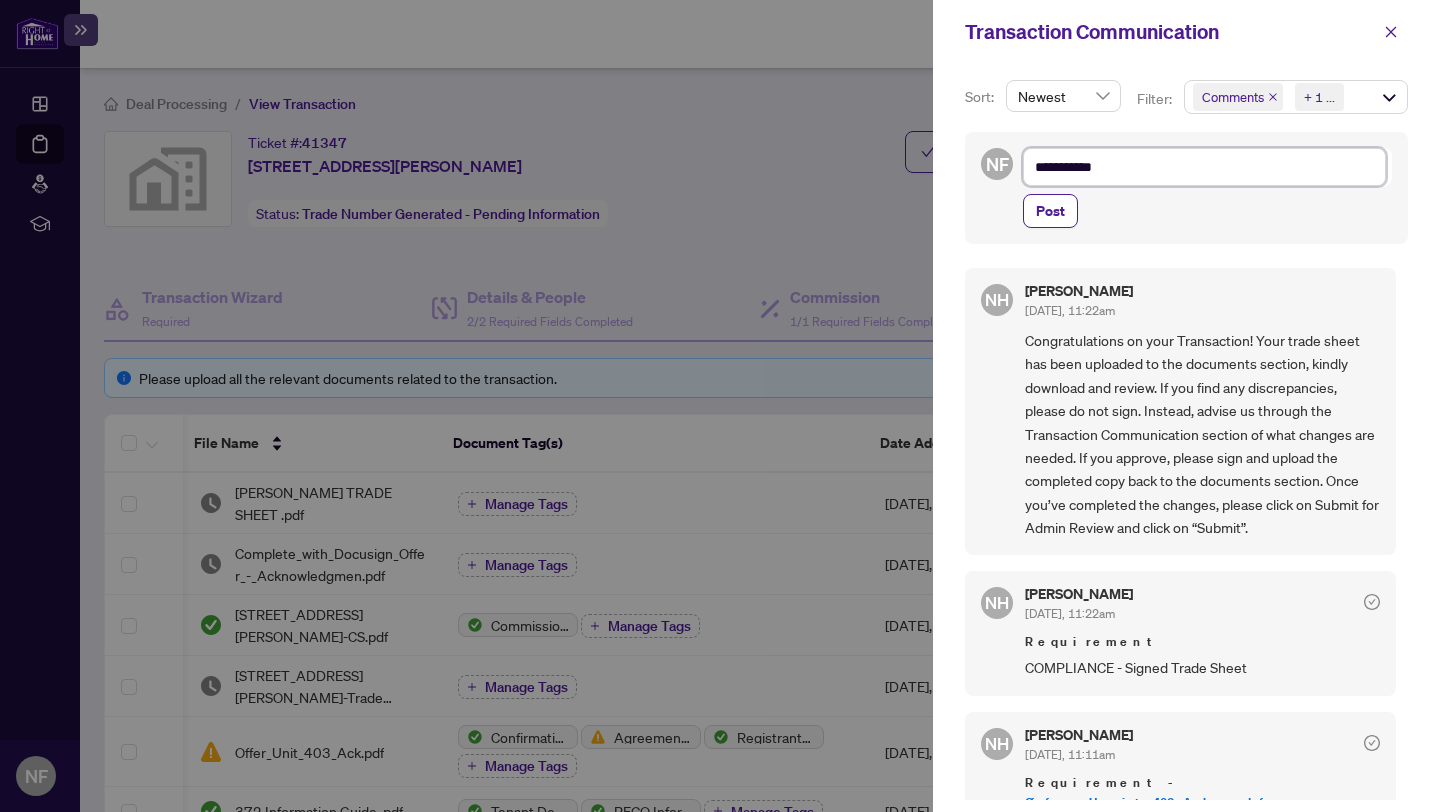 type on "**********" 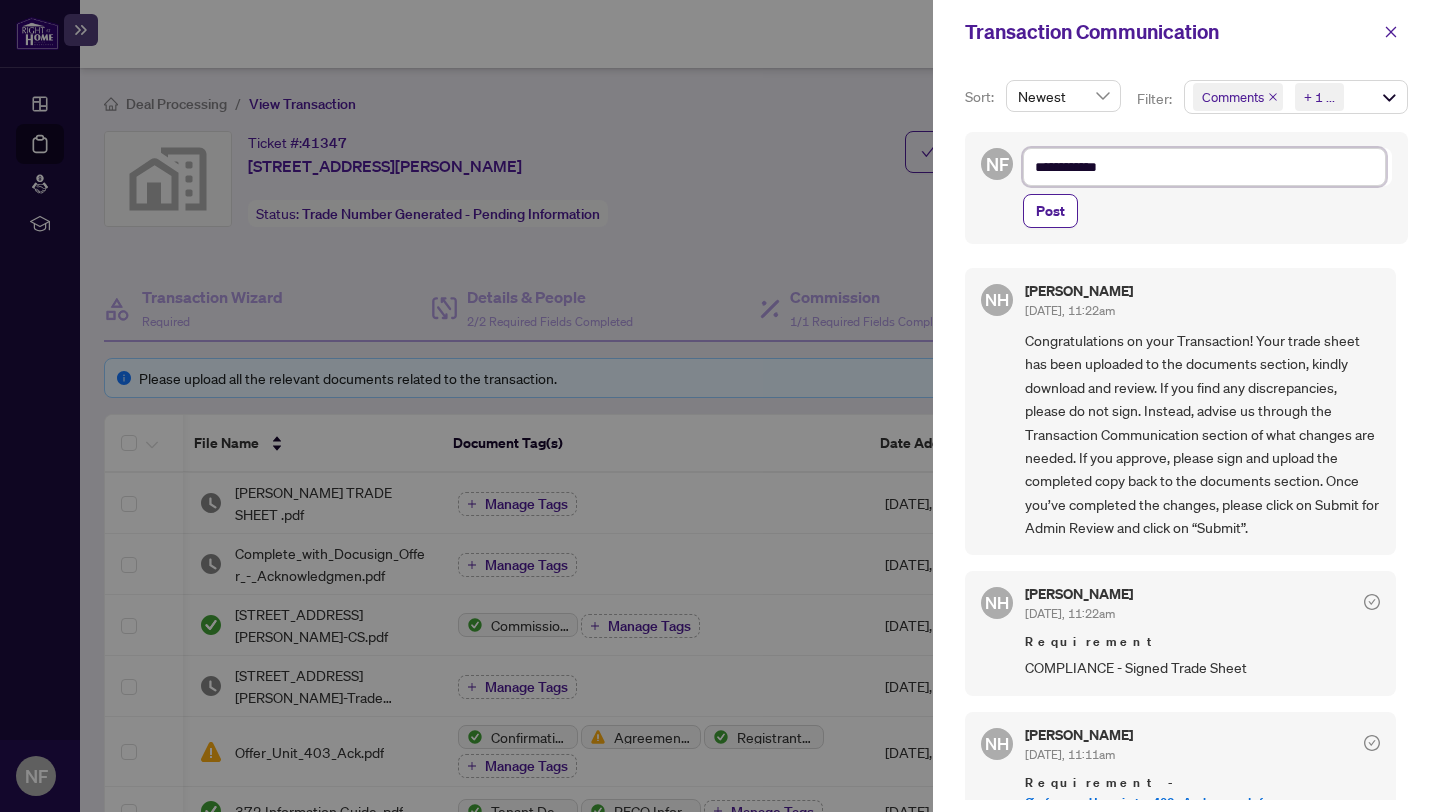 type on "**********" 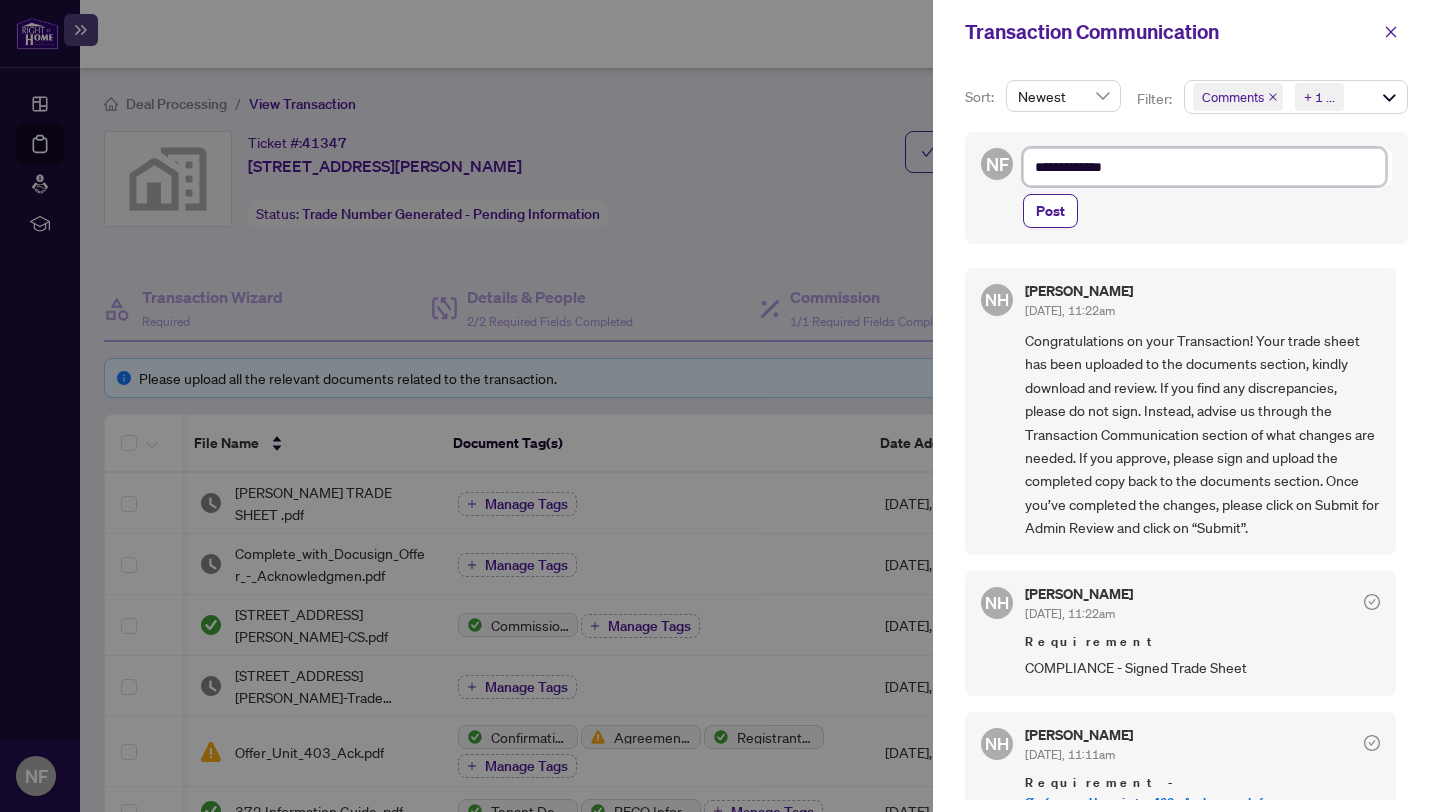 type on "**********" 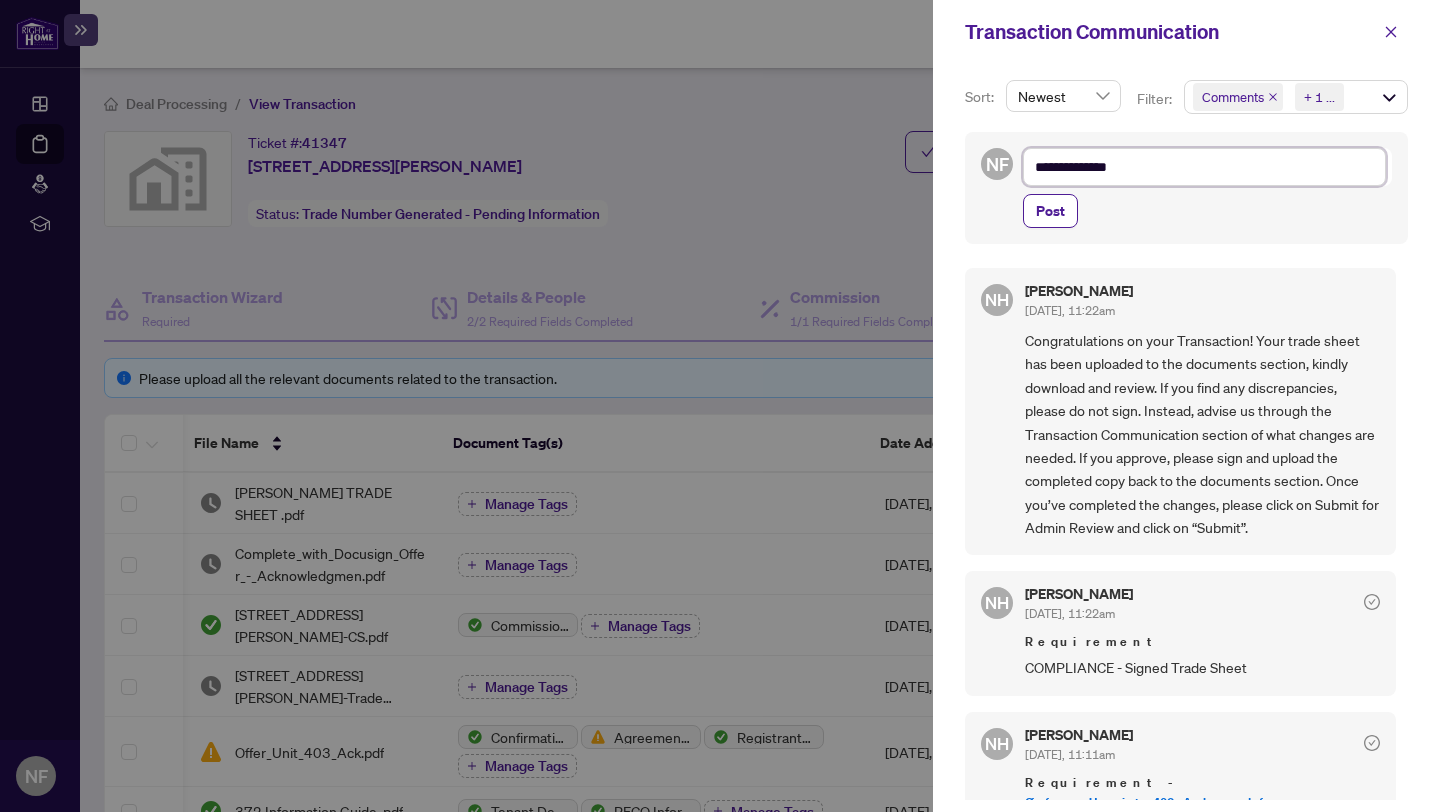 type on "**********" 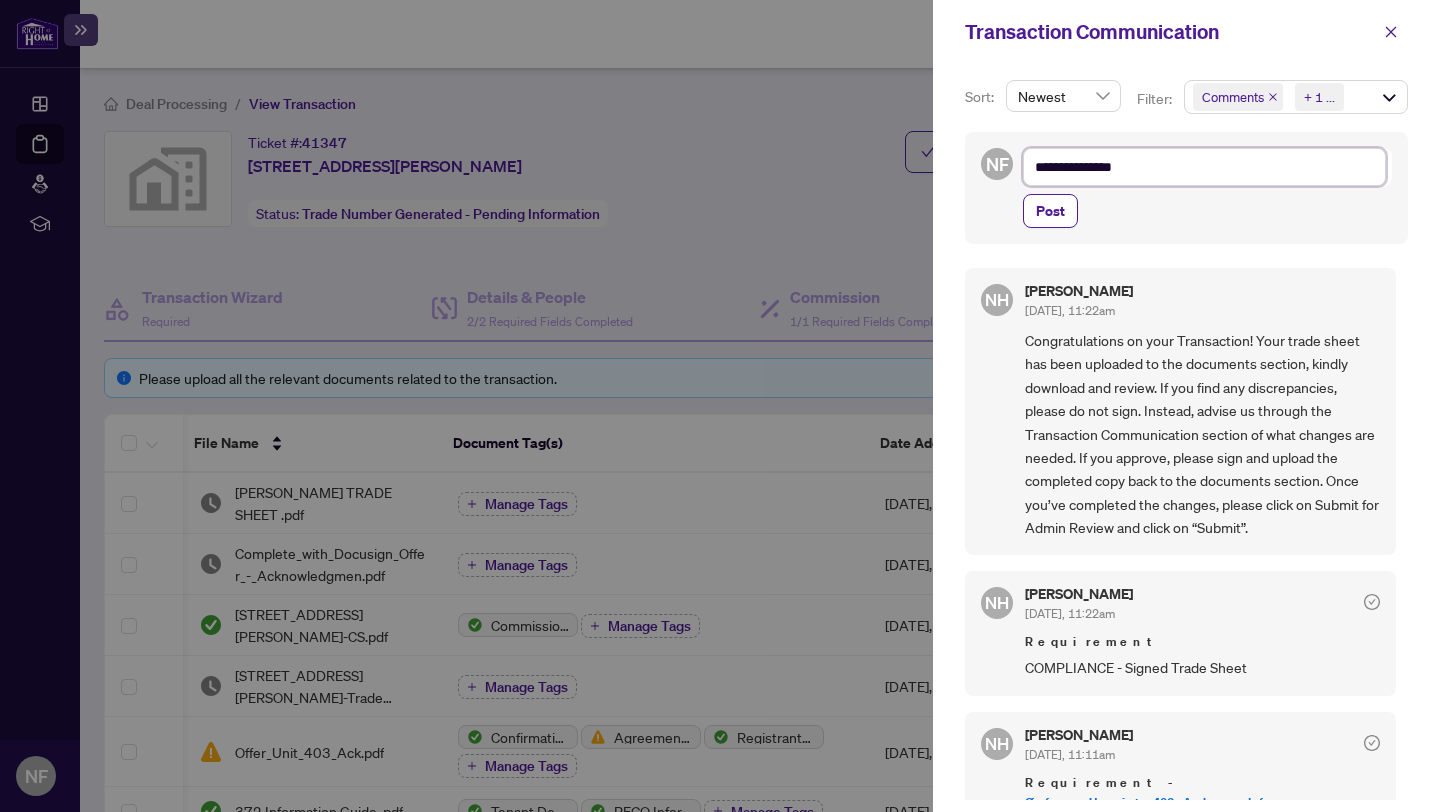 type on "**********" 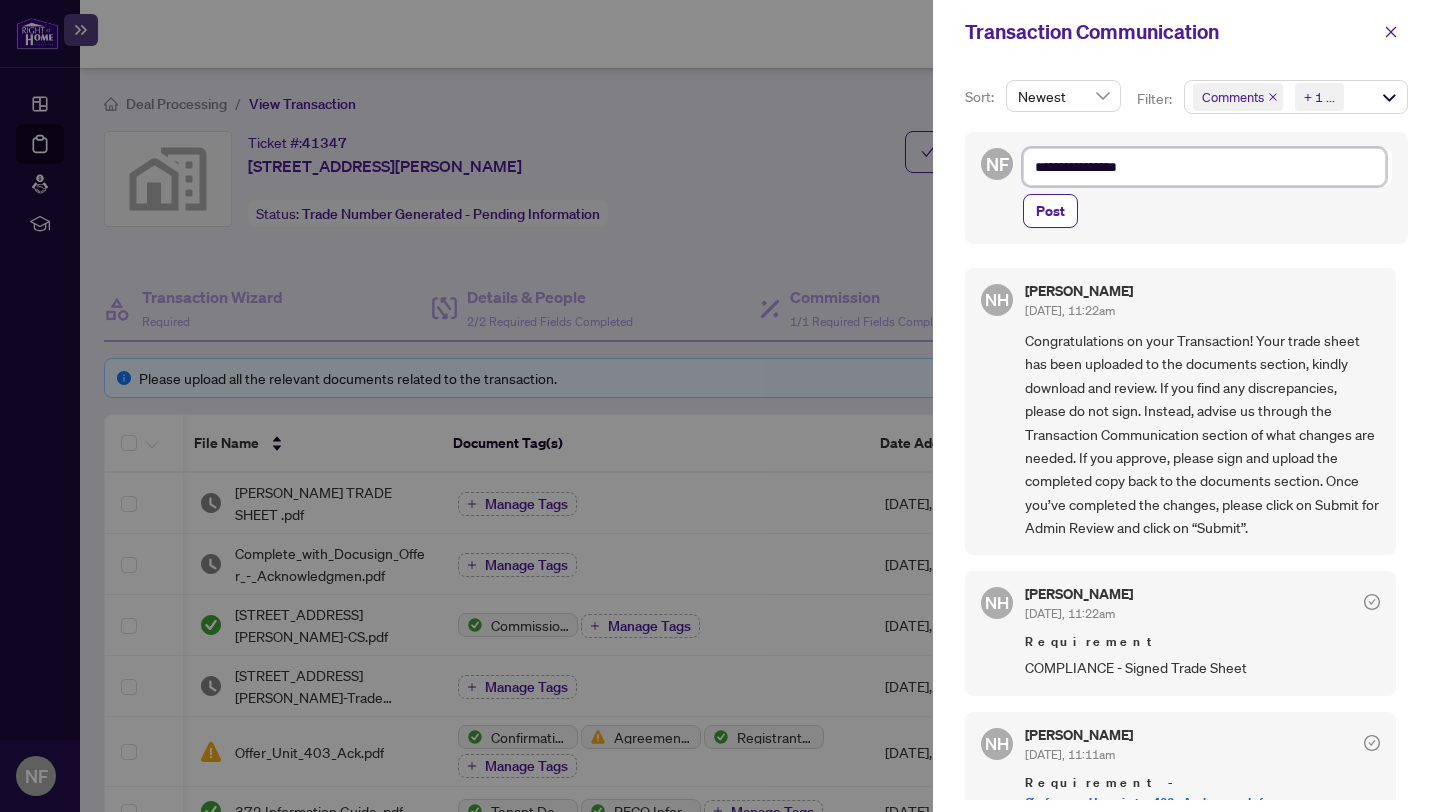 type on "**********" 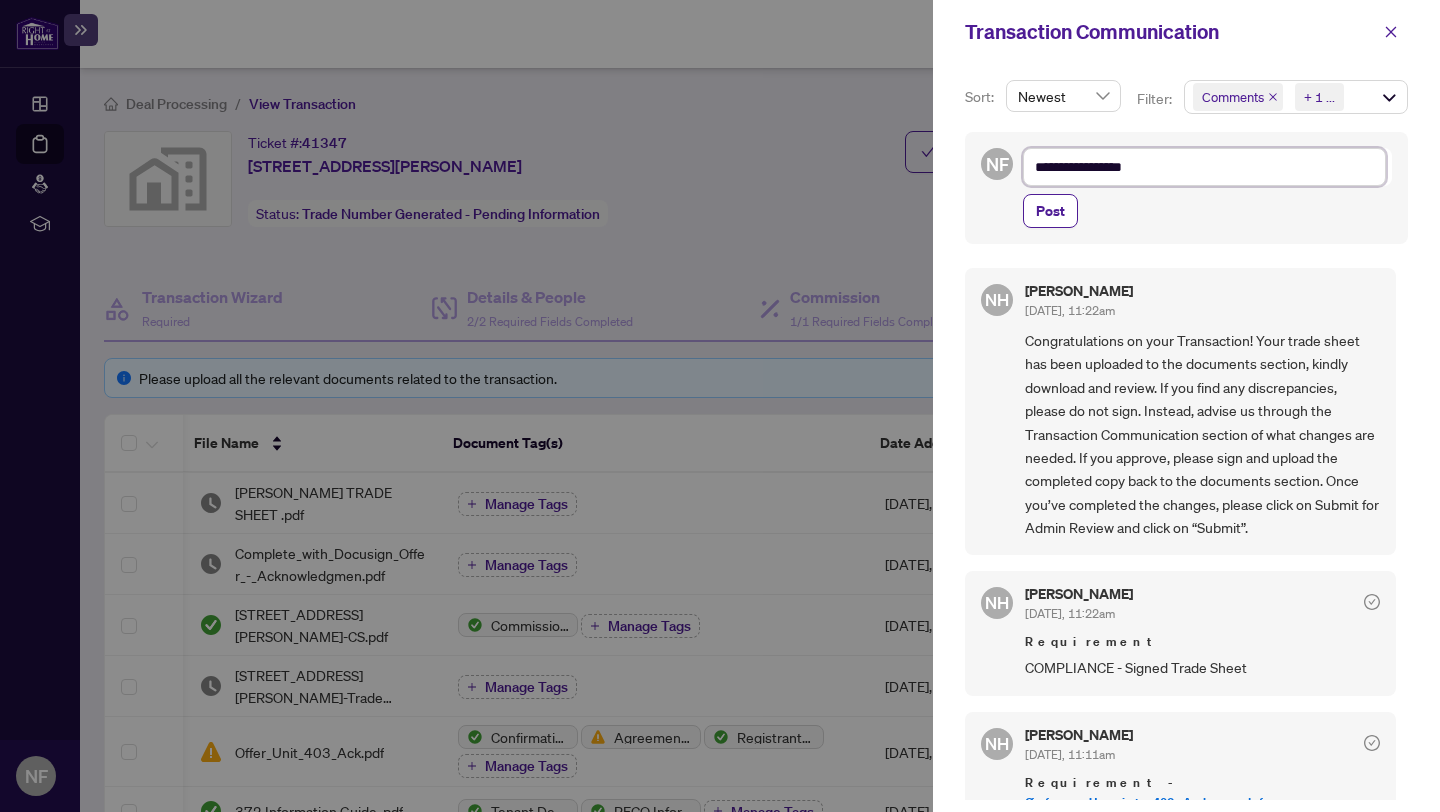 type on "**********" 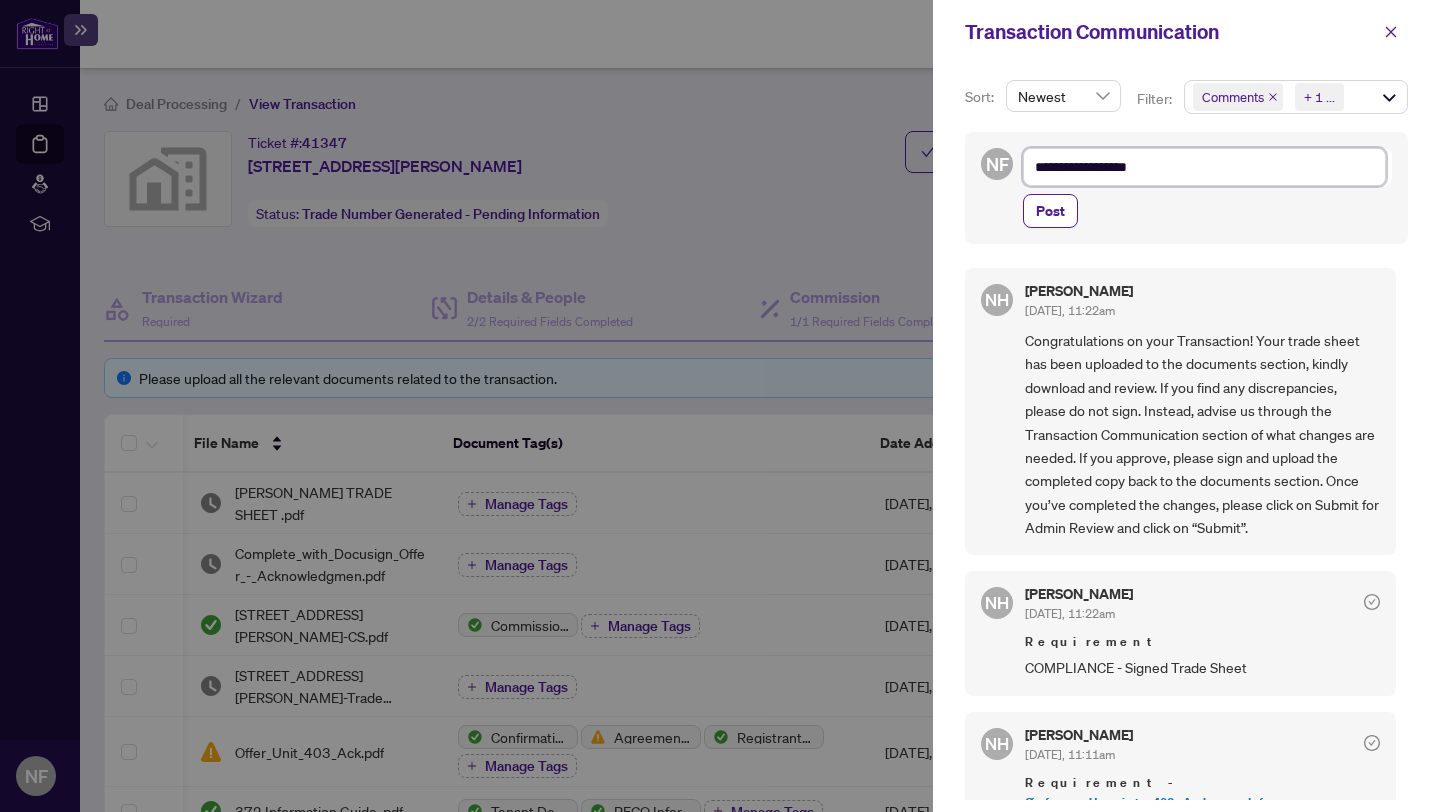 type on "**********" 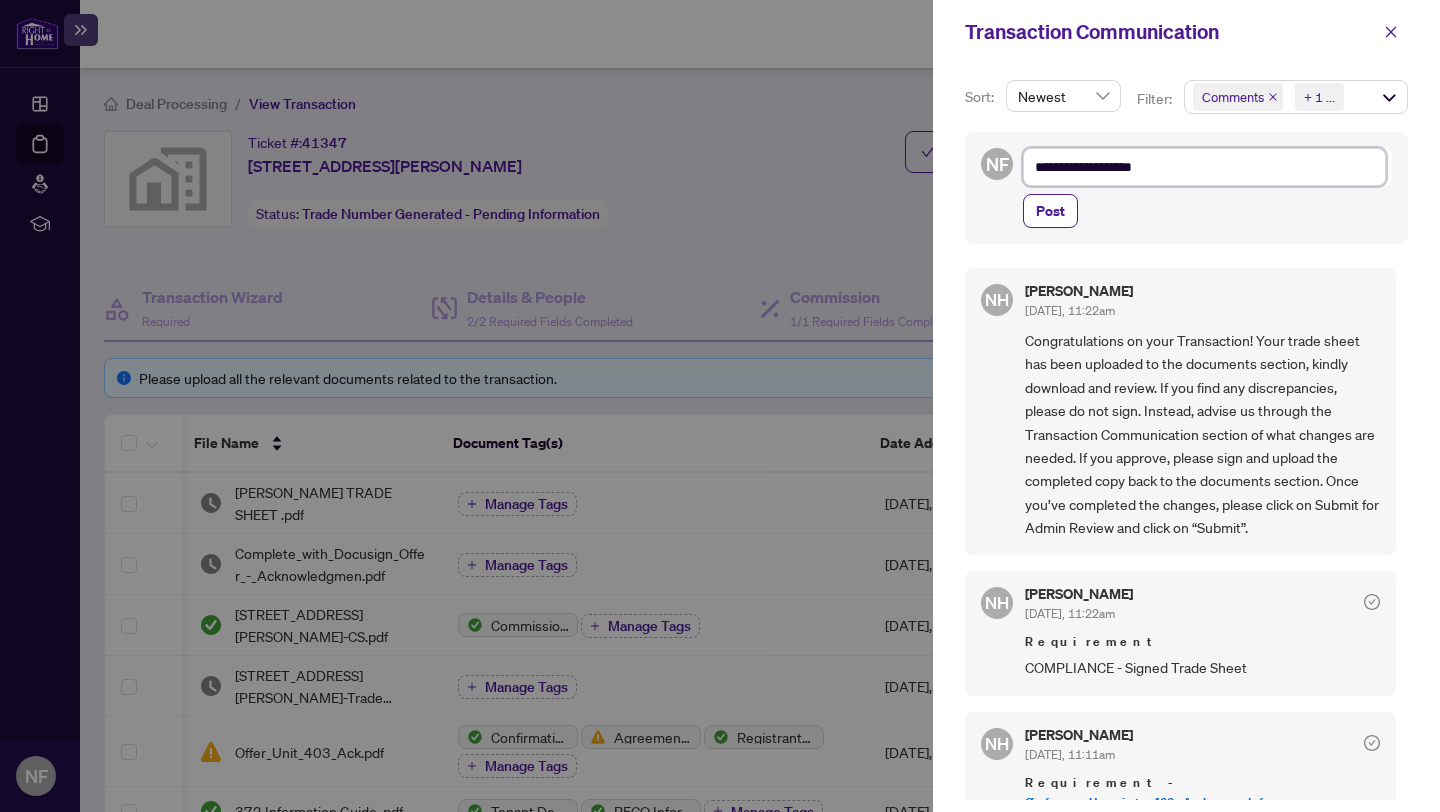 type on "**********" 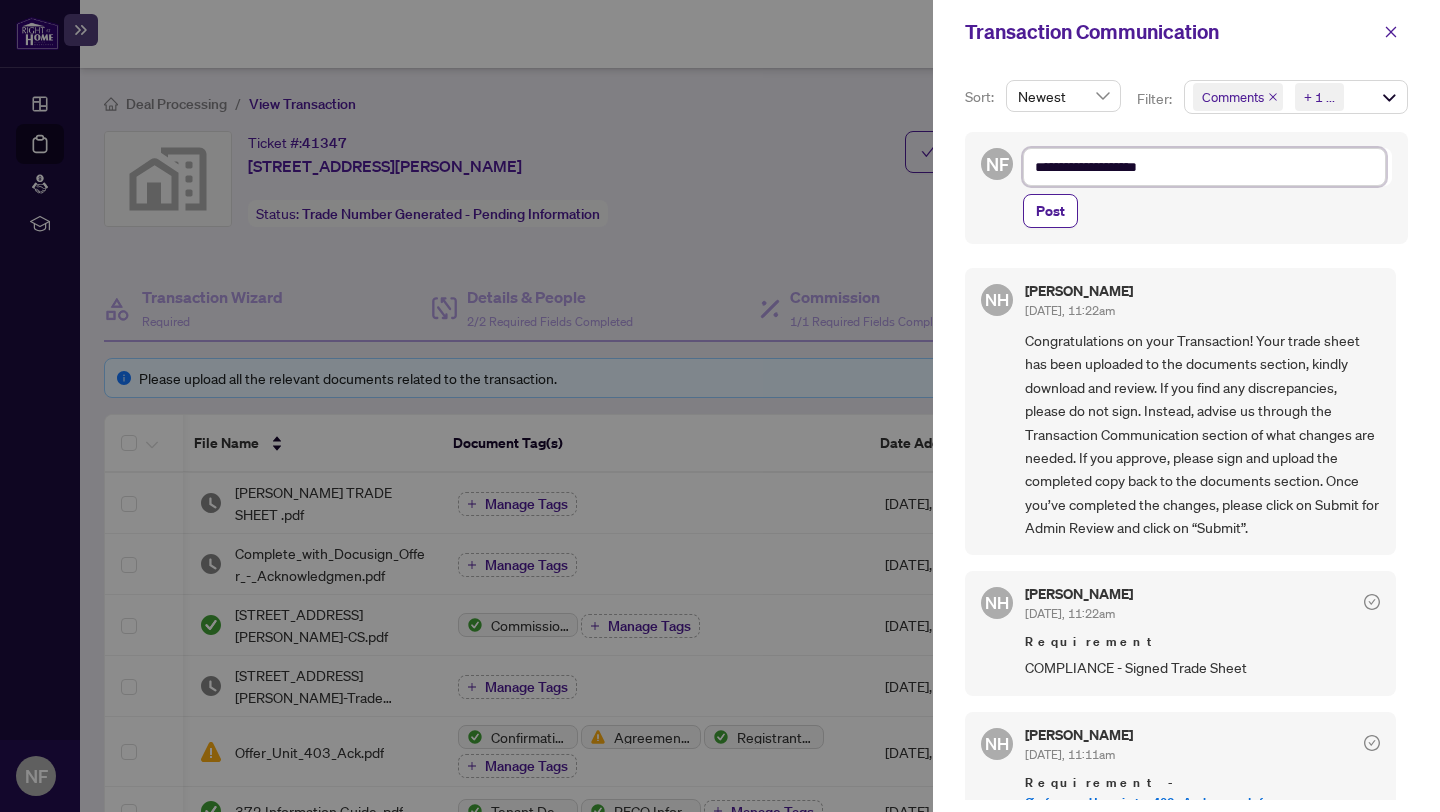 type on "**********" 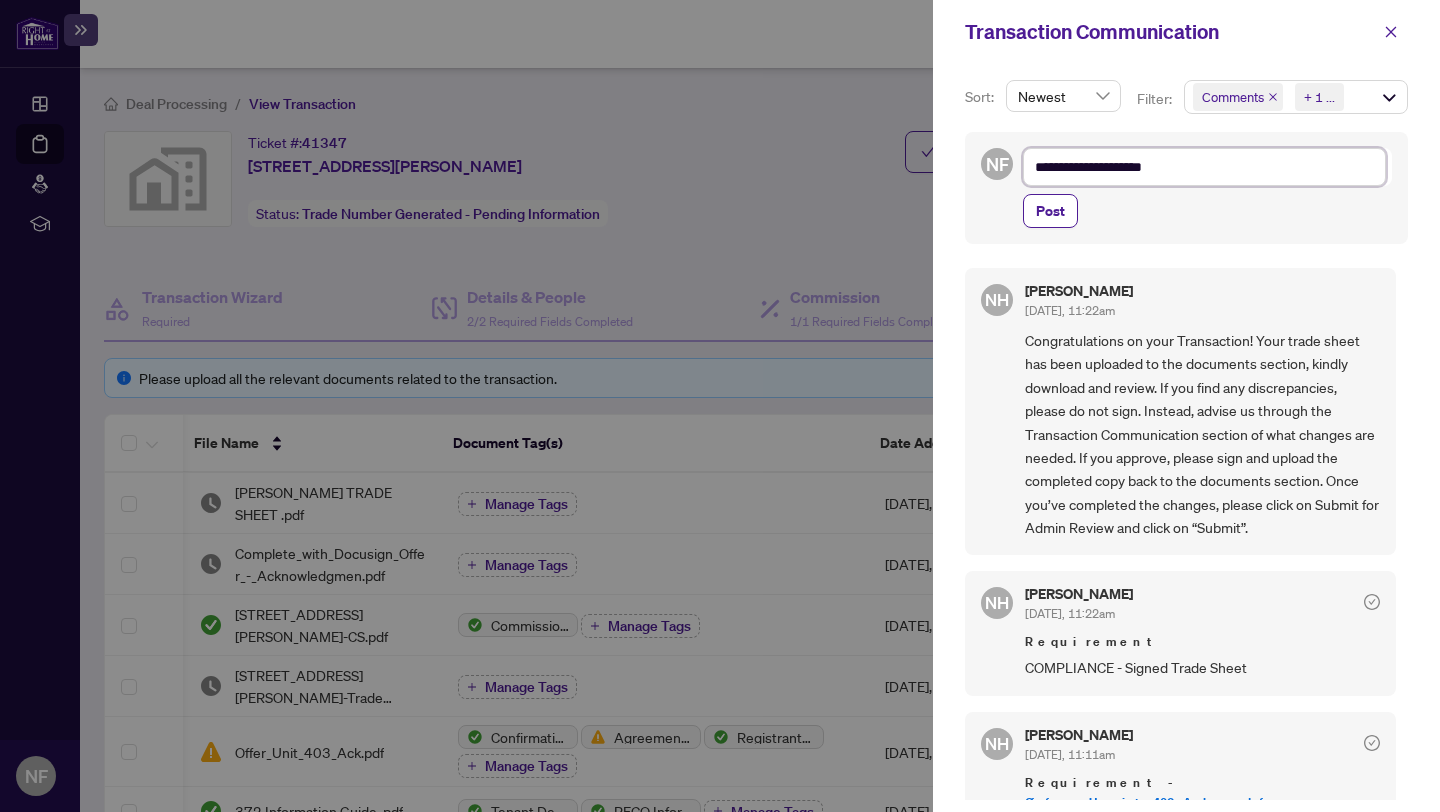 type on "**********" 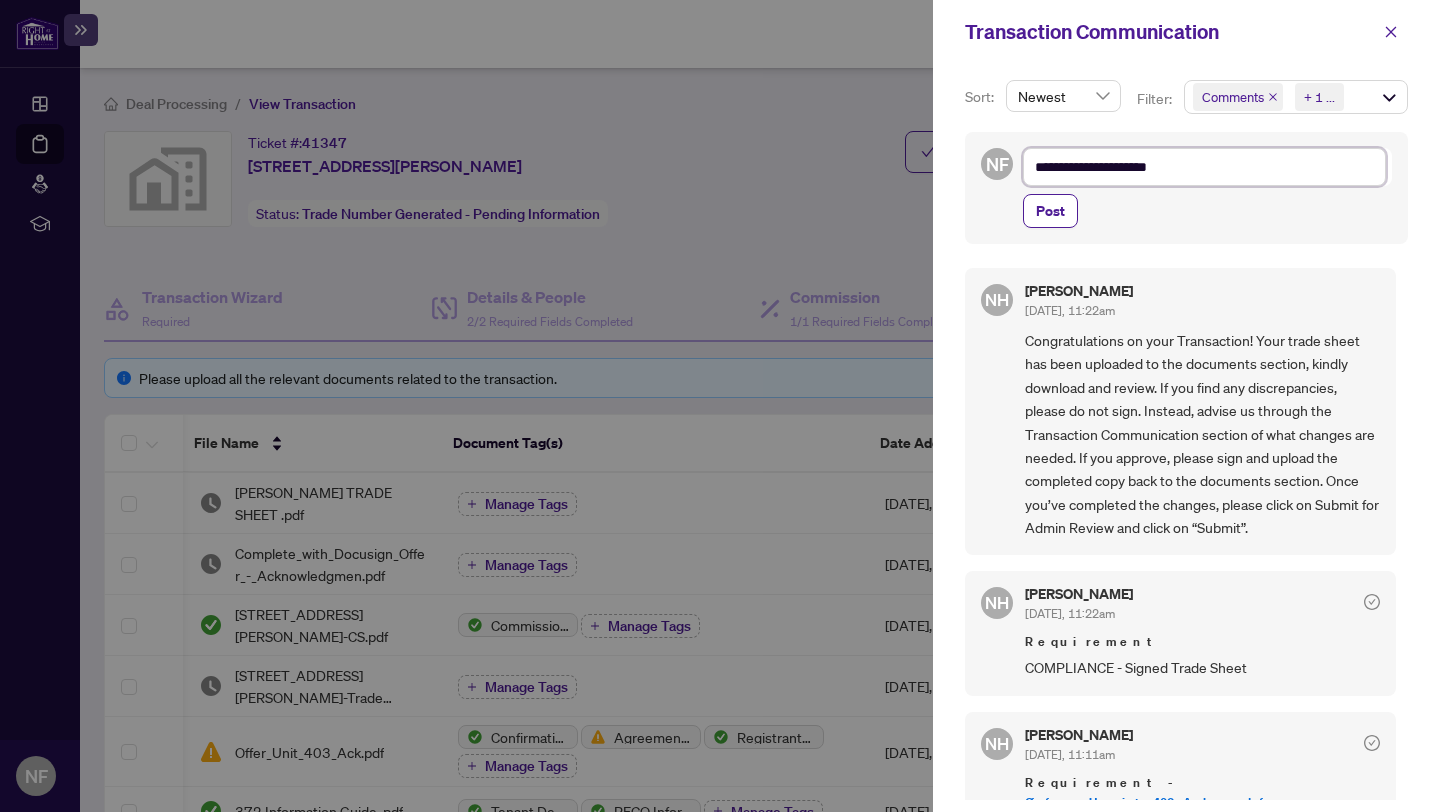 type on "**********" 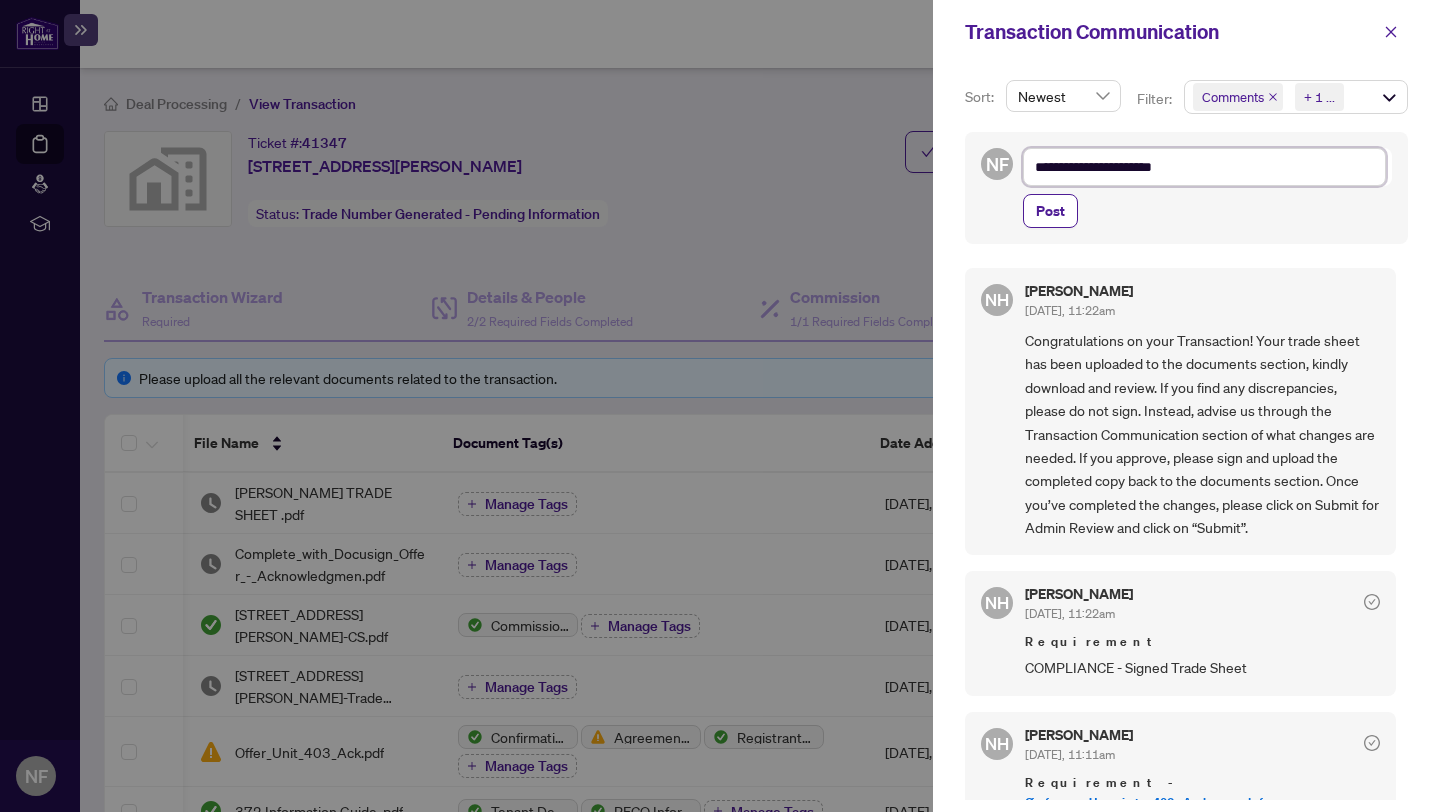 type on "**********" 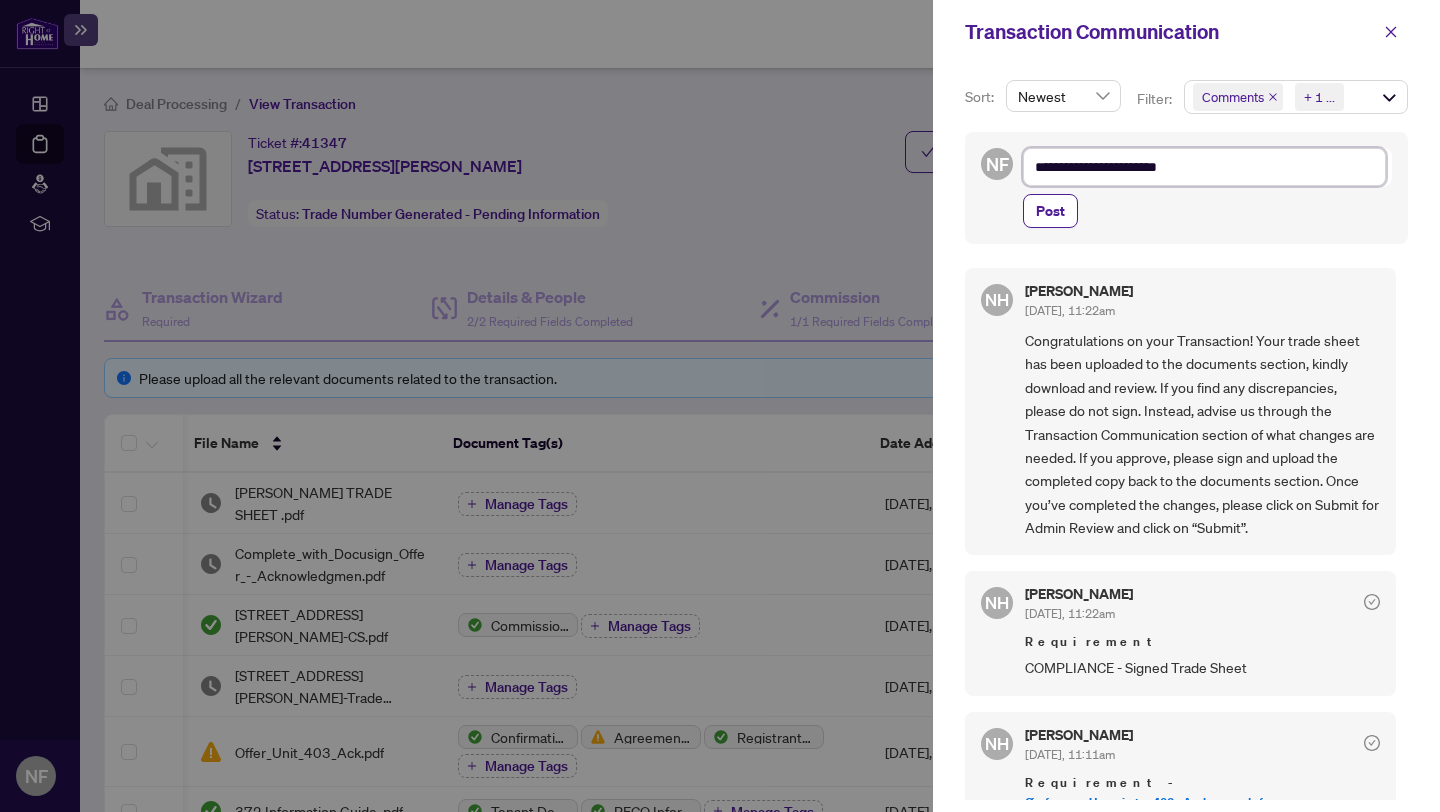 type on "**********" 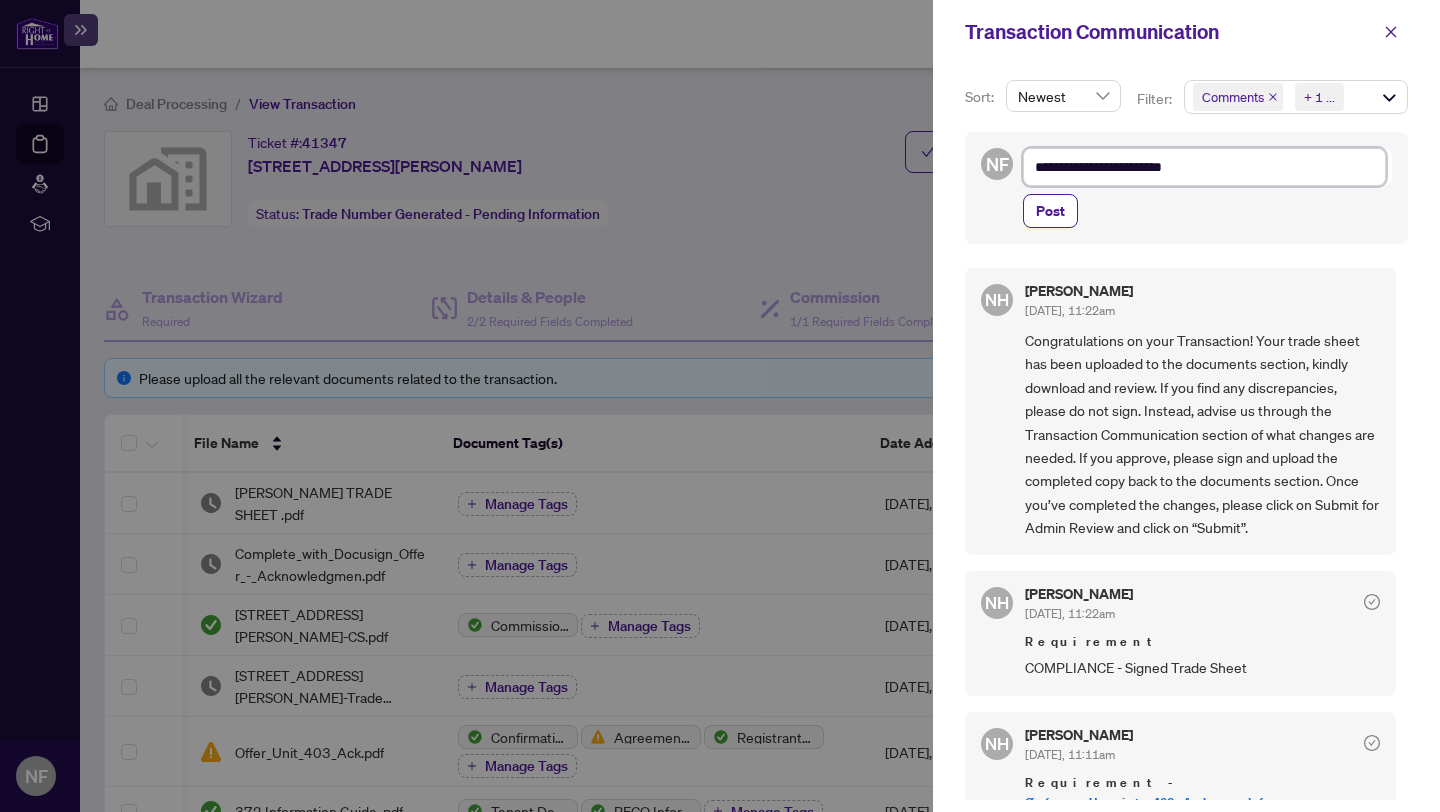 type on "**********" 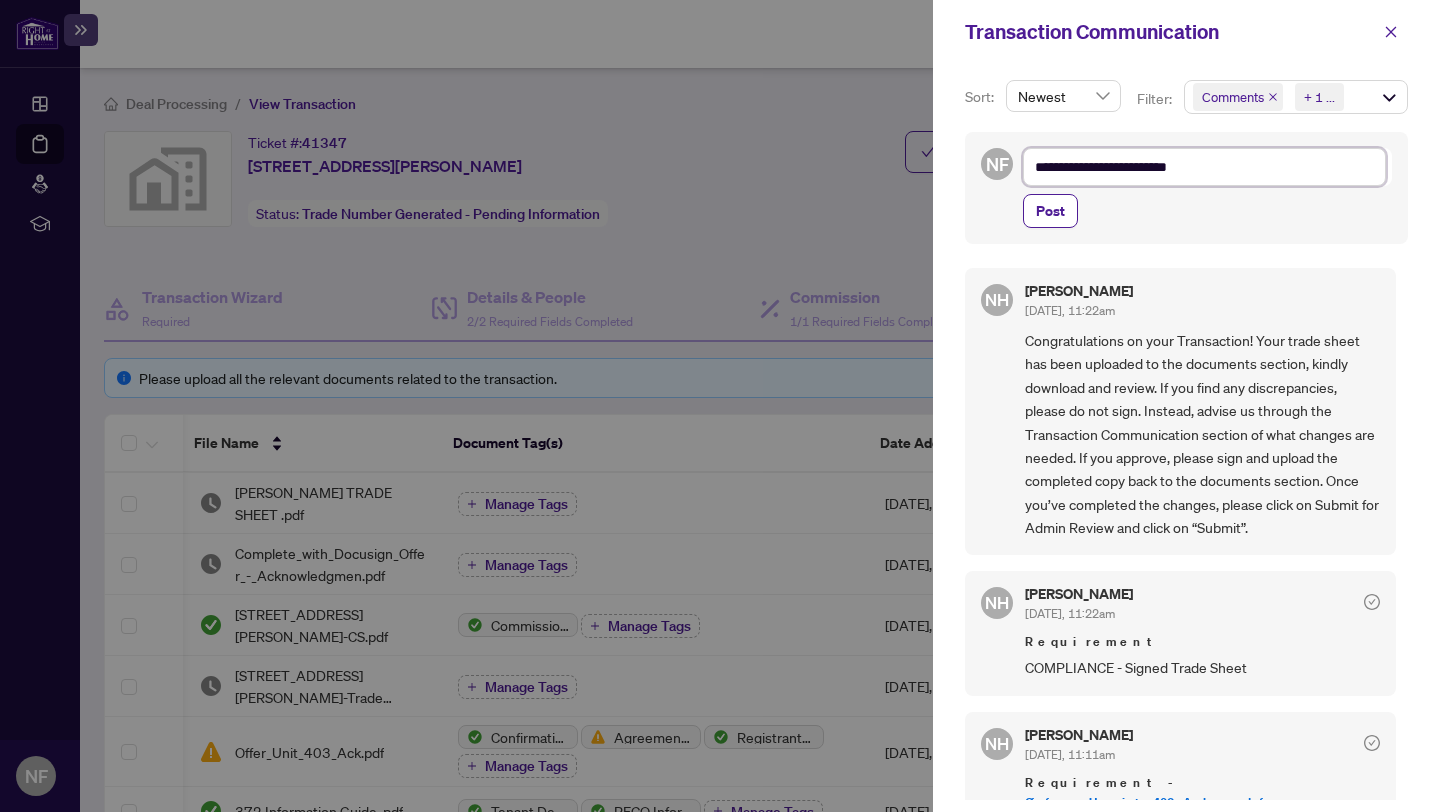 type on "**********" 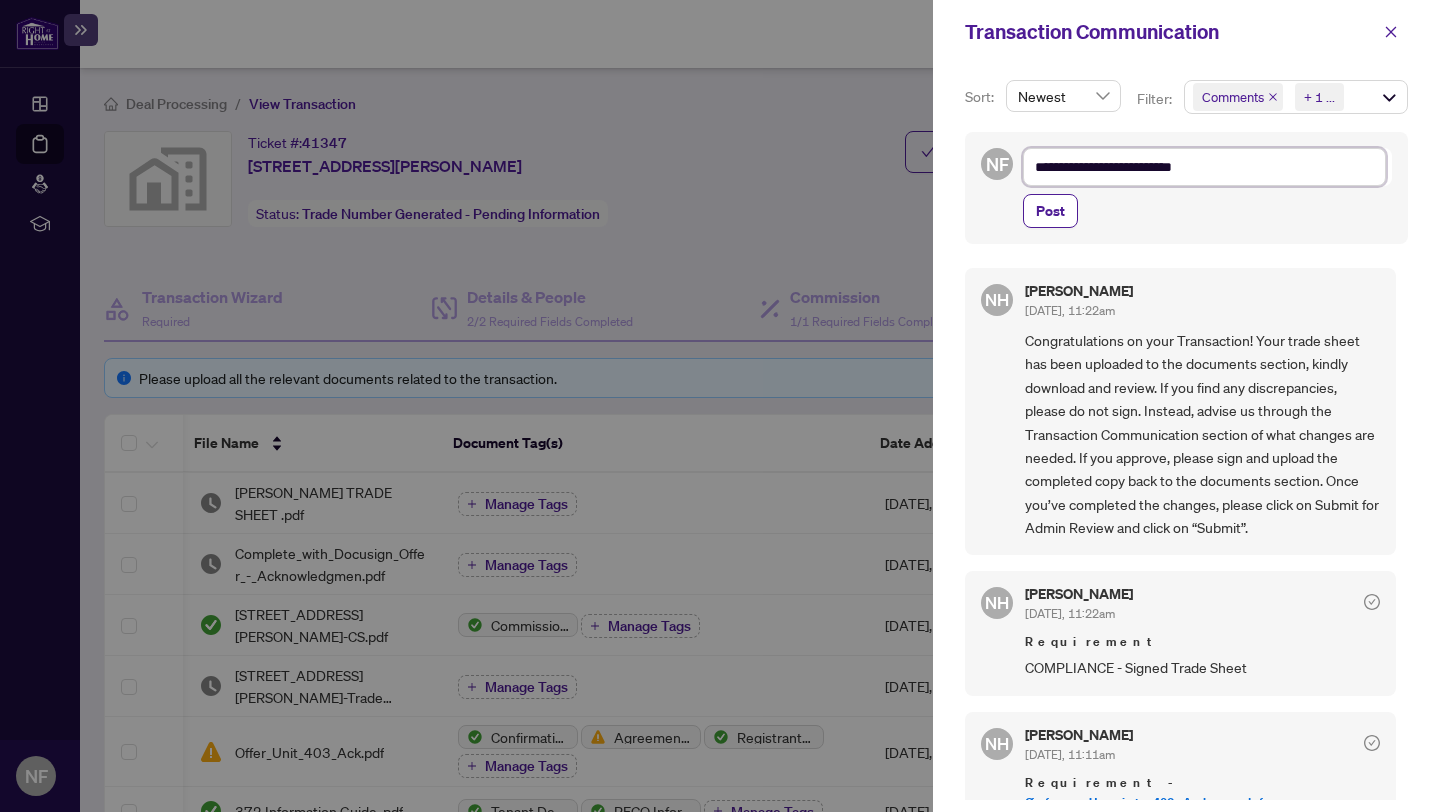 type on "**********" 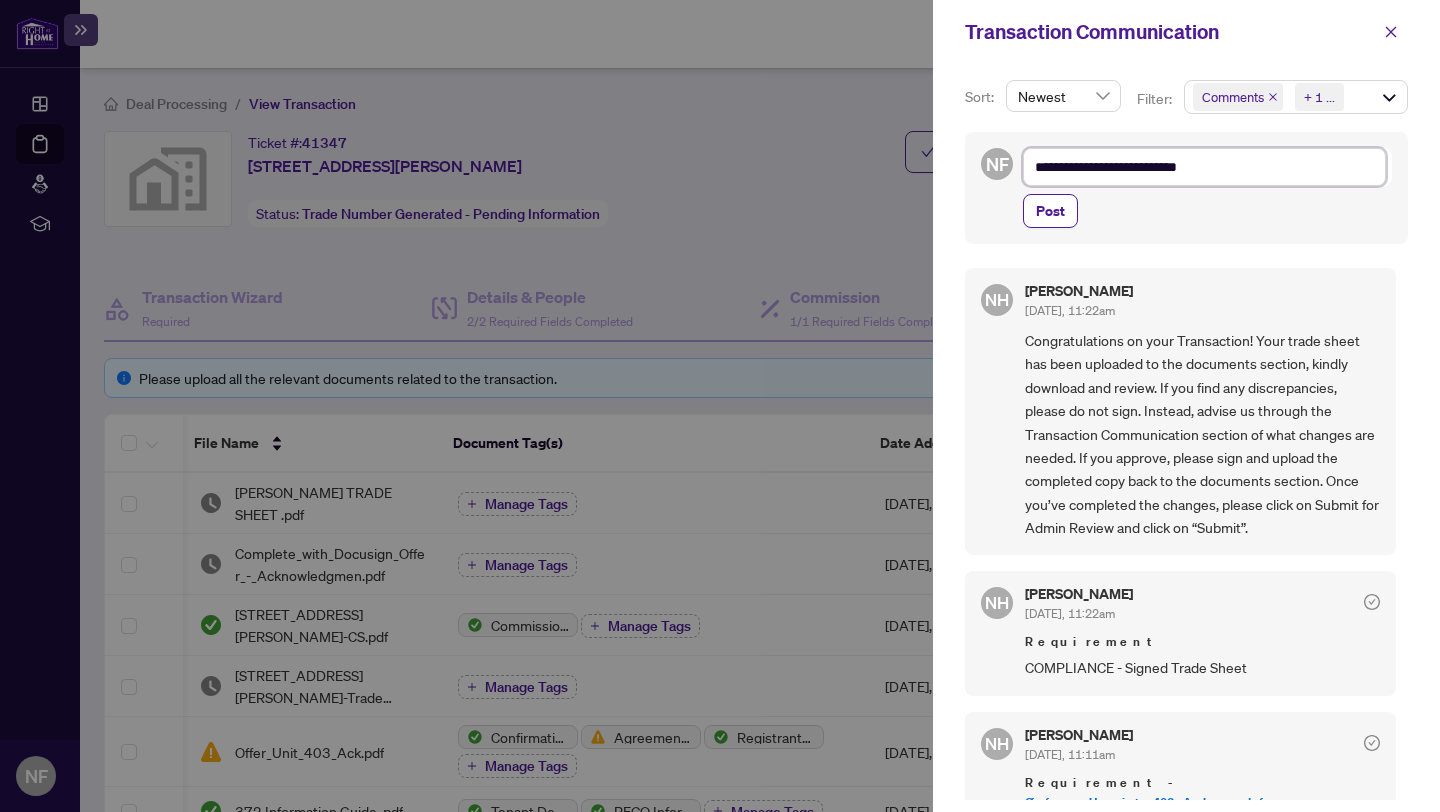 type on "**********" 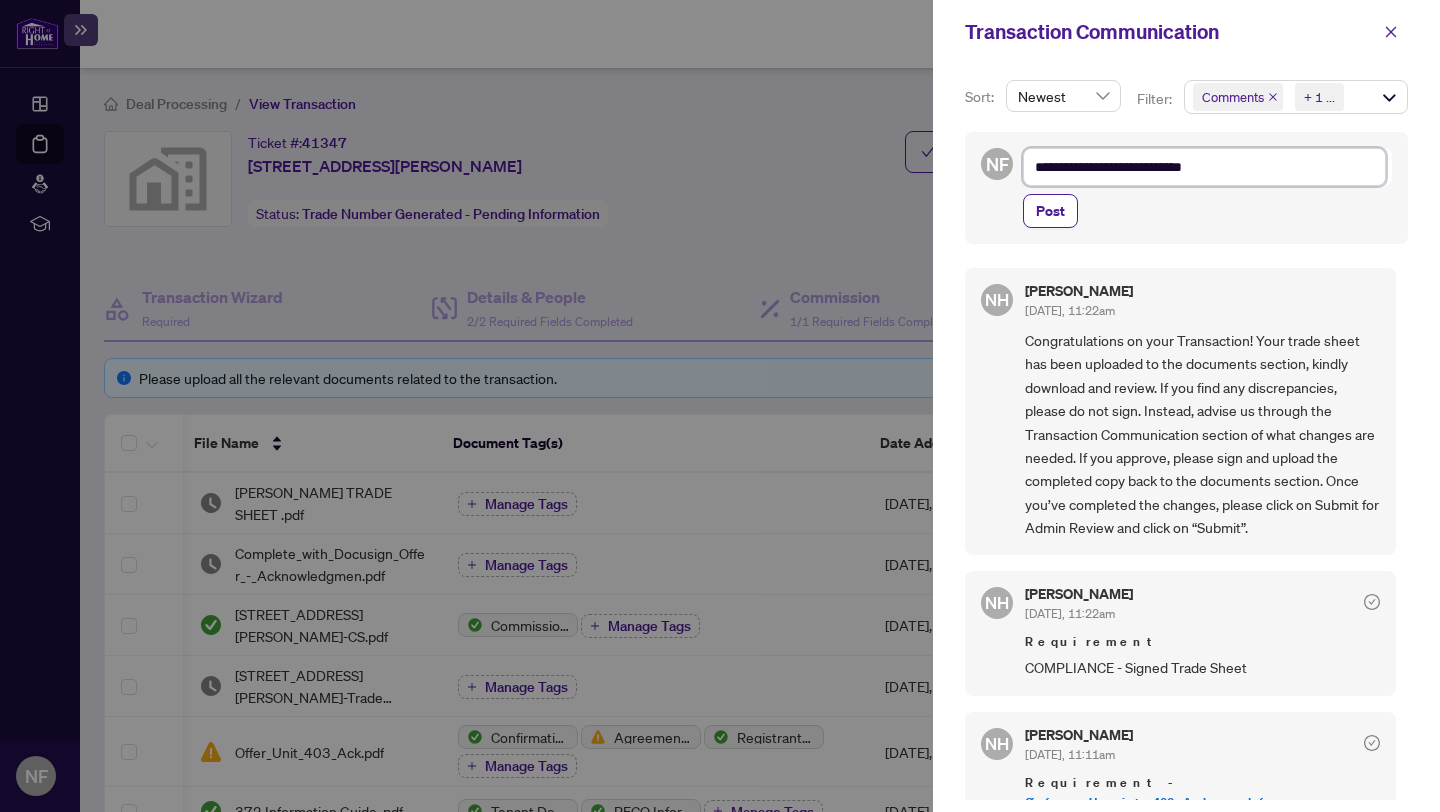 type on "**********" 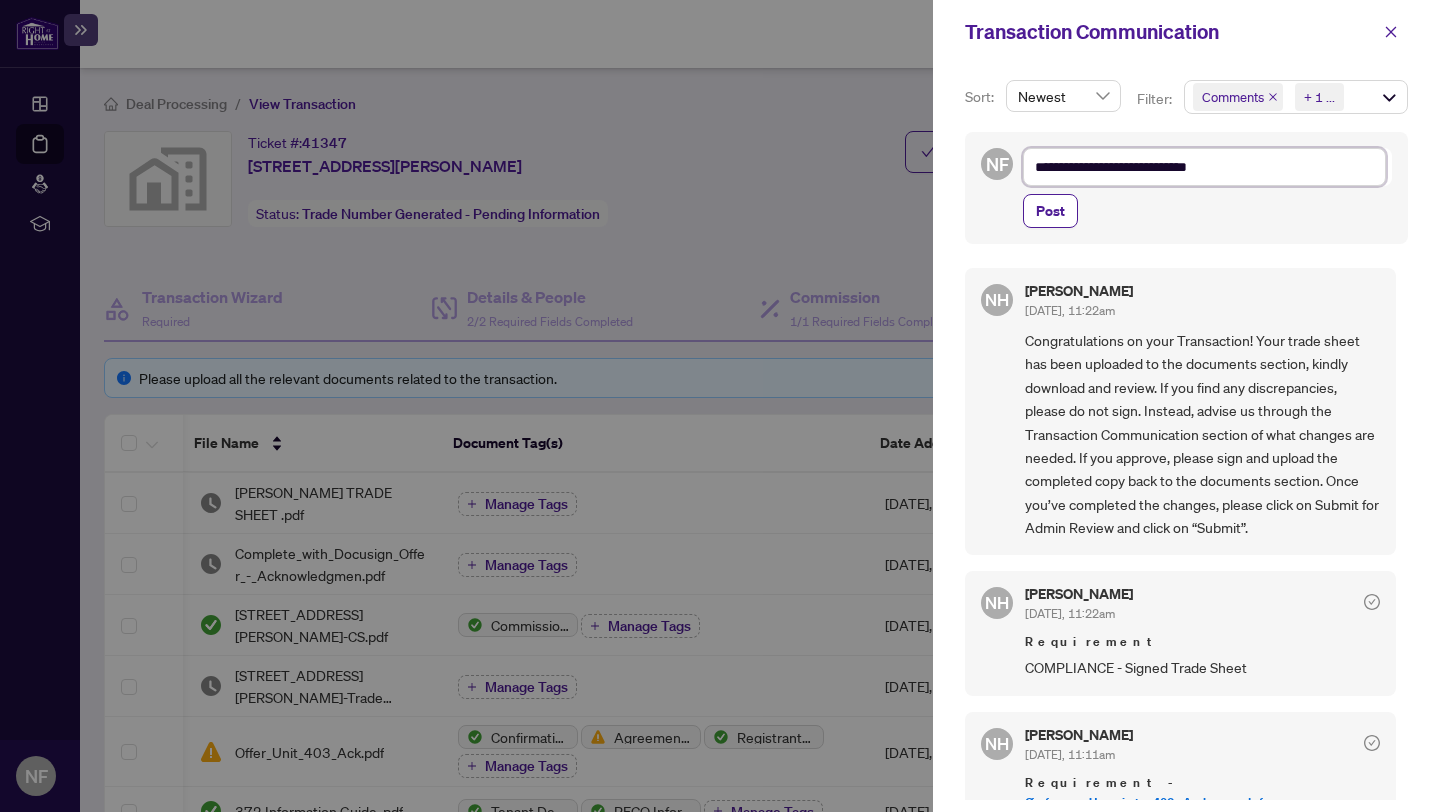 type on "**********" 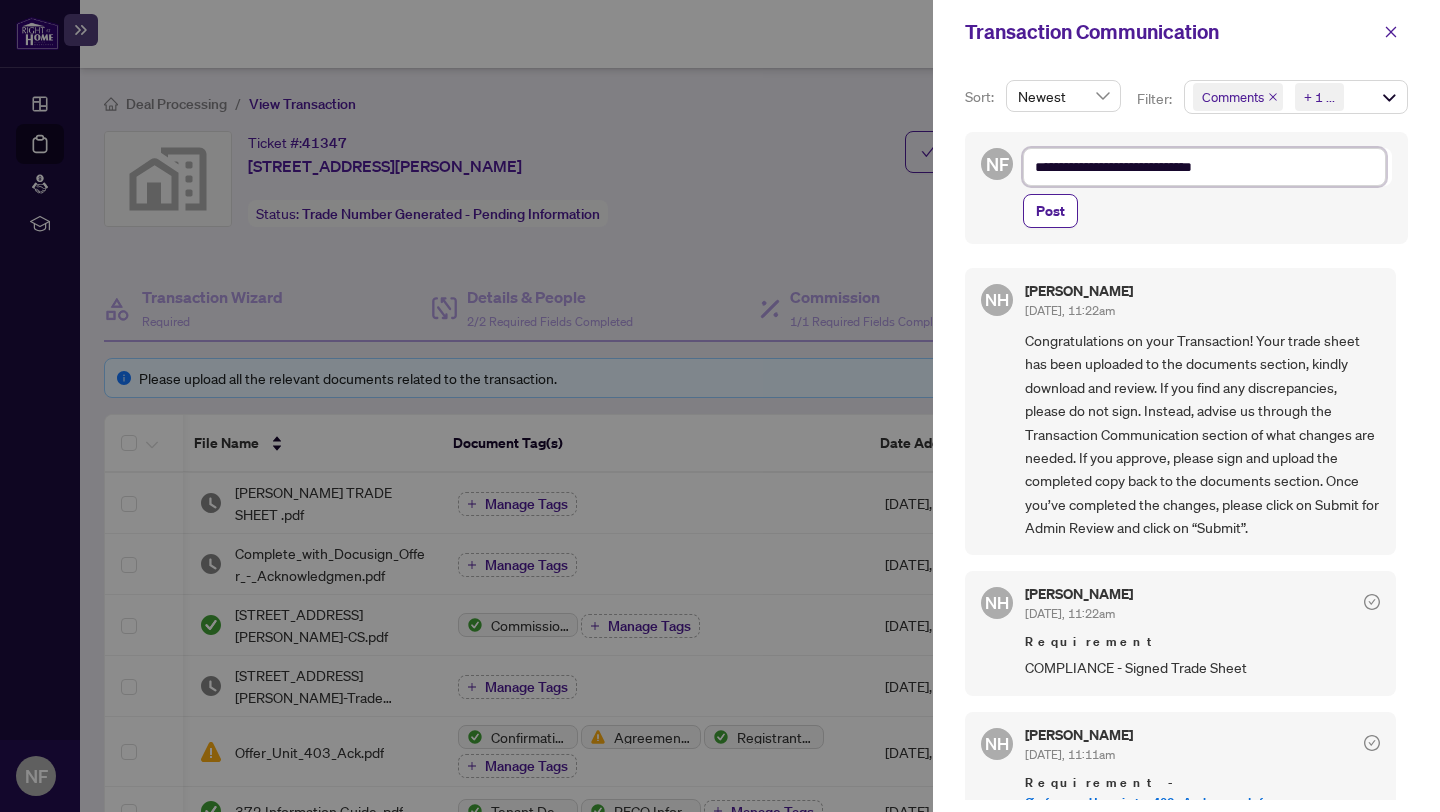 type on "**********" 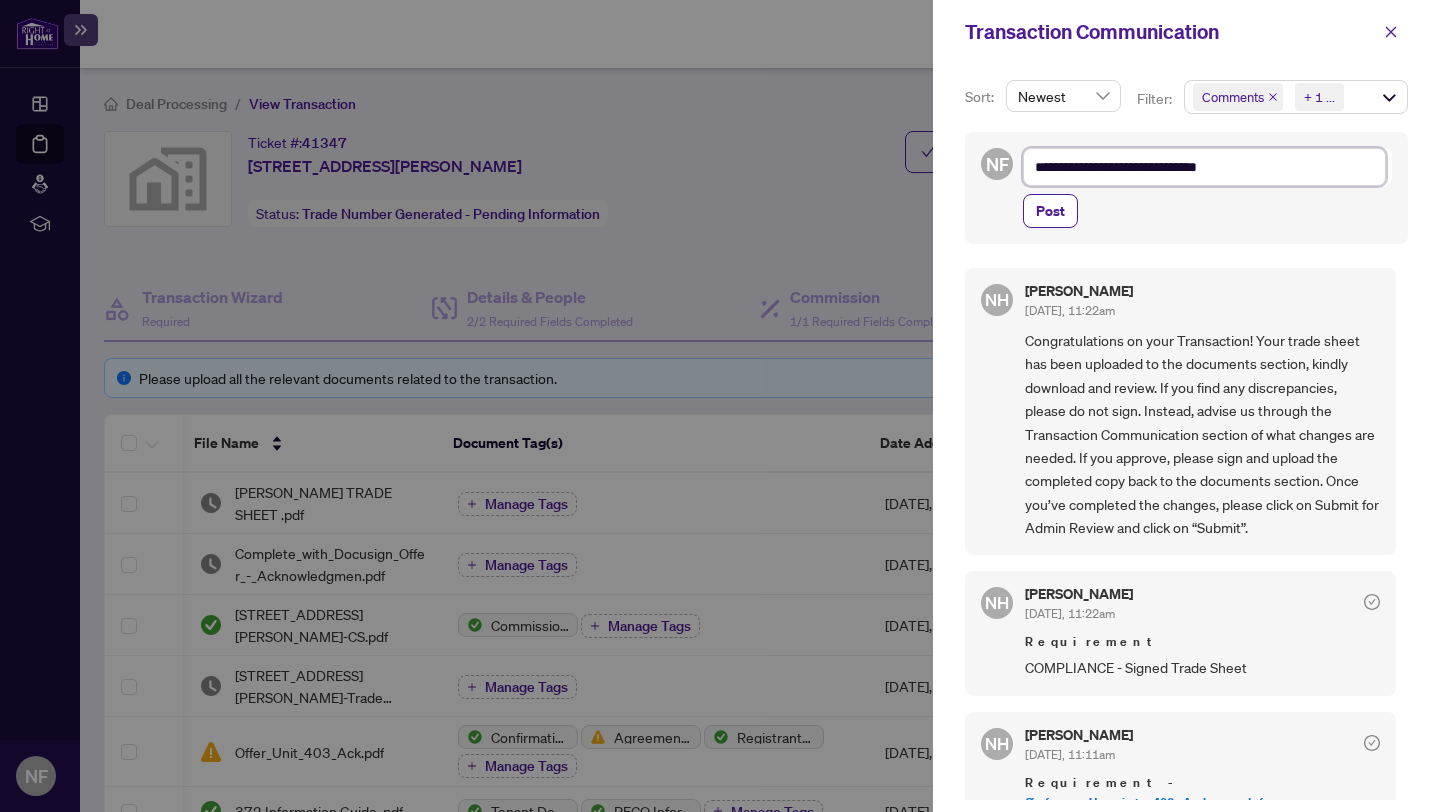 type on "**********" 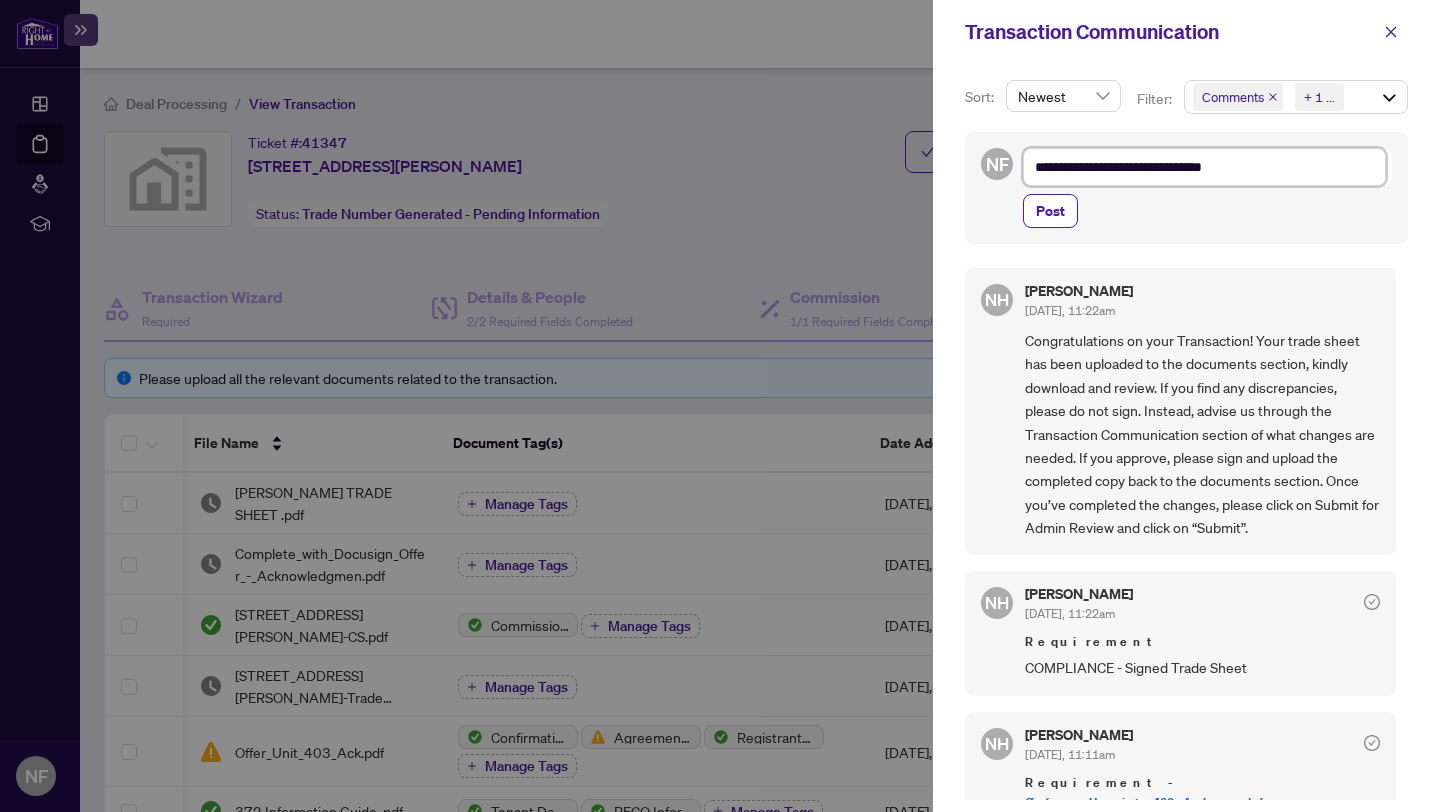 type on "**********" 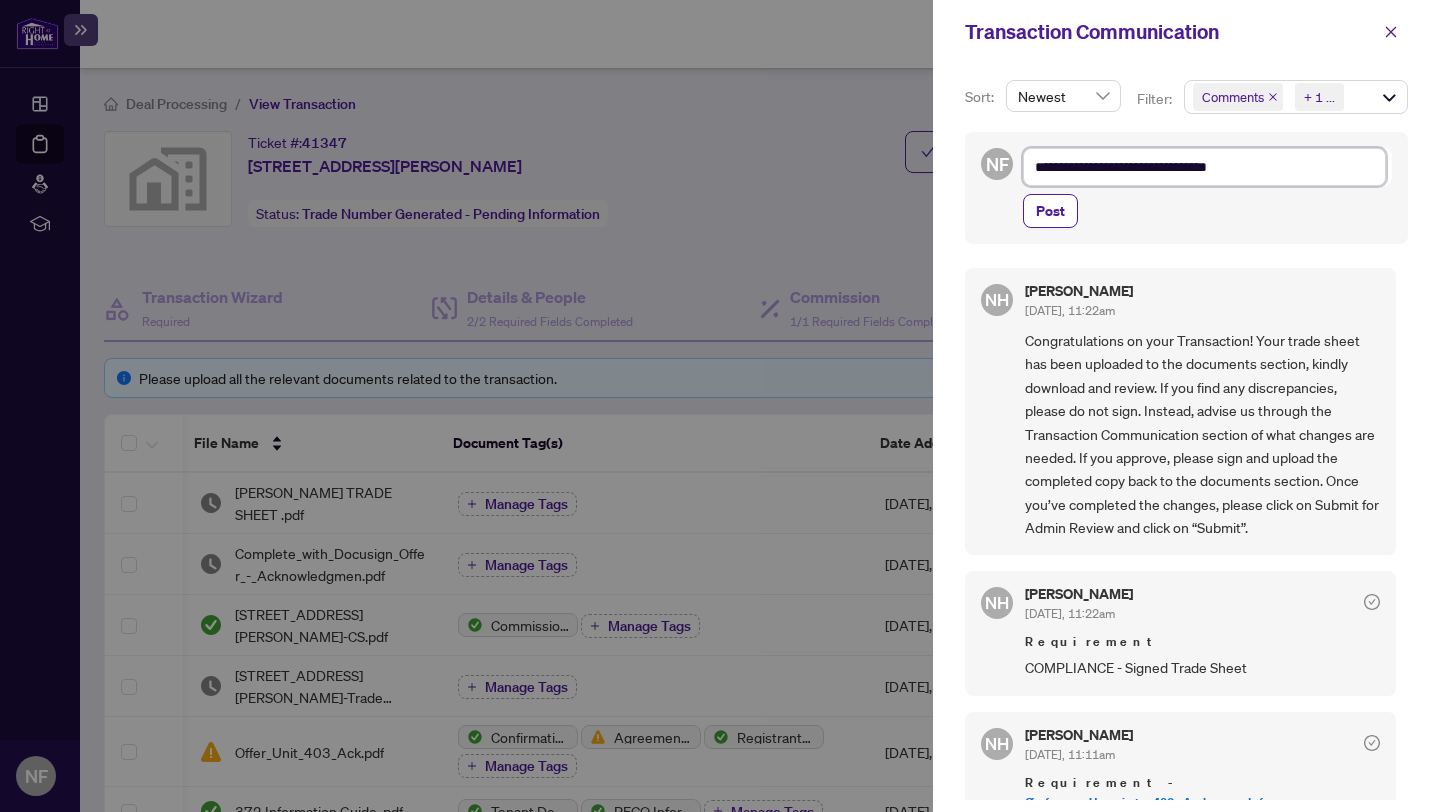 type on "**********" 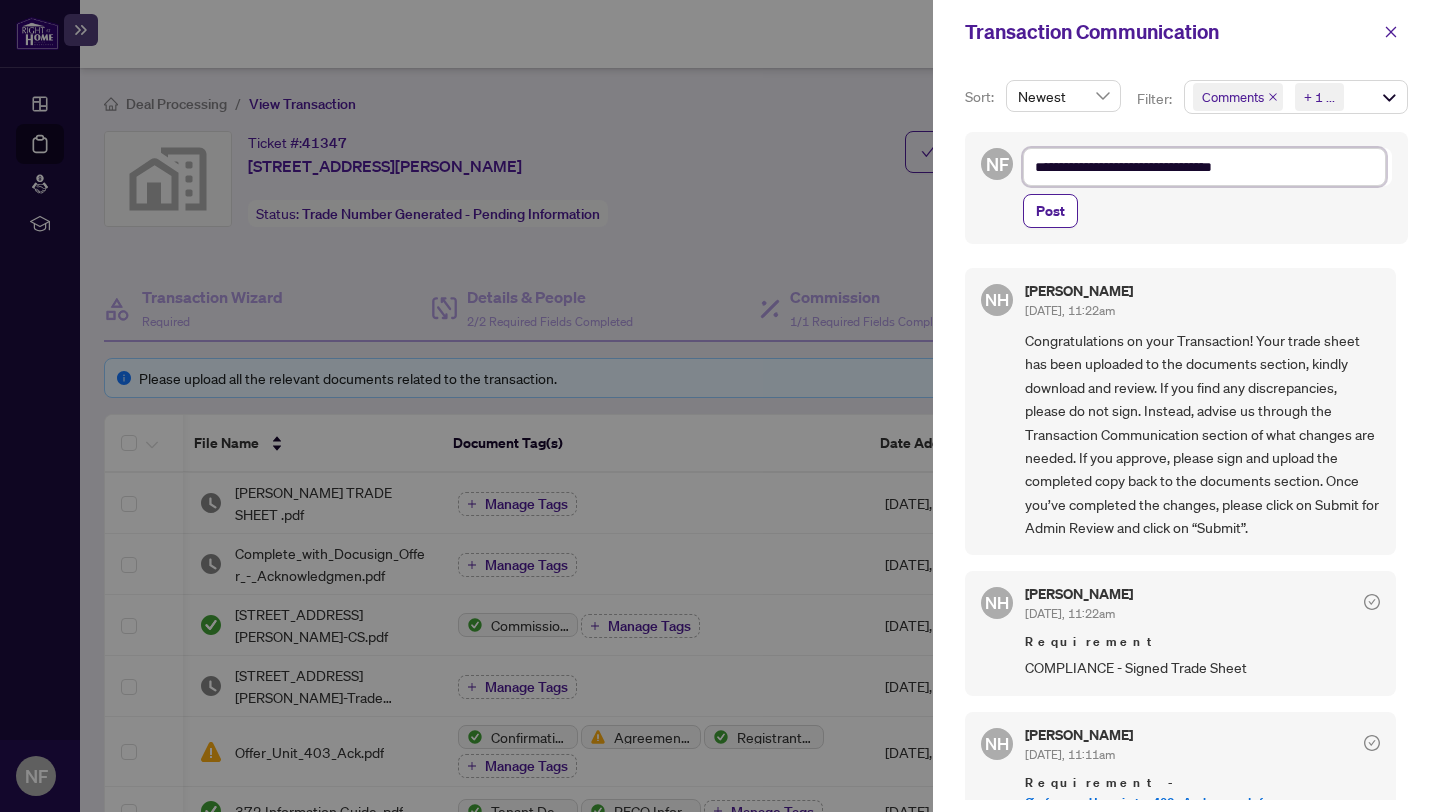 type on "**********" 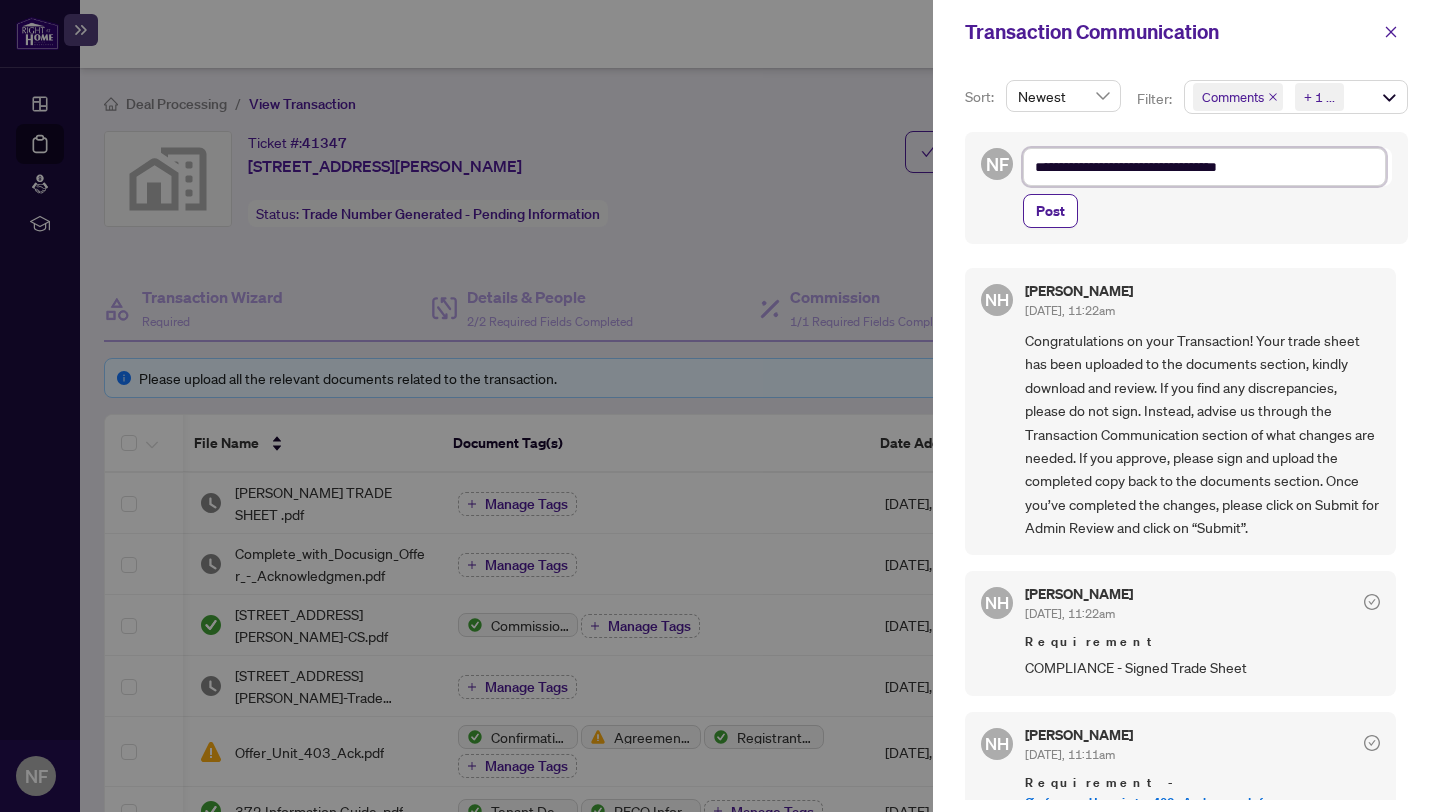 type on "**********" 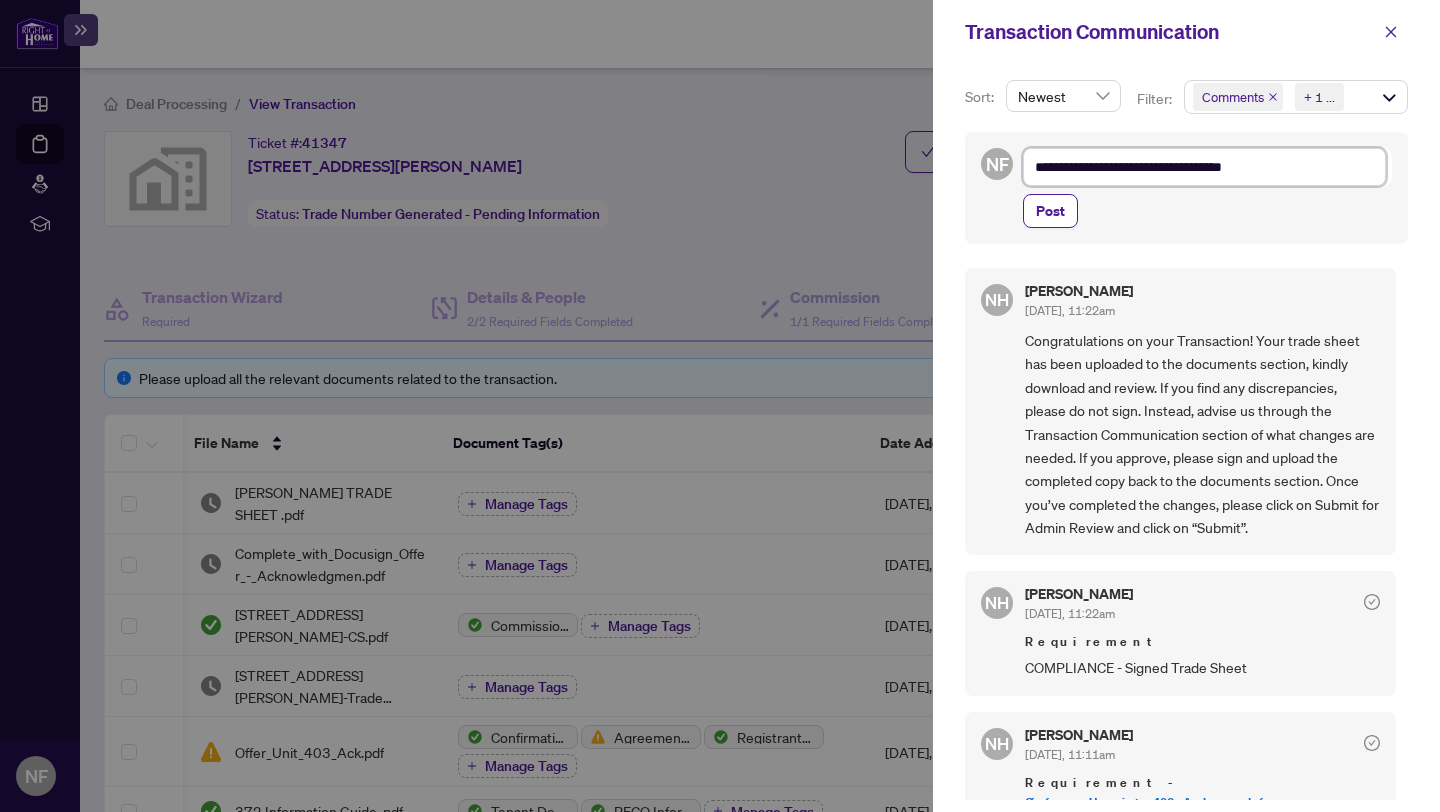 type on "**********" 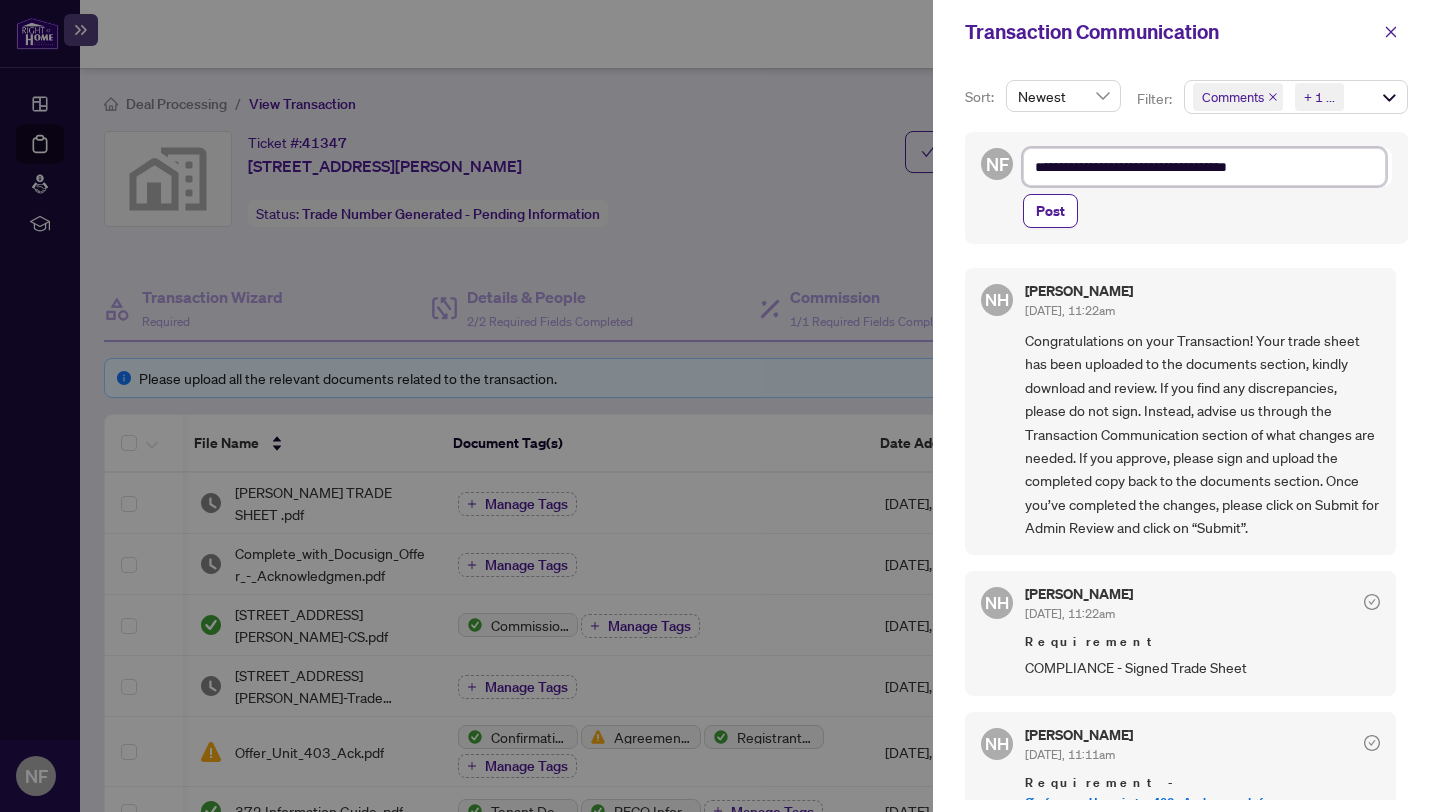 type on "**********" 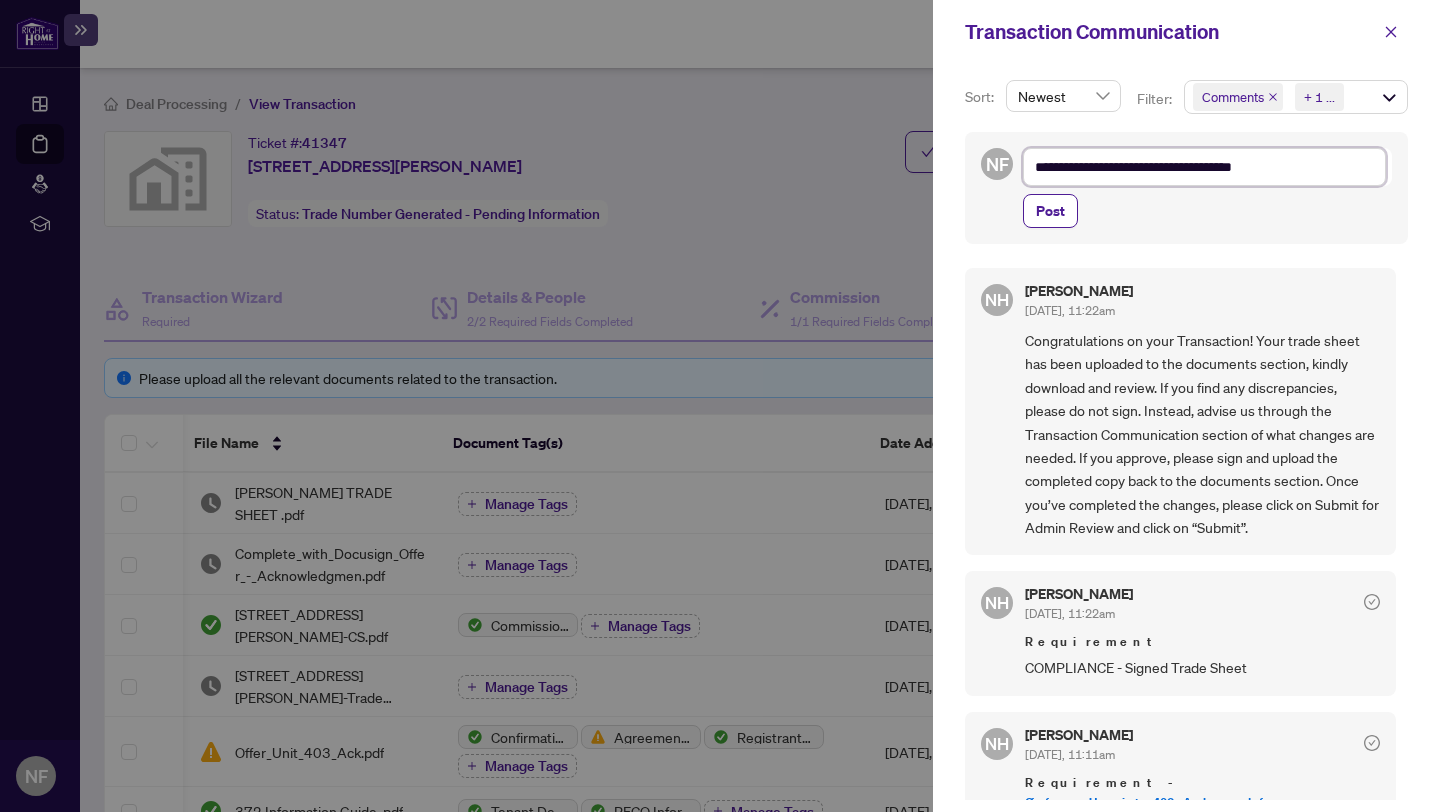 type on "**********" 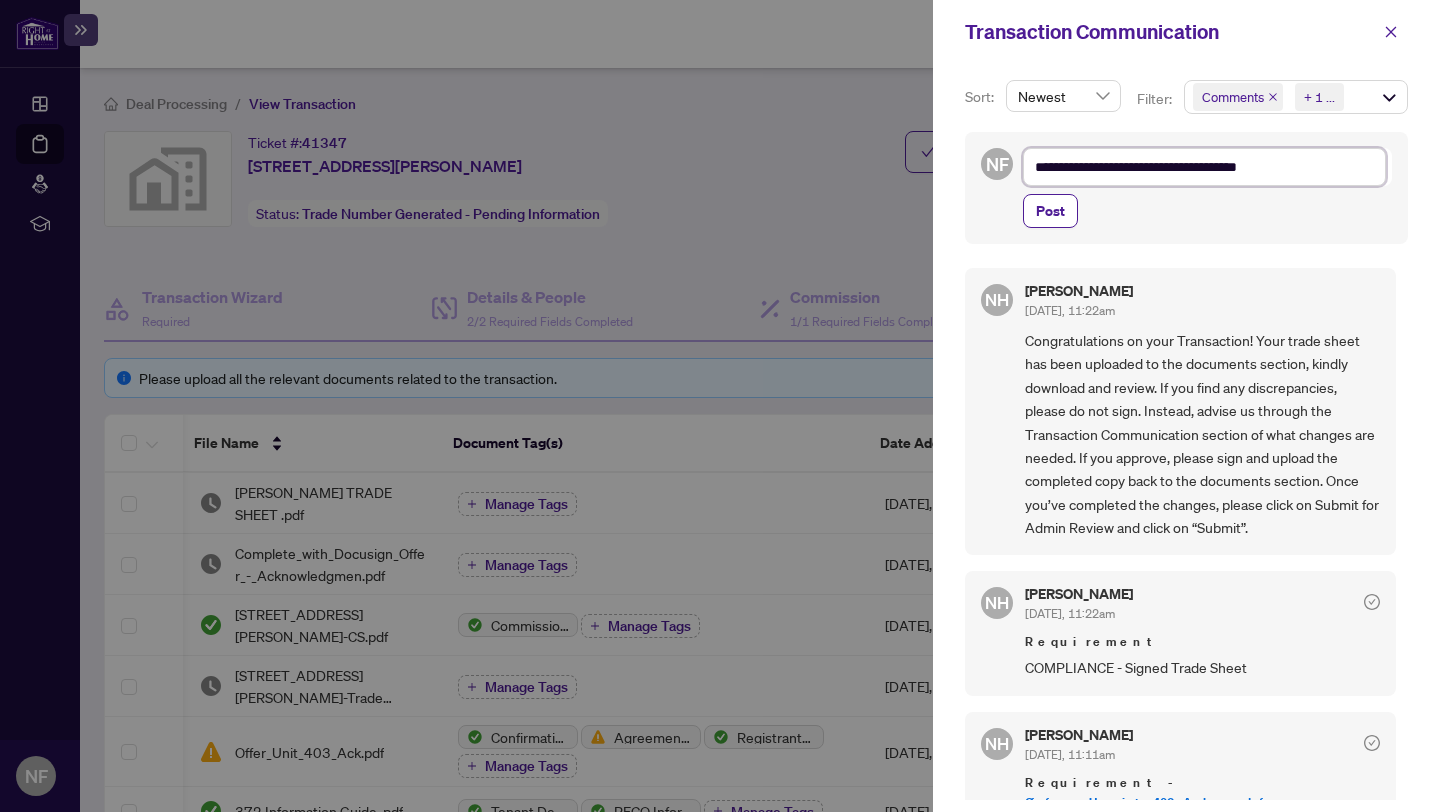 type on "**********" 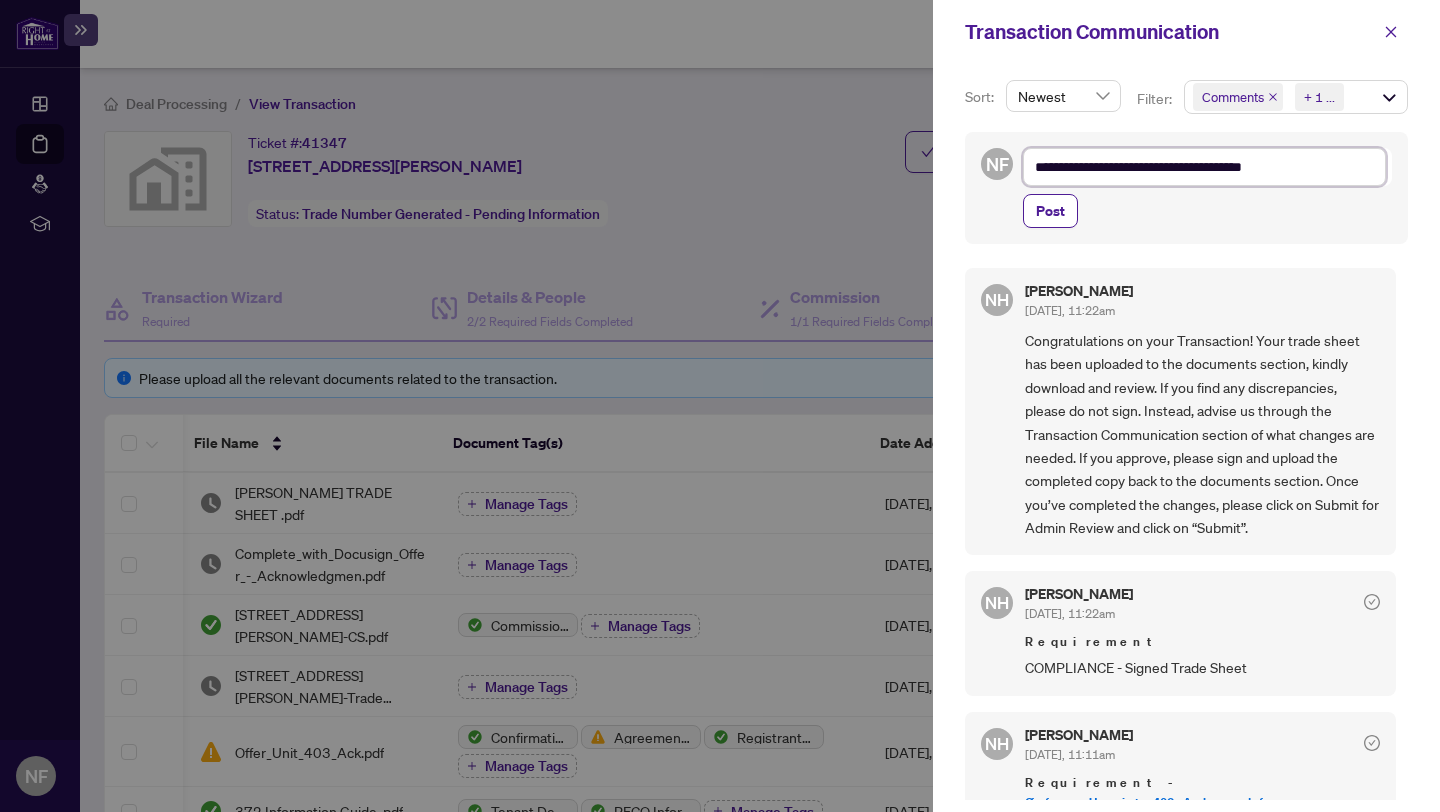 type on "**********" 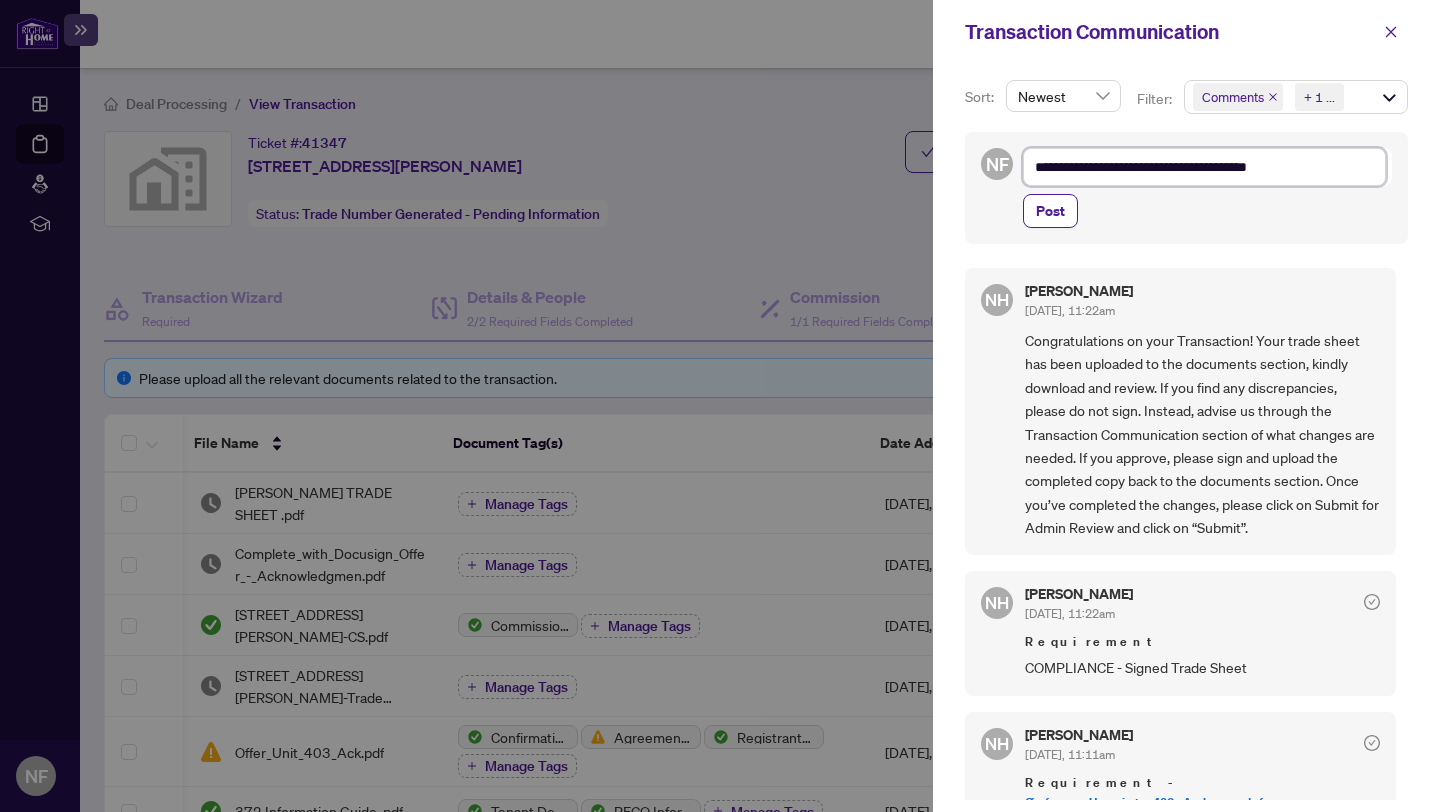 type on "**********" 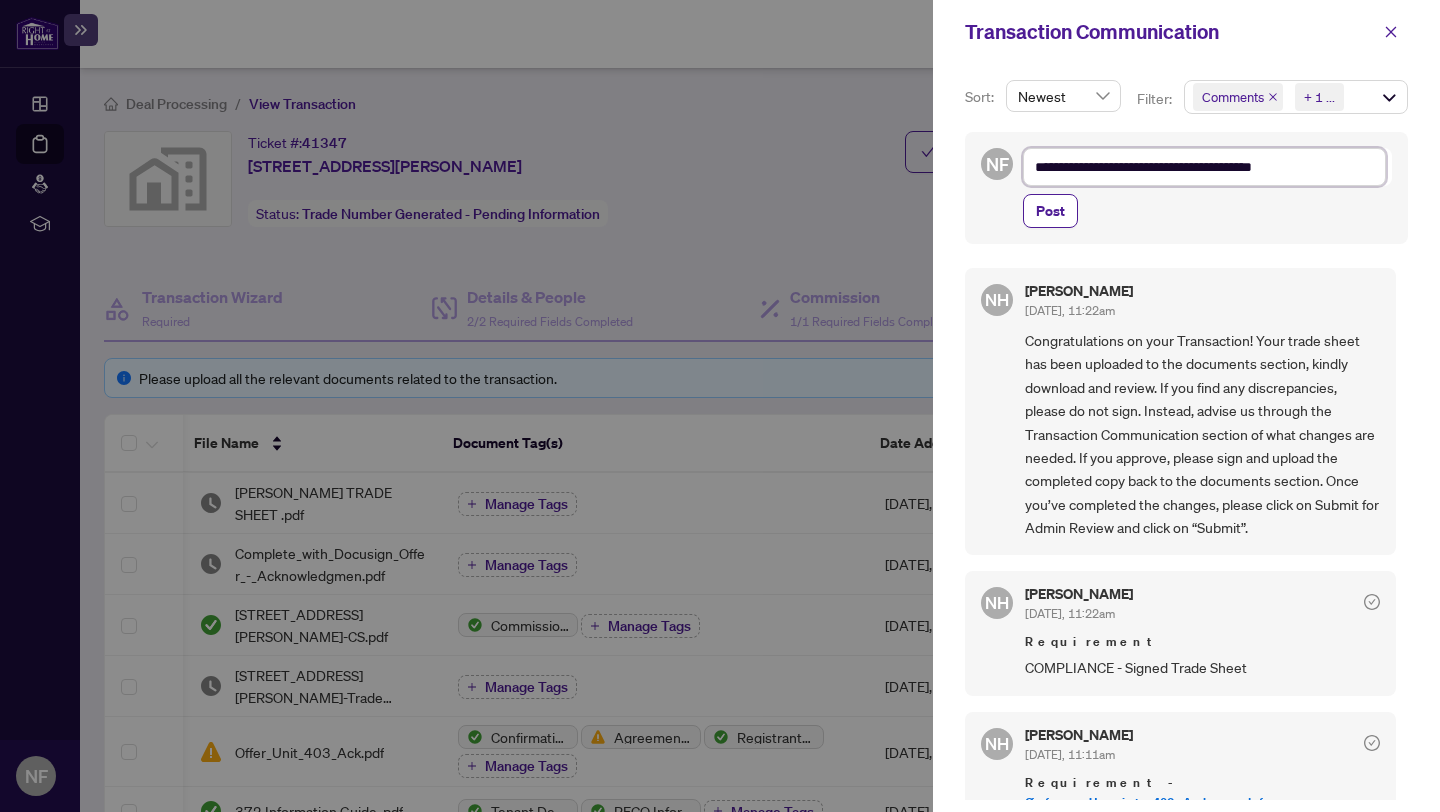 type on "**********" 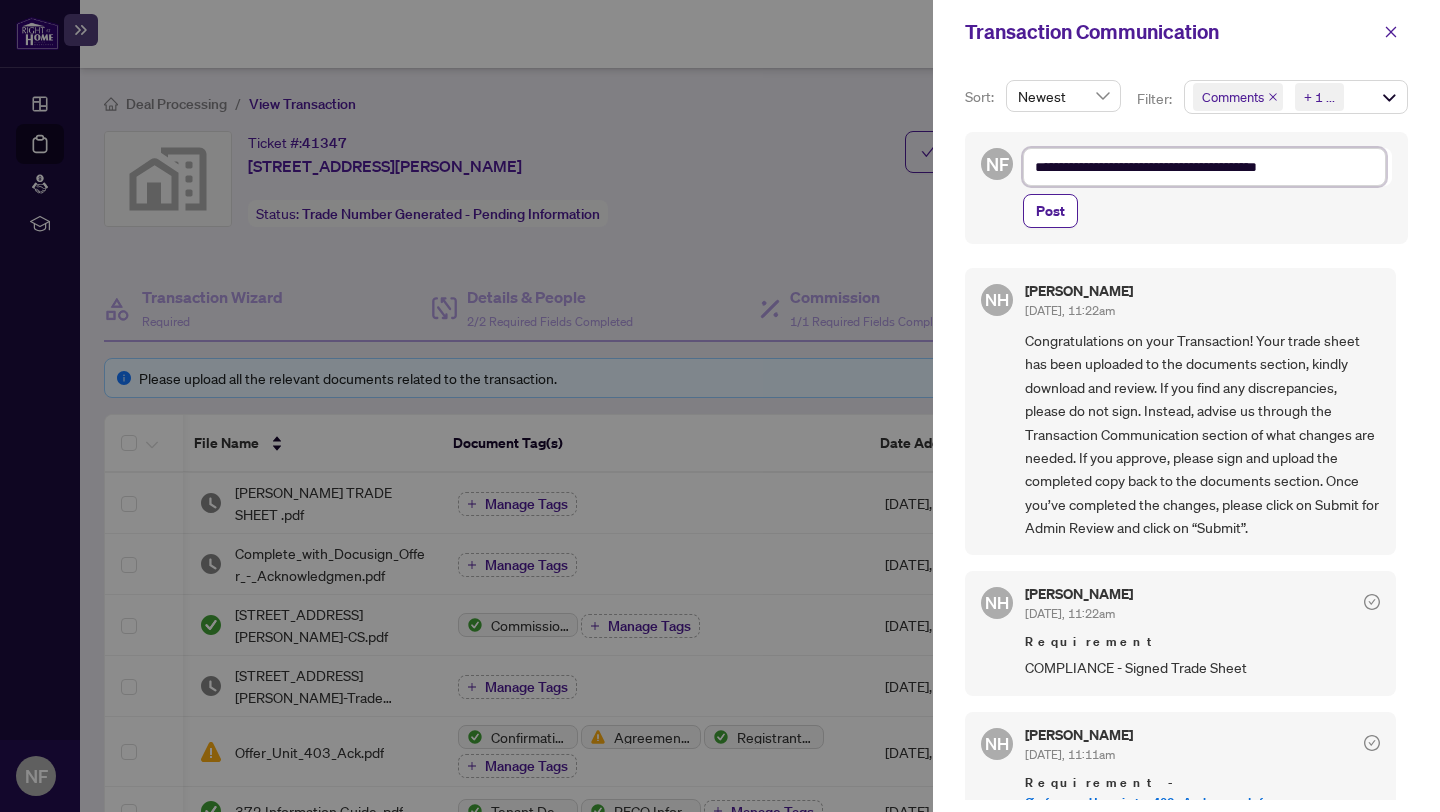 type on "**********" 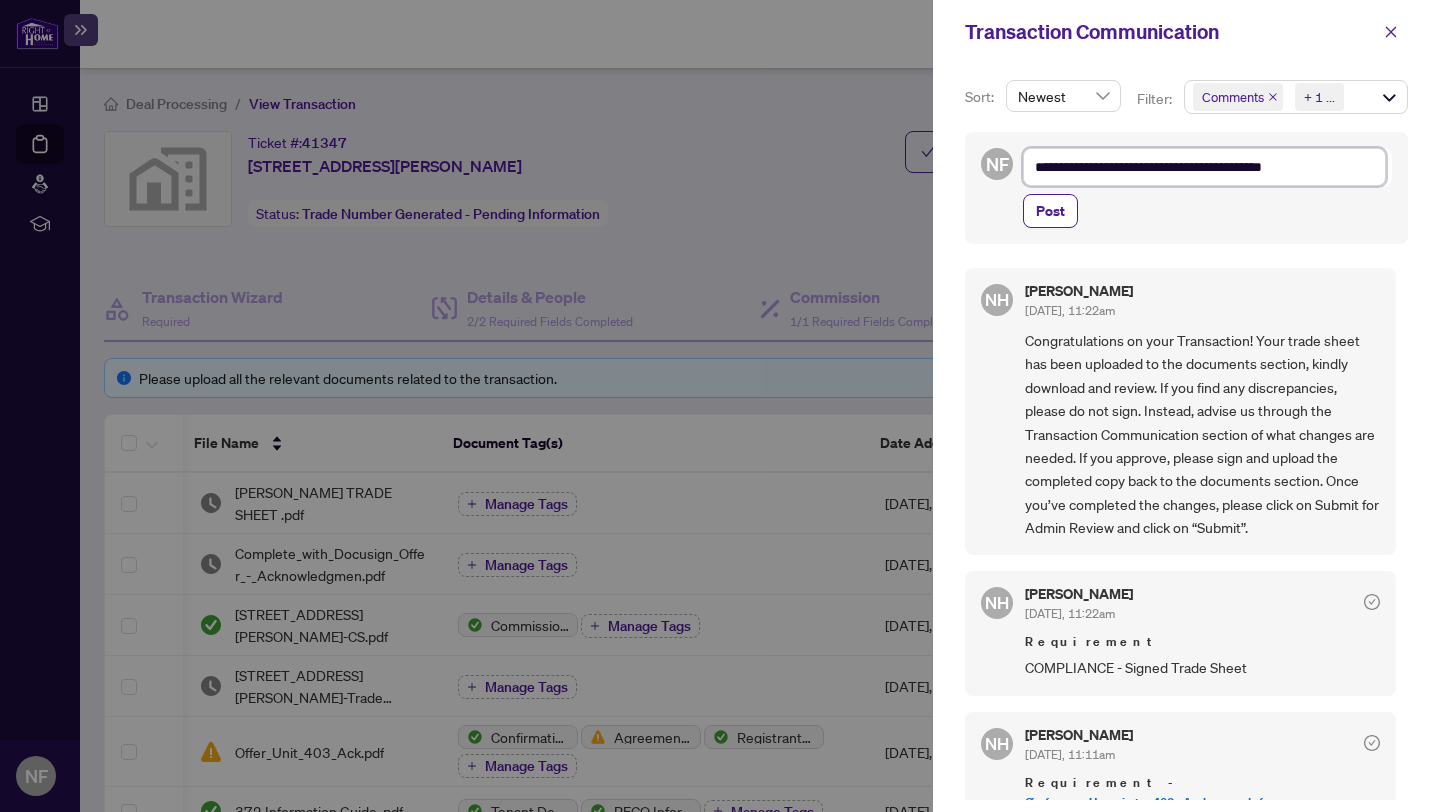 type on "**********" 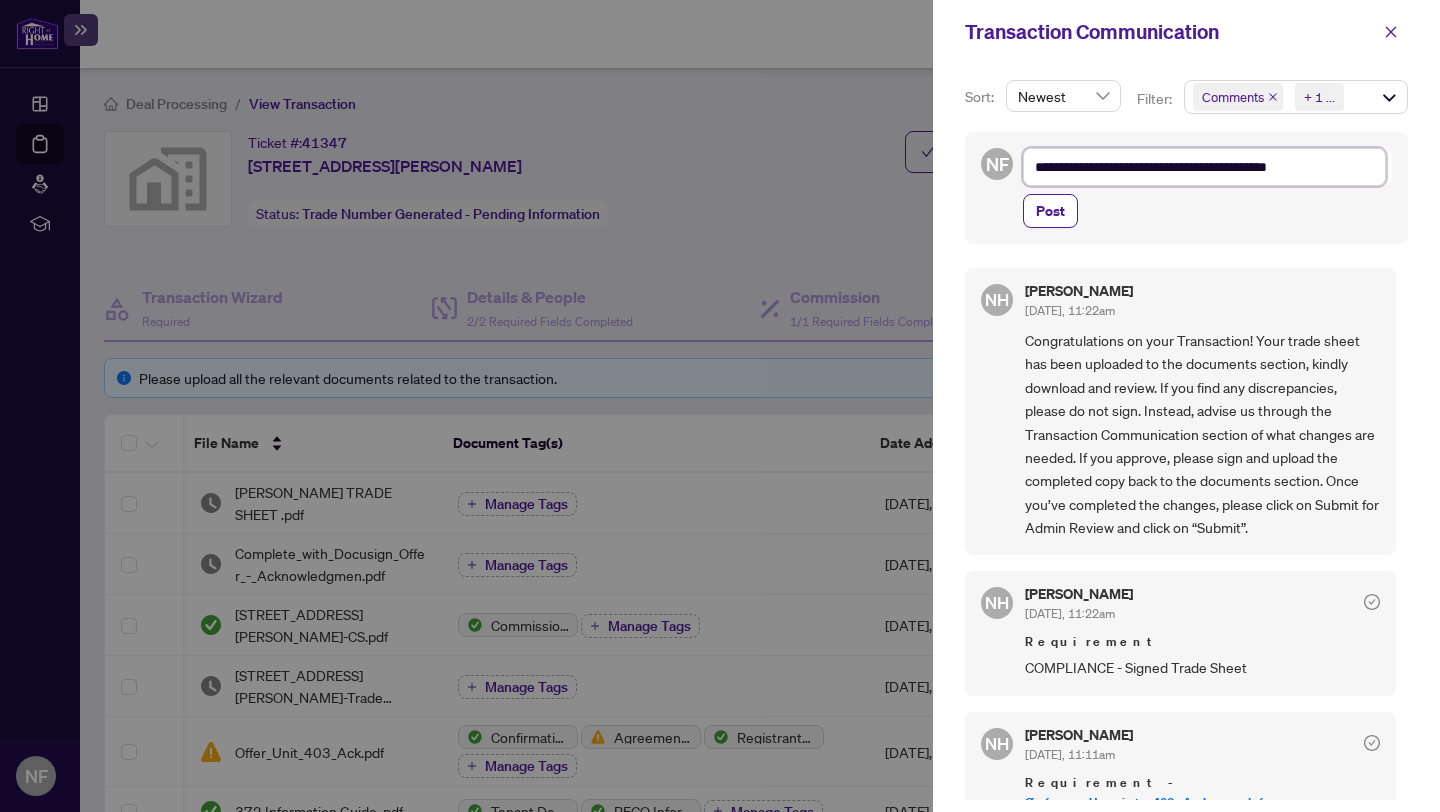 type on "**********" 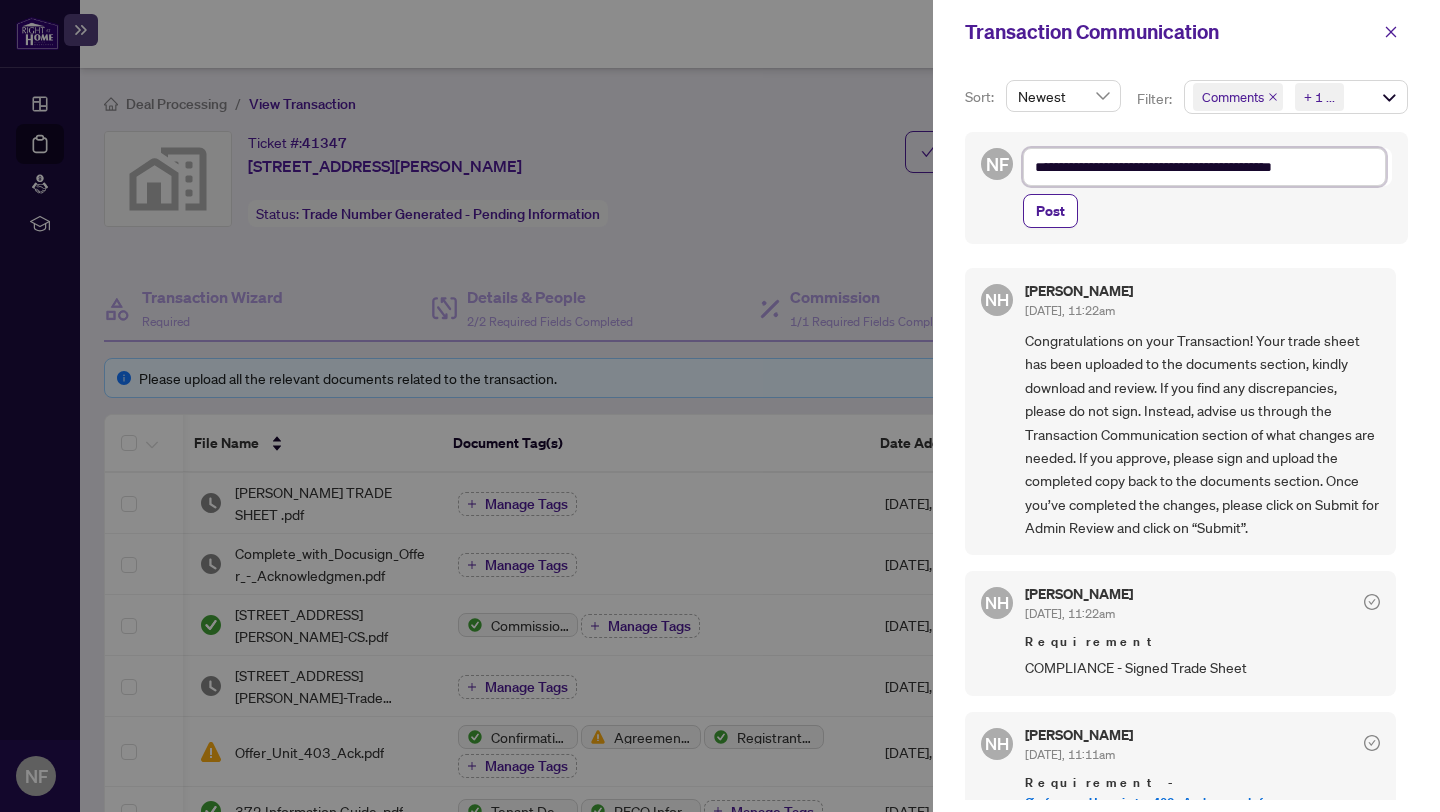 type on "**********" 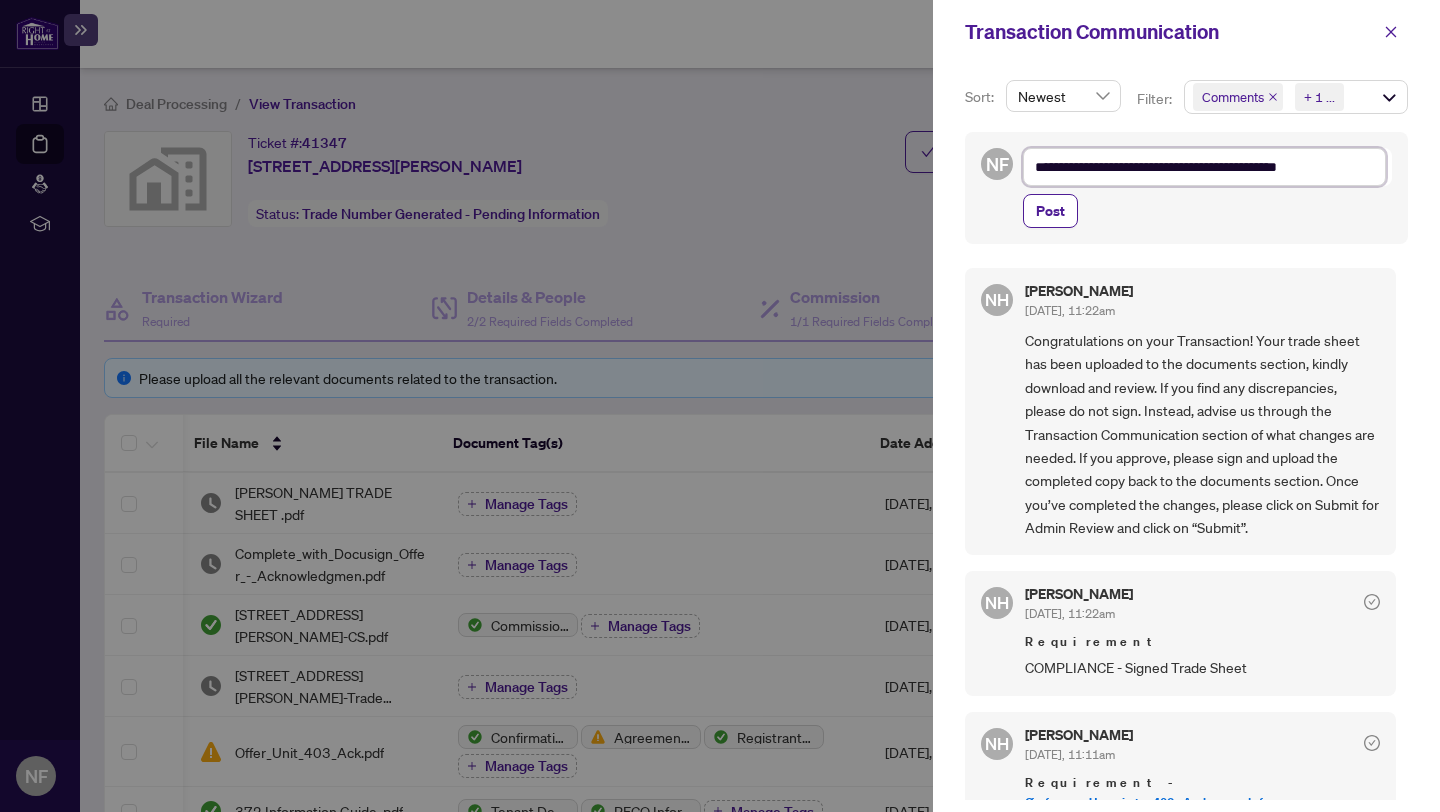 type on "**********" 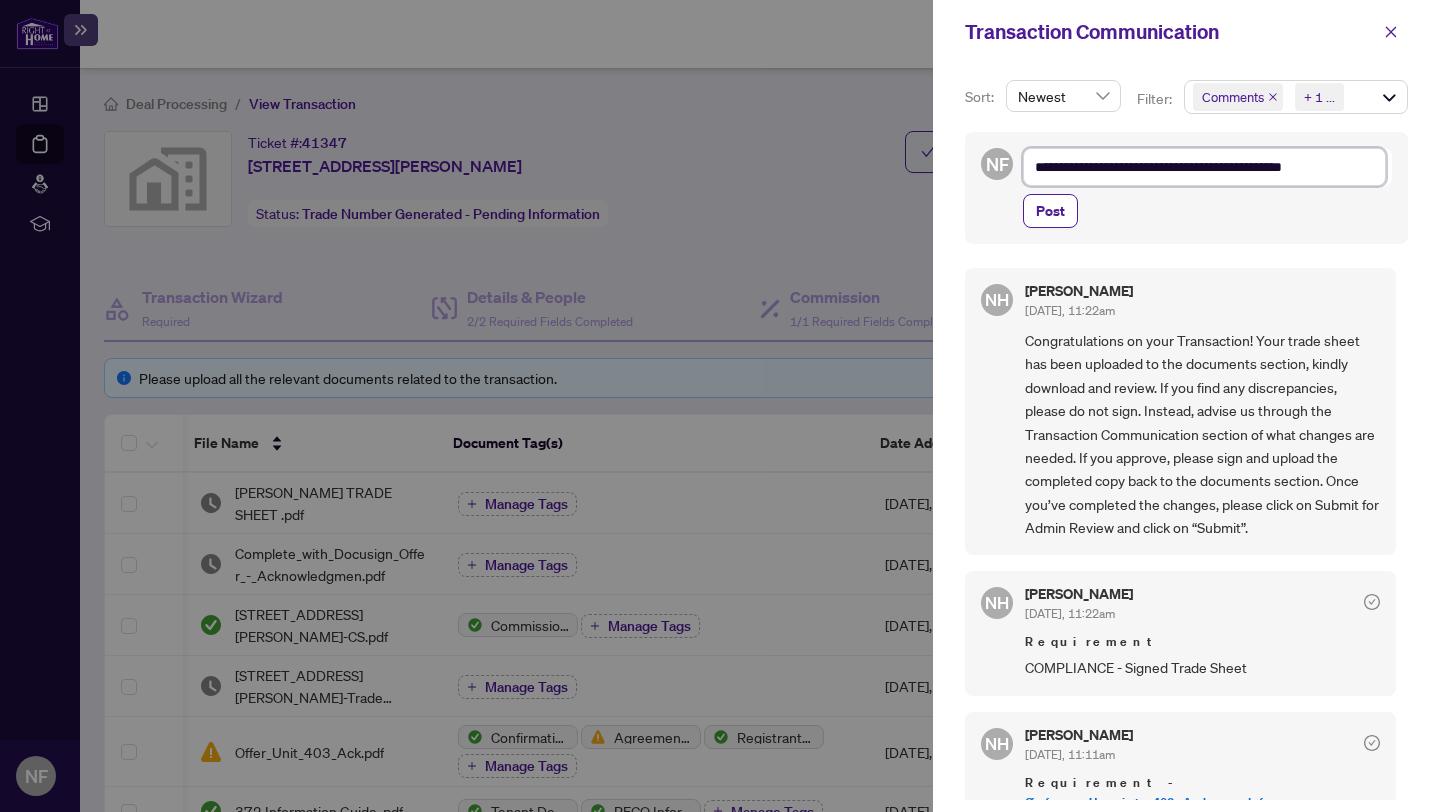 type on "**********" 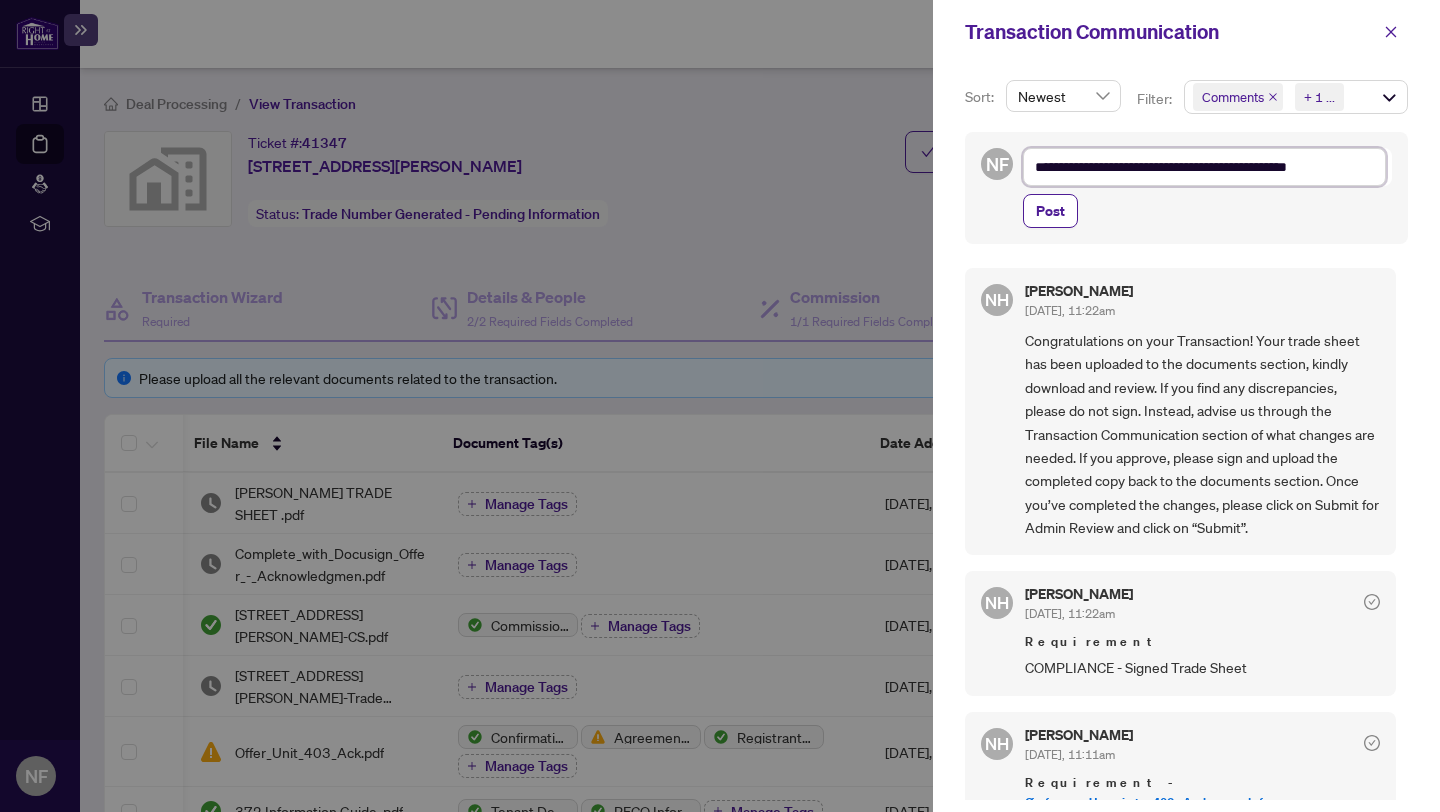 type on "**********" 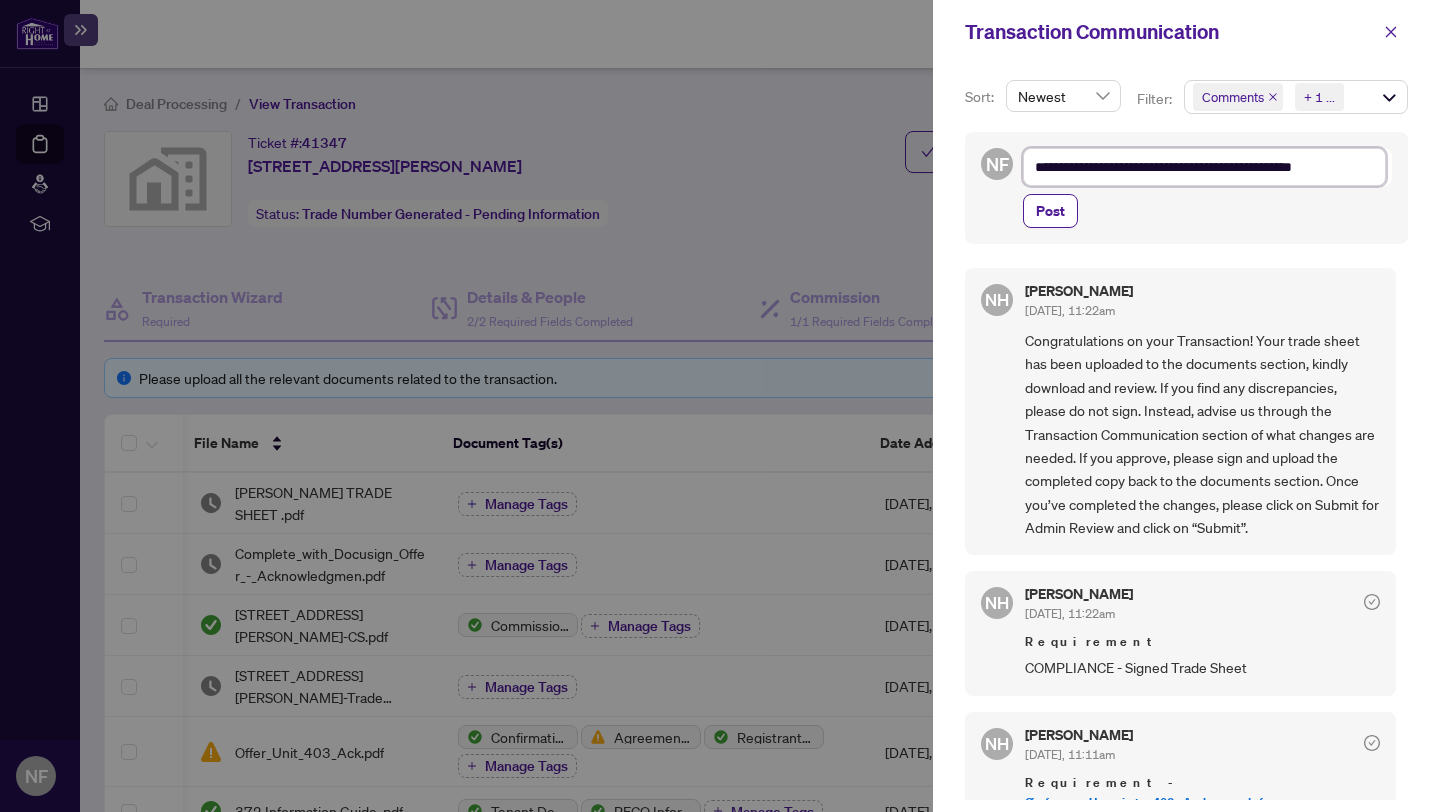 type on "**********" 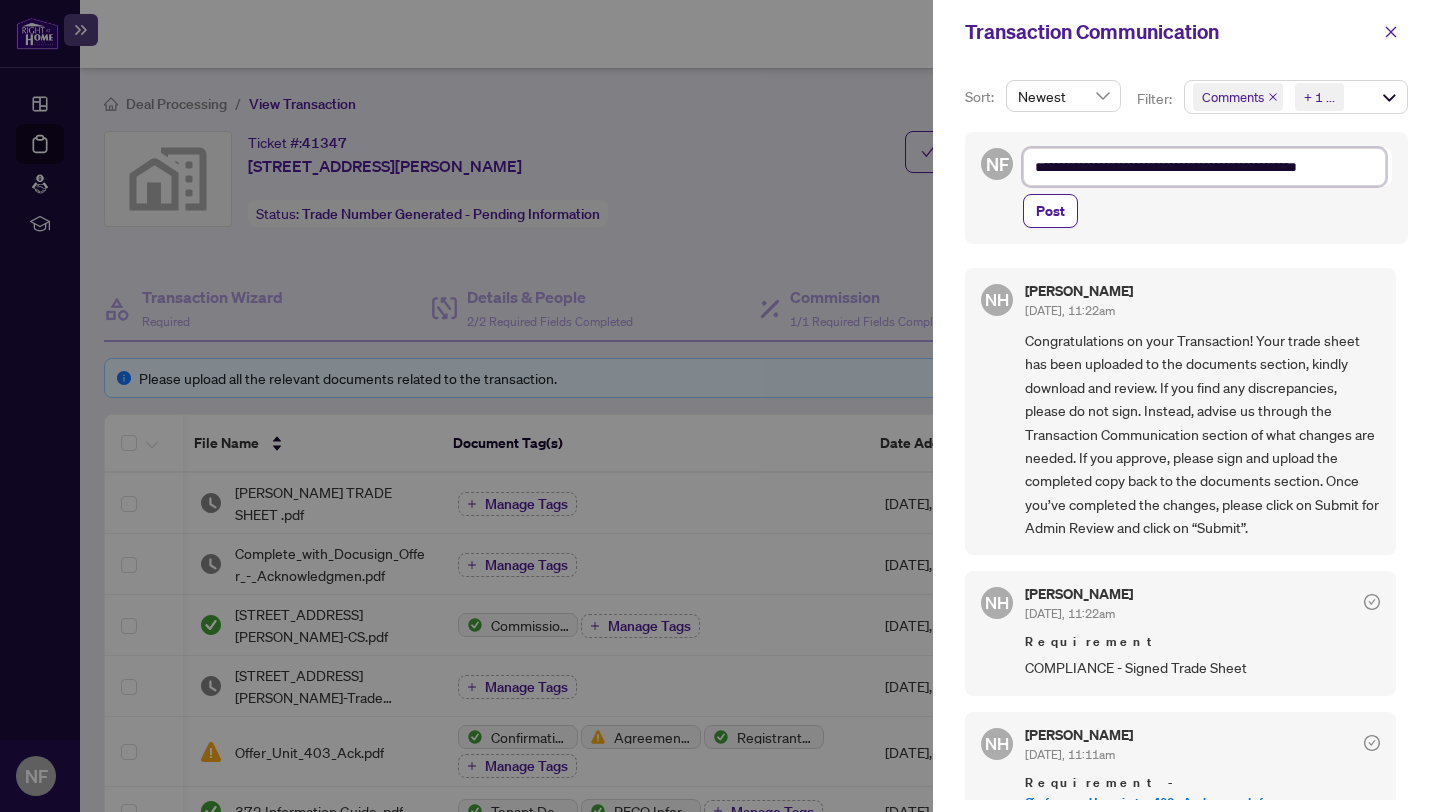 type on "**********" 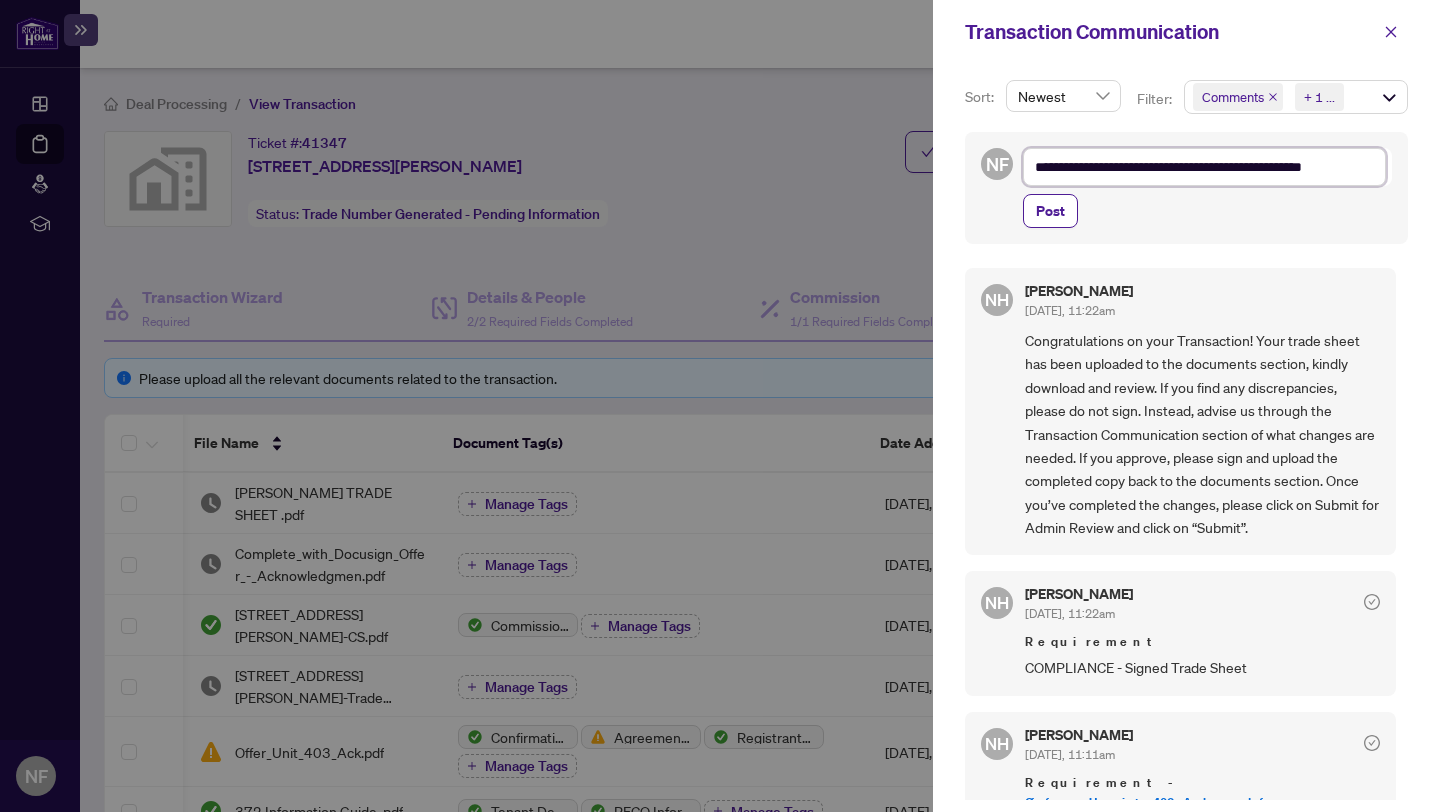 type on "**********" 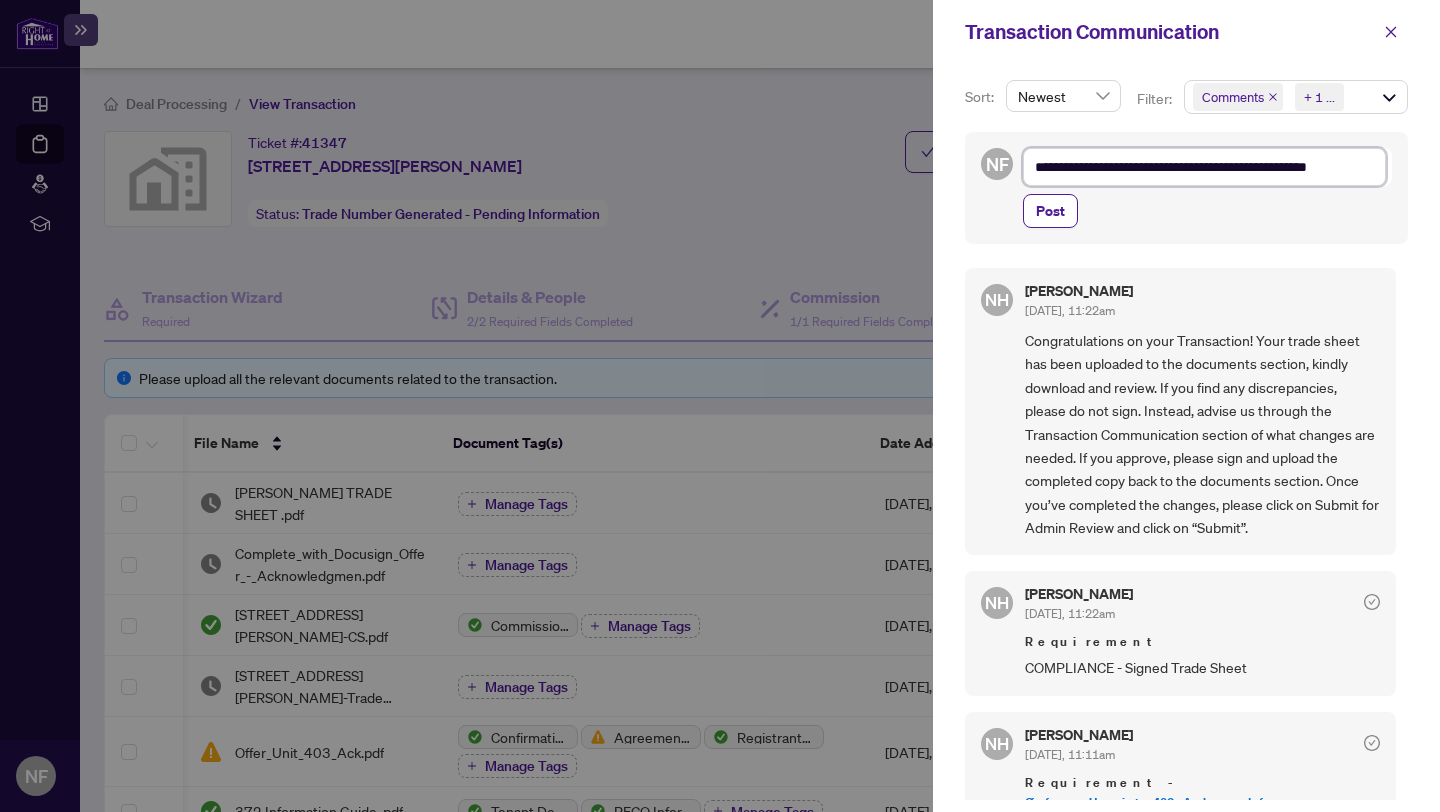 type on "**********" 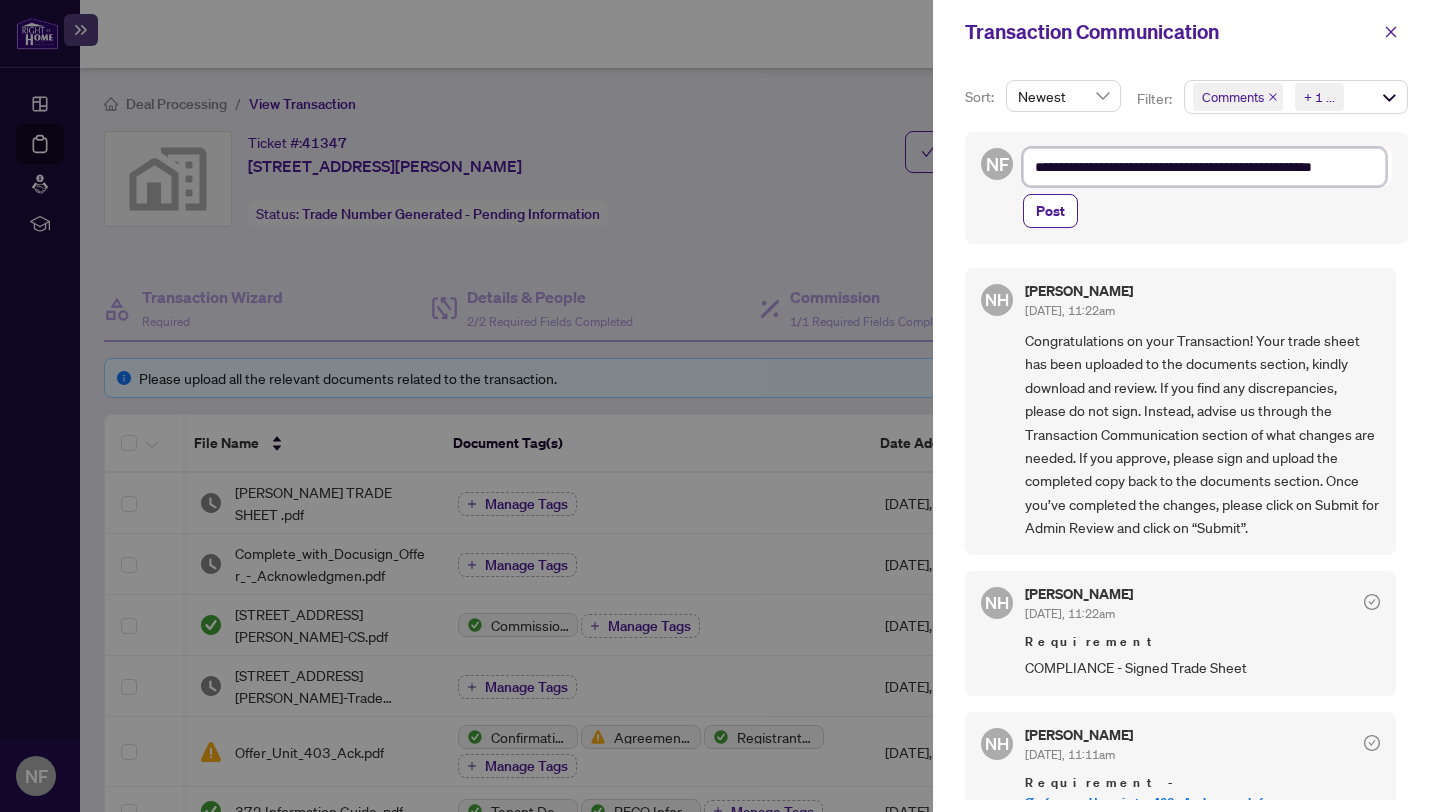 type on "**********" 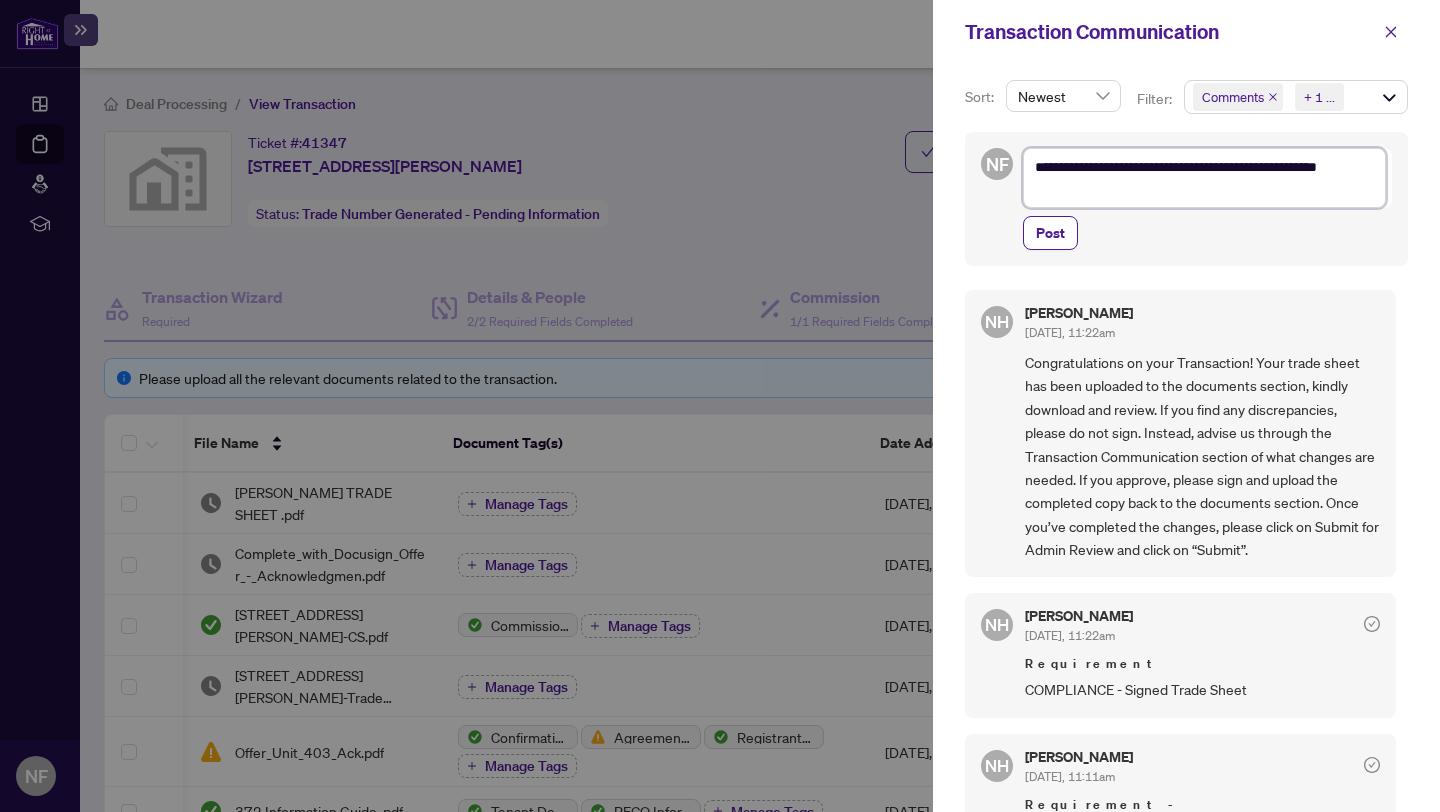 type on "**********" 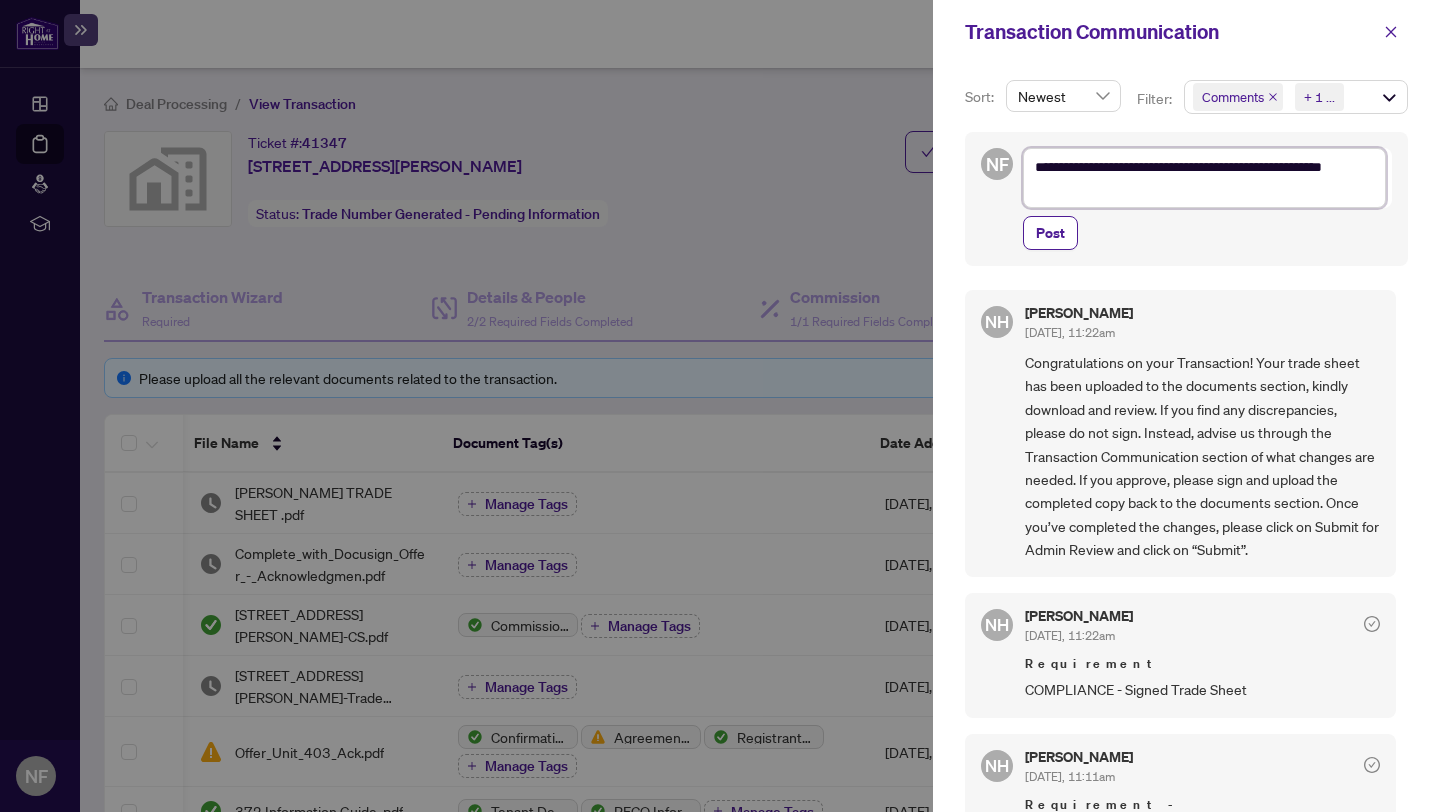 type on "**********" 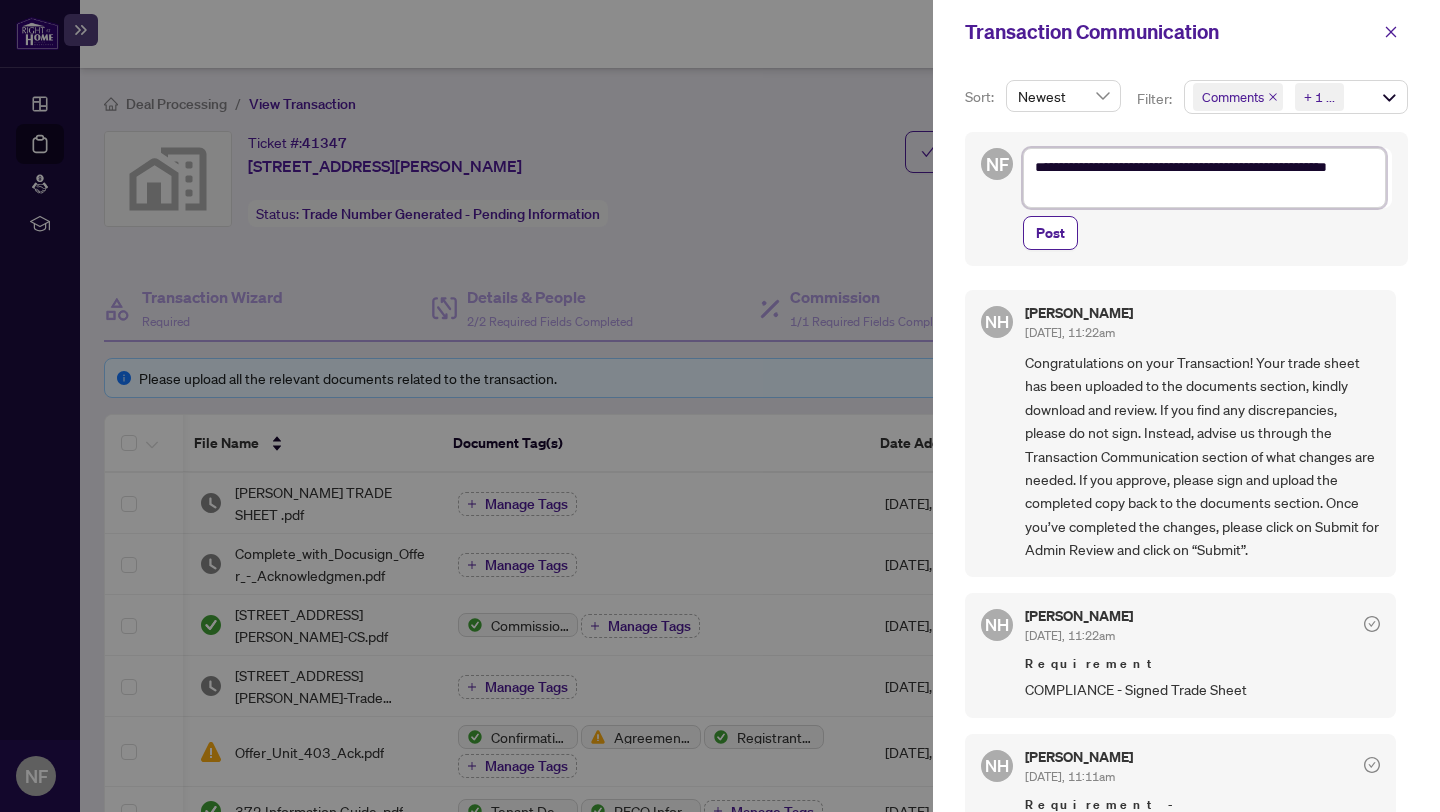 type on "**********" 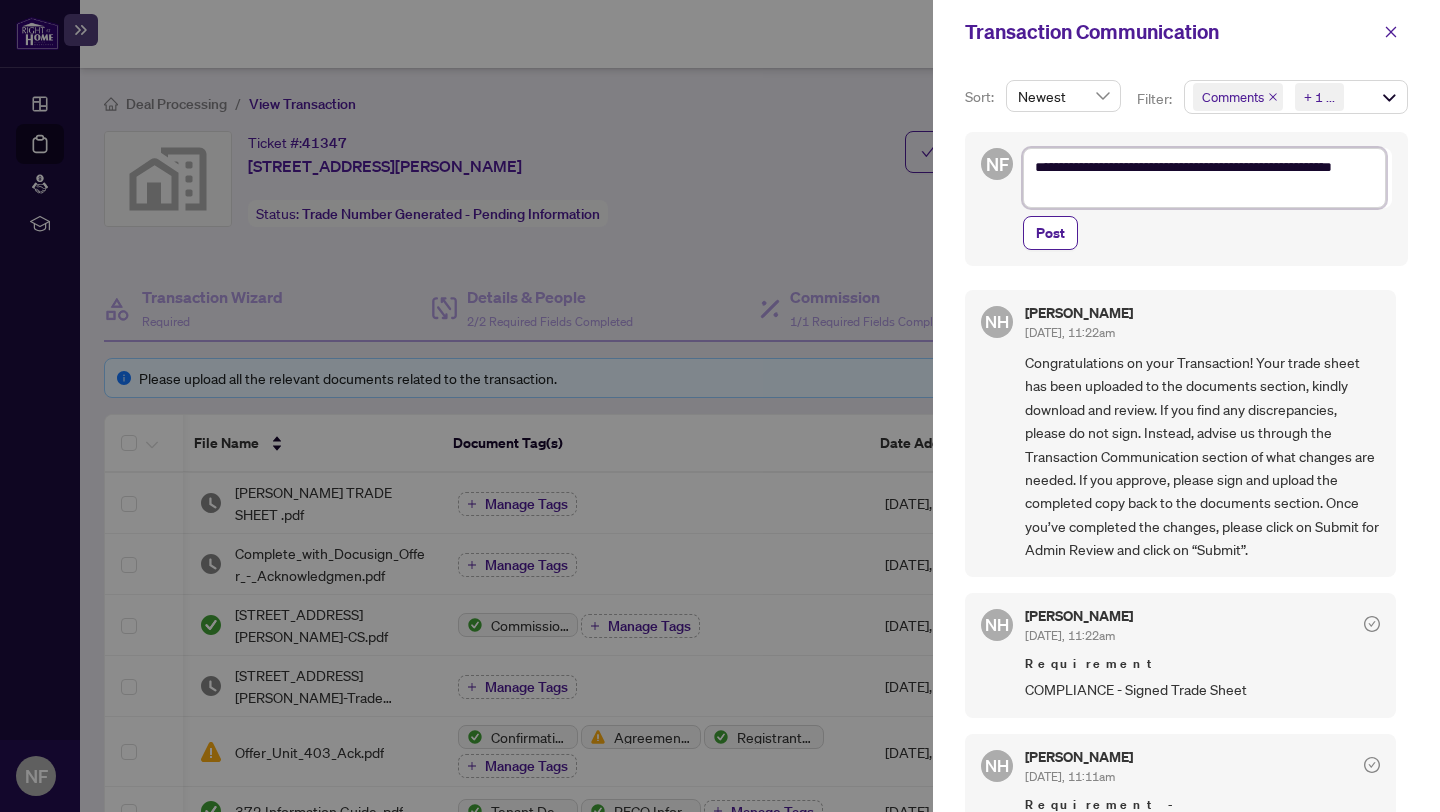 type on "**********" 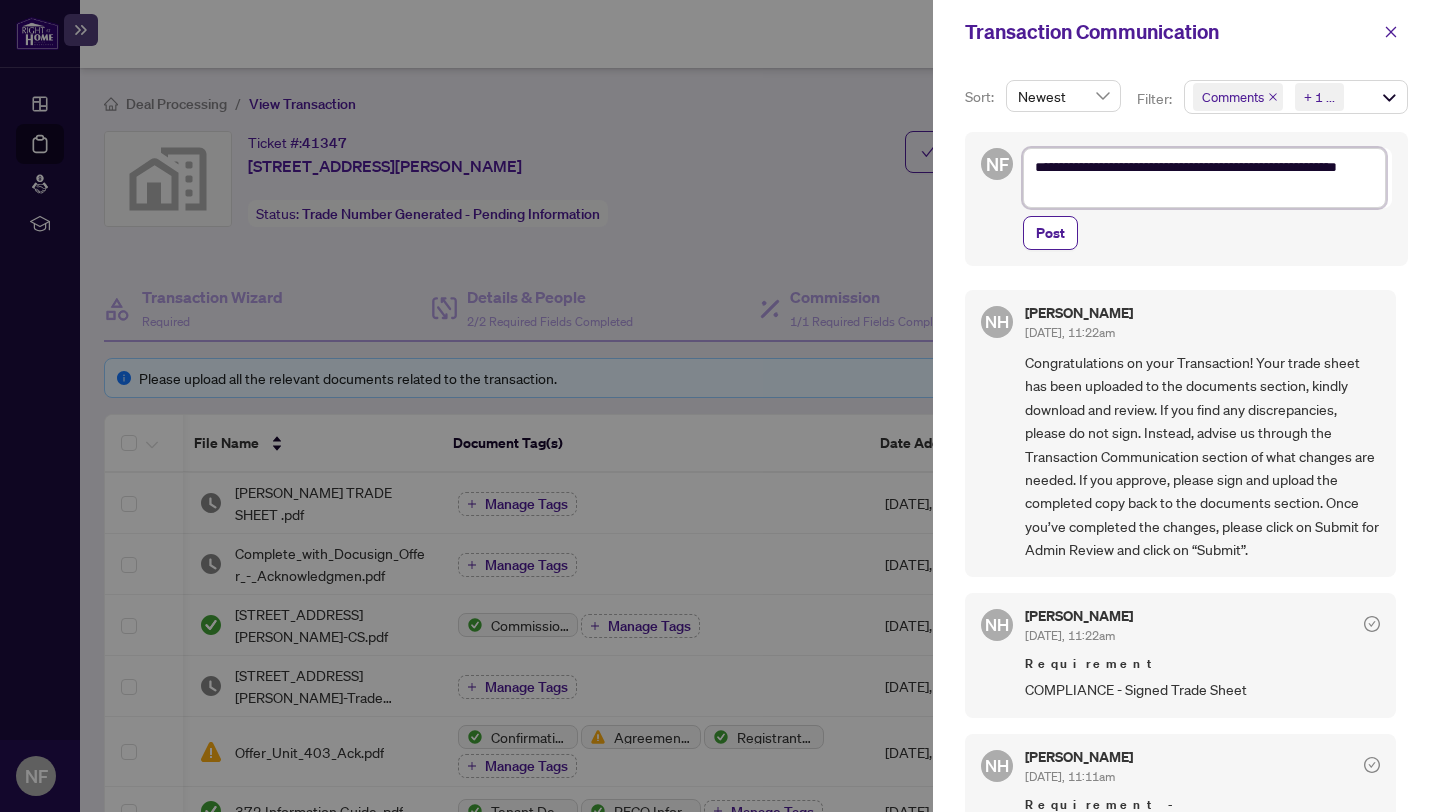 type on "**********" 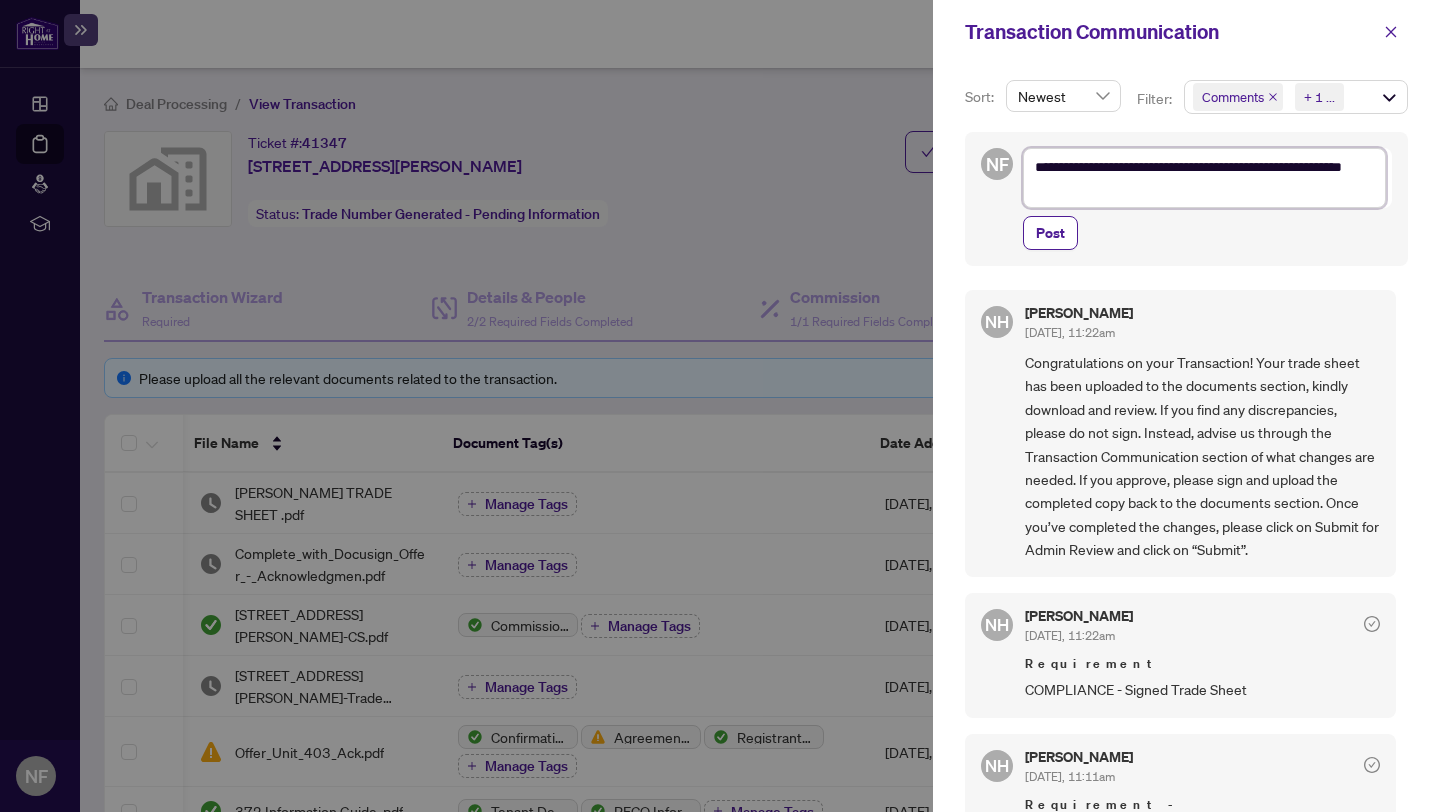 type on "**********" 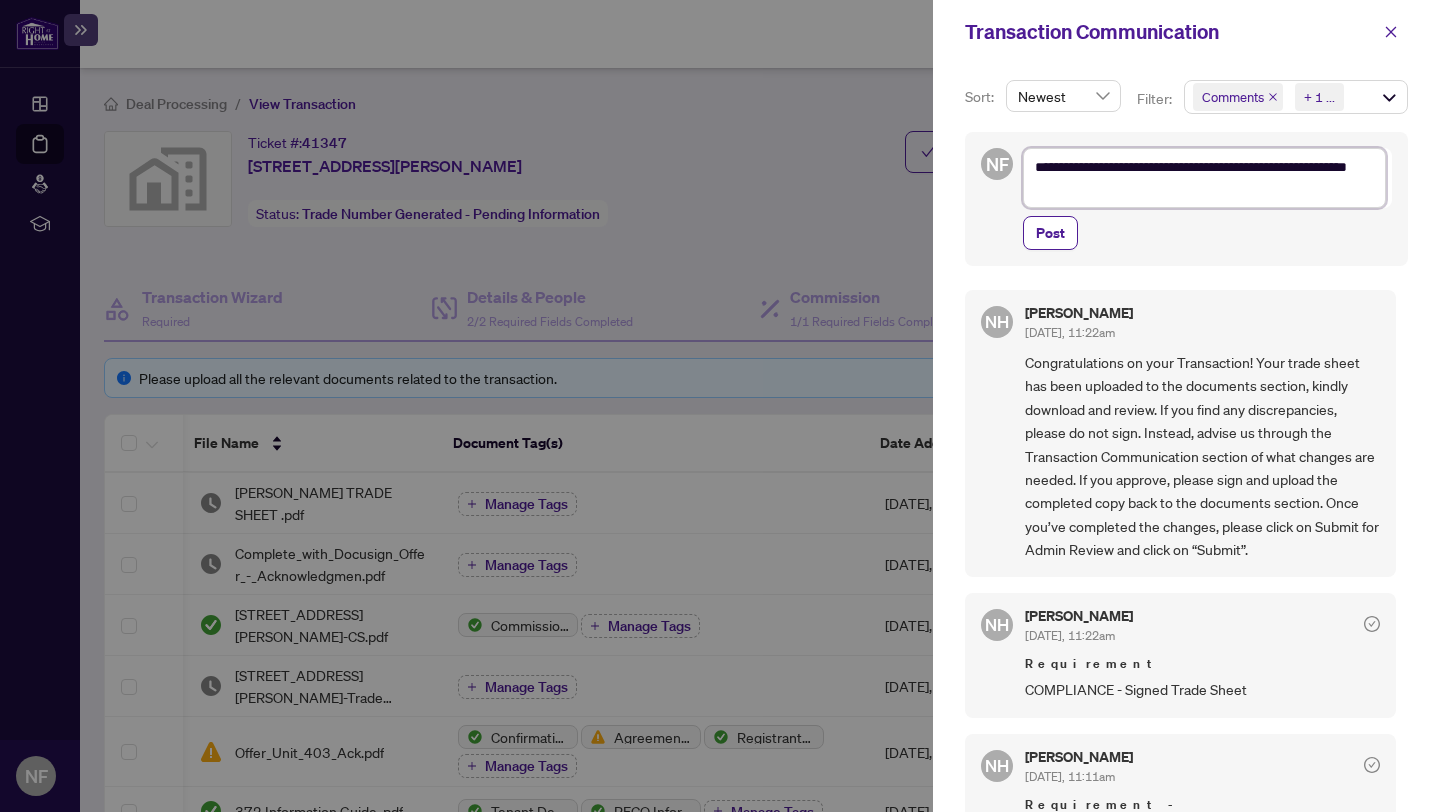 type on "**********" 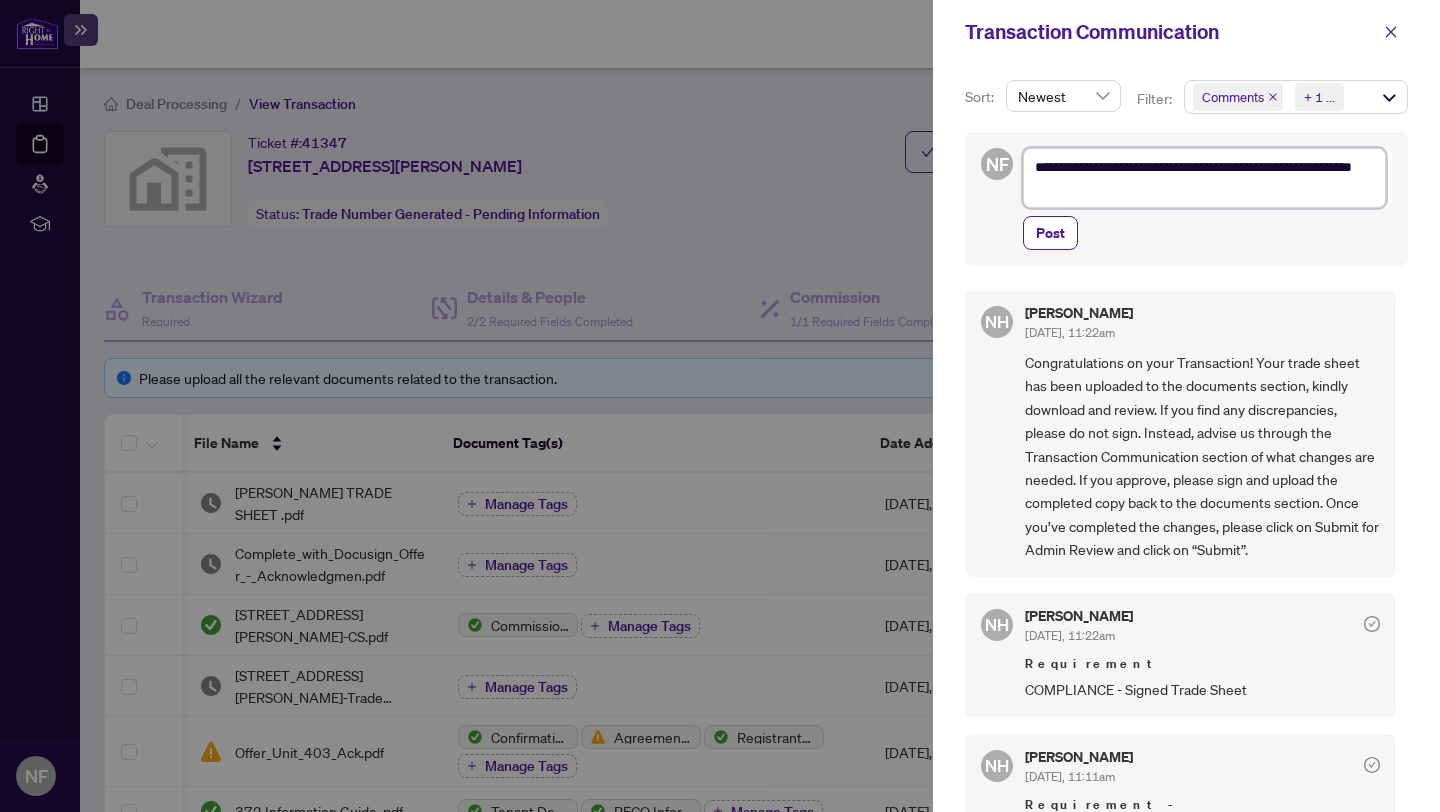 type on "**********" 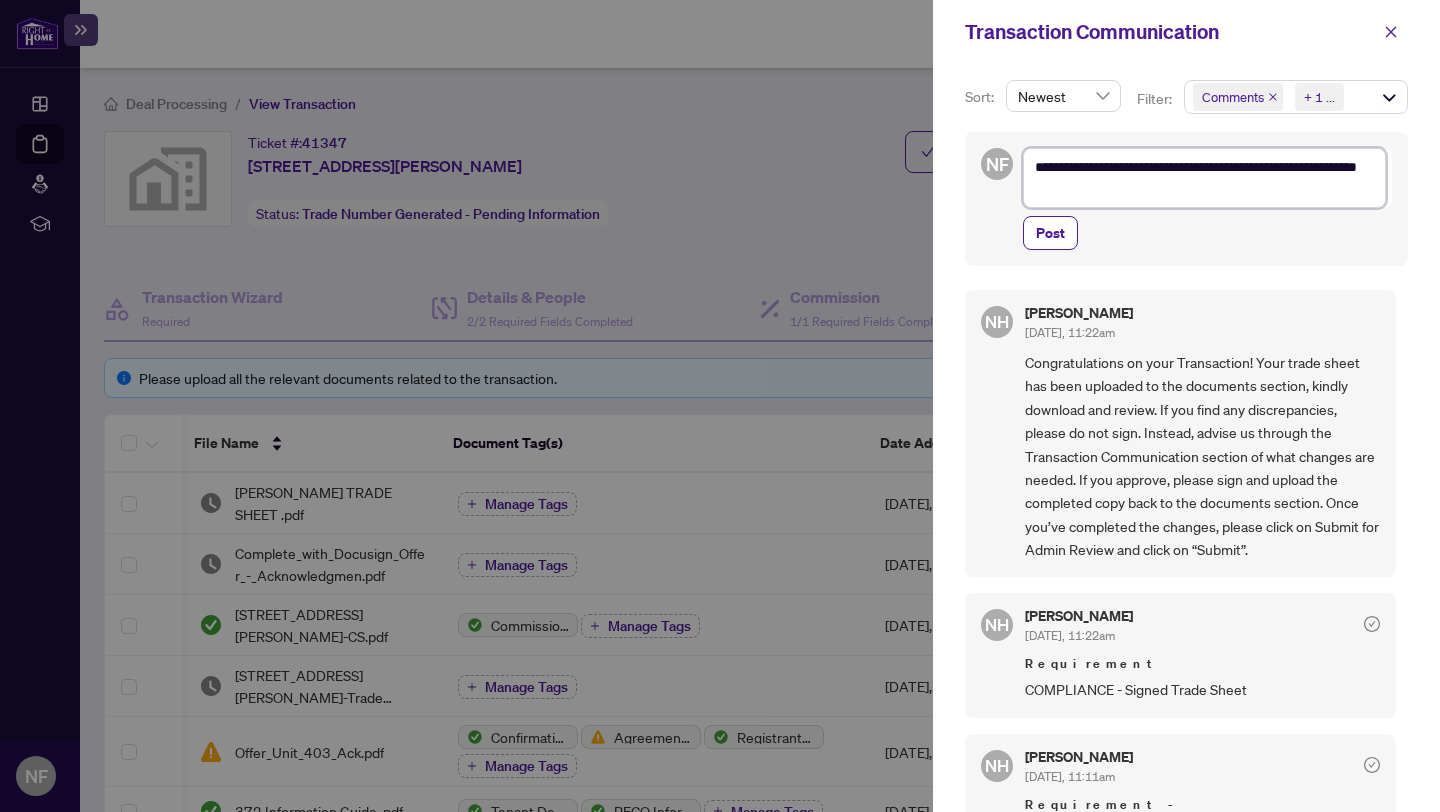 type on "**********" 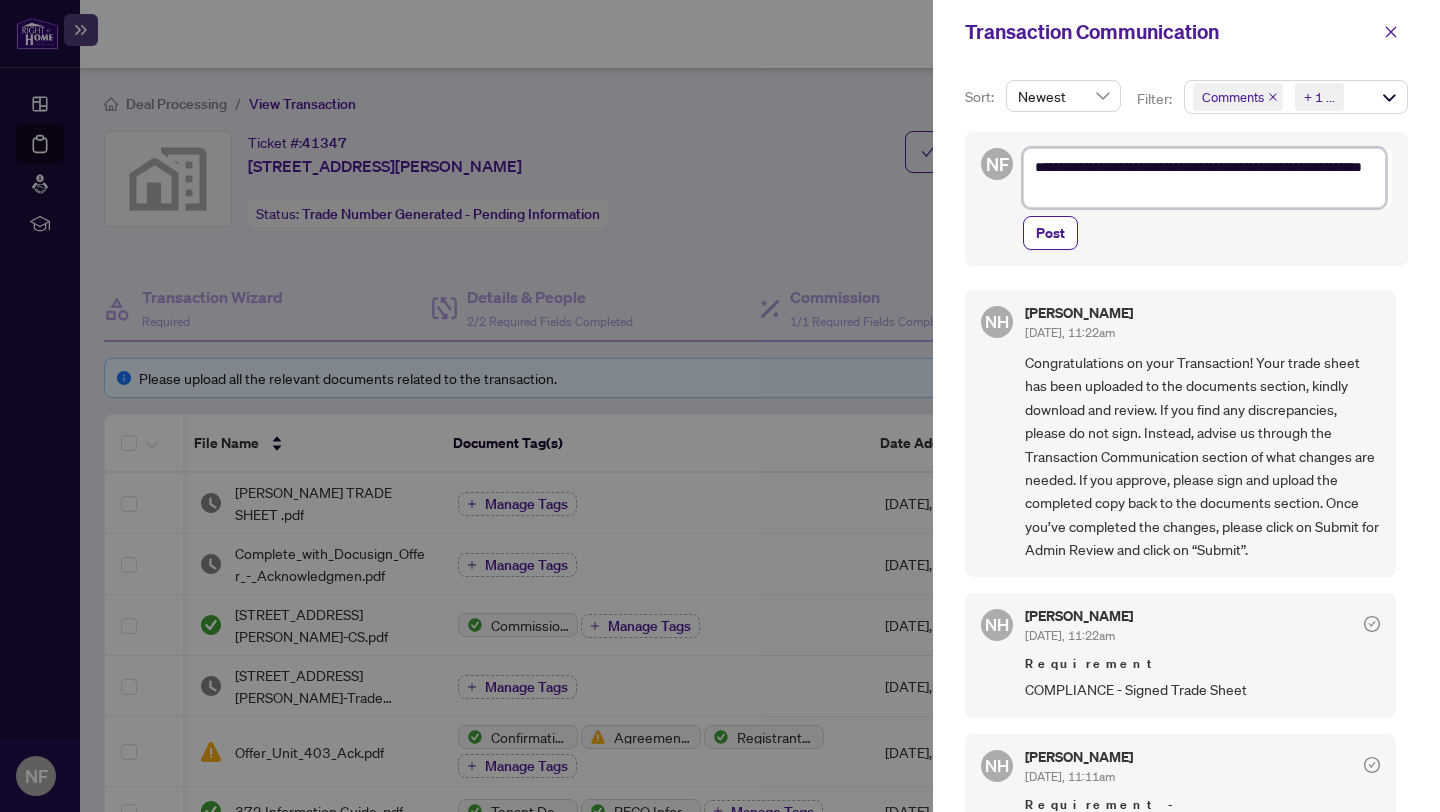 type on "**********" 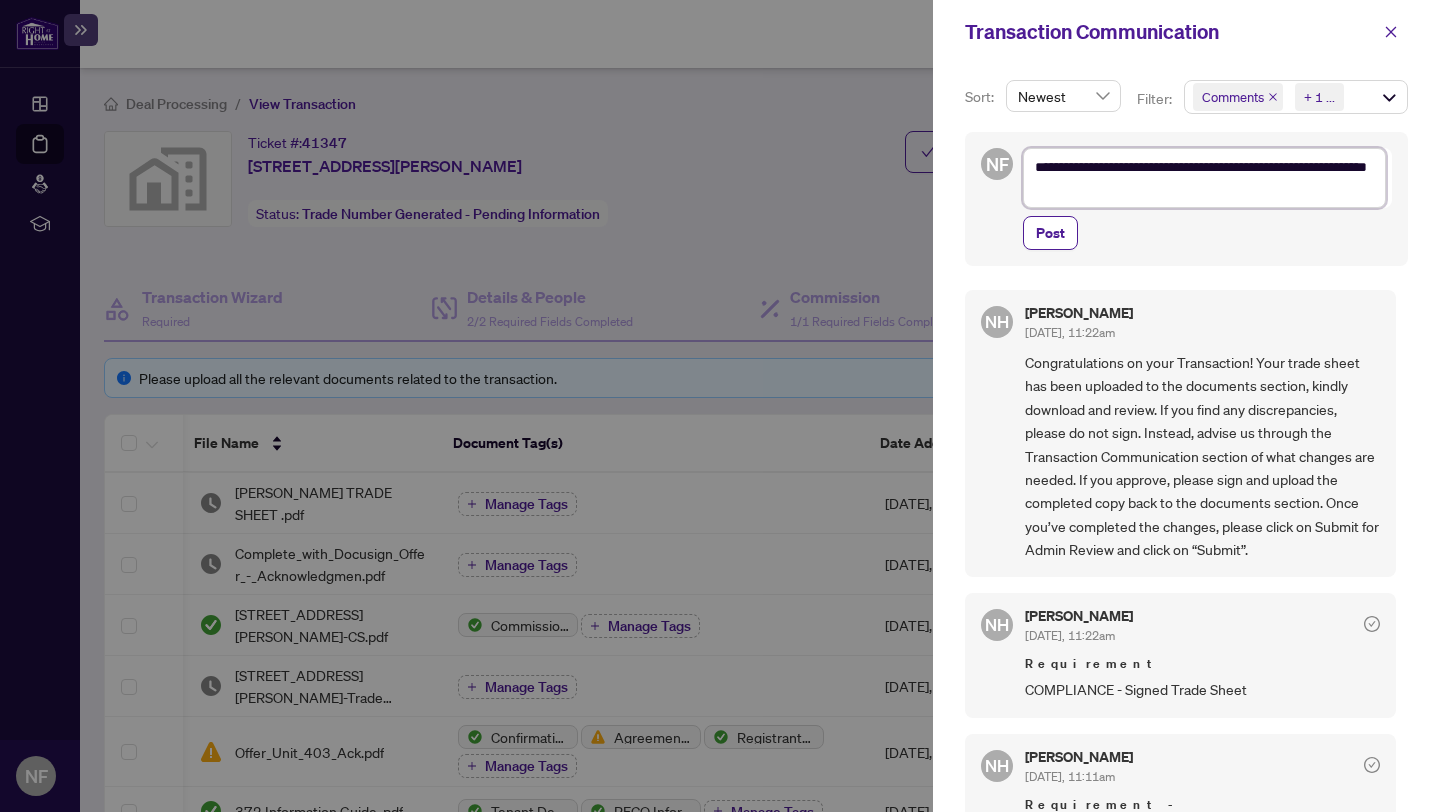type on "**********" 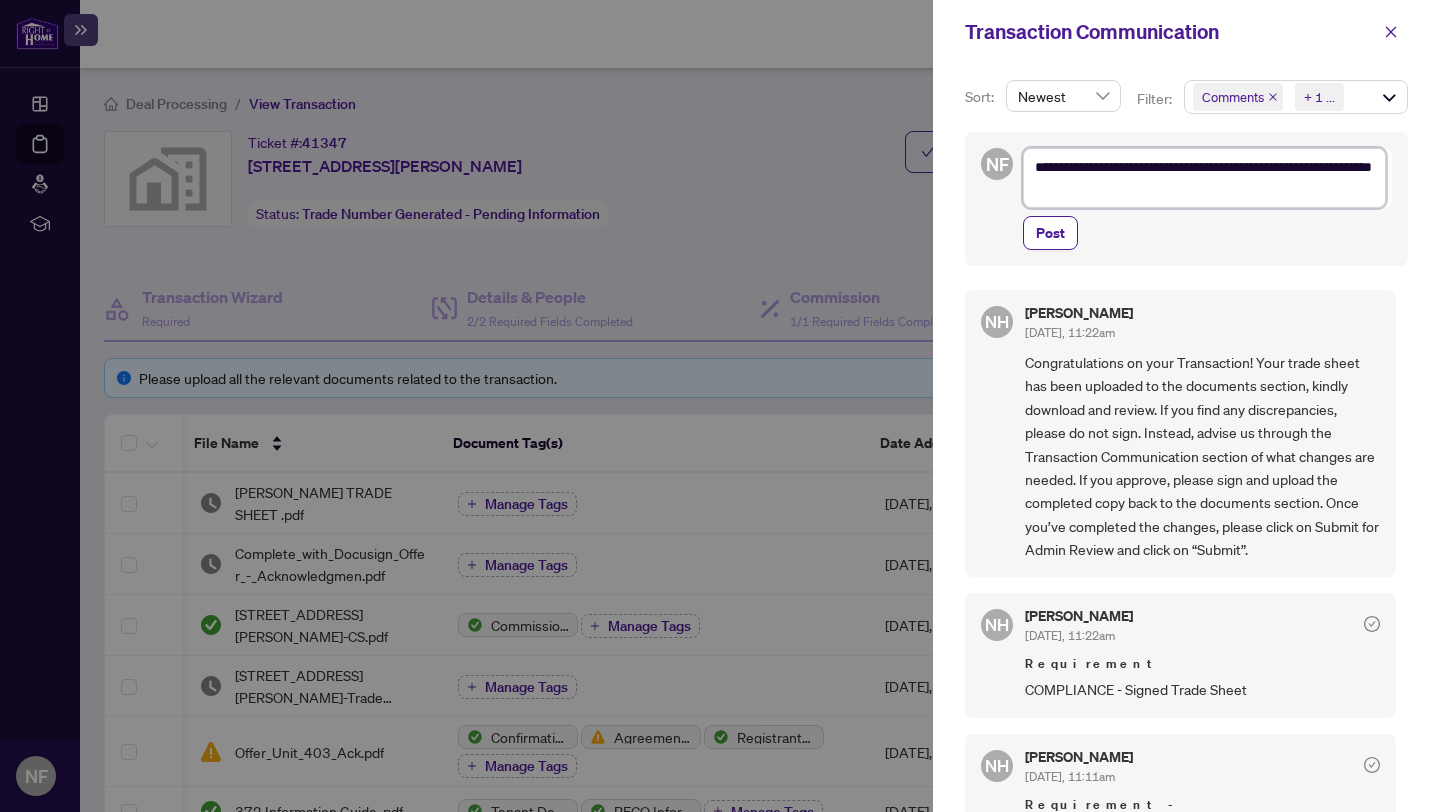 type on "**********" 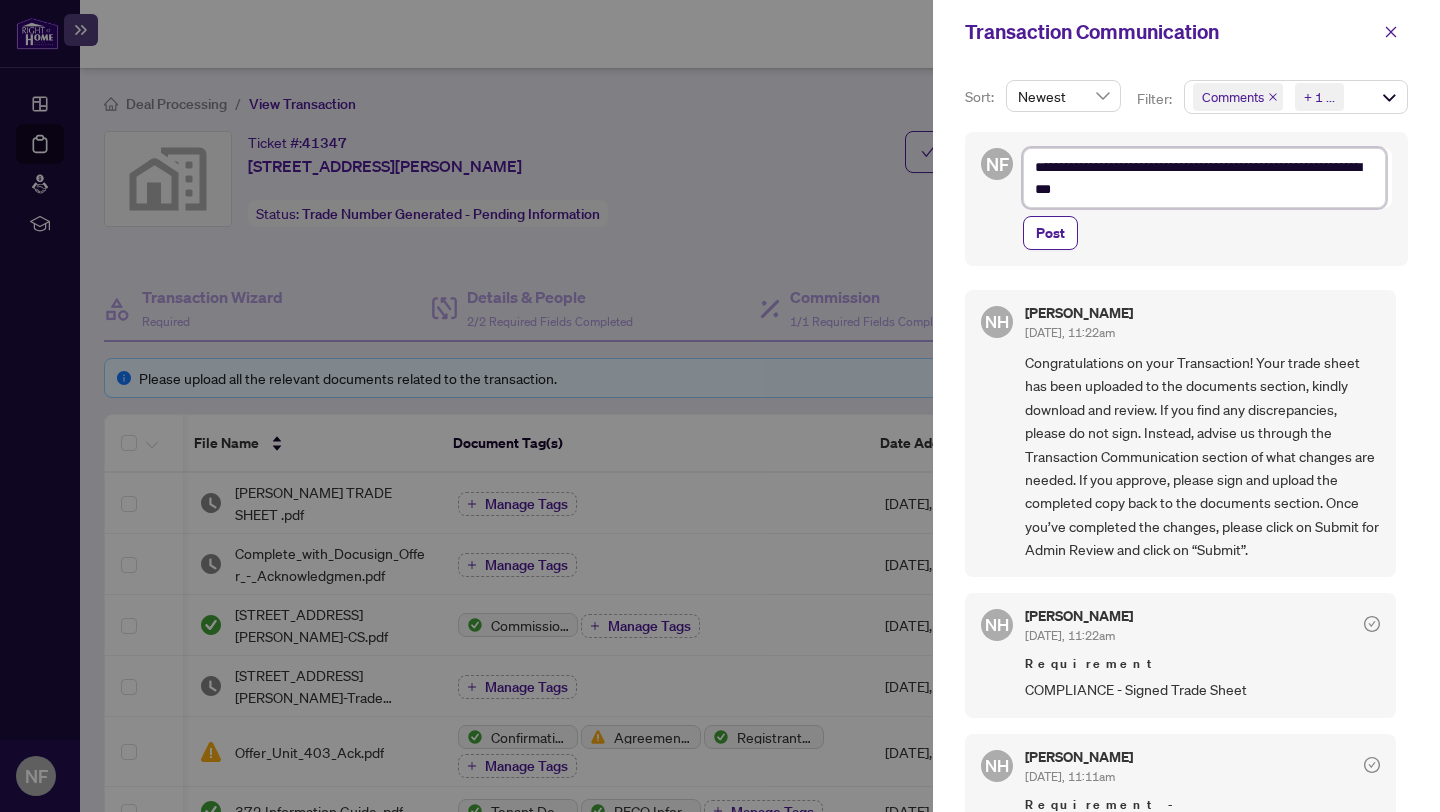type on "**********" 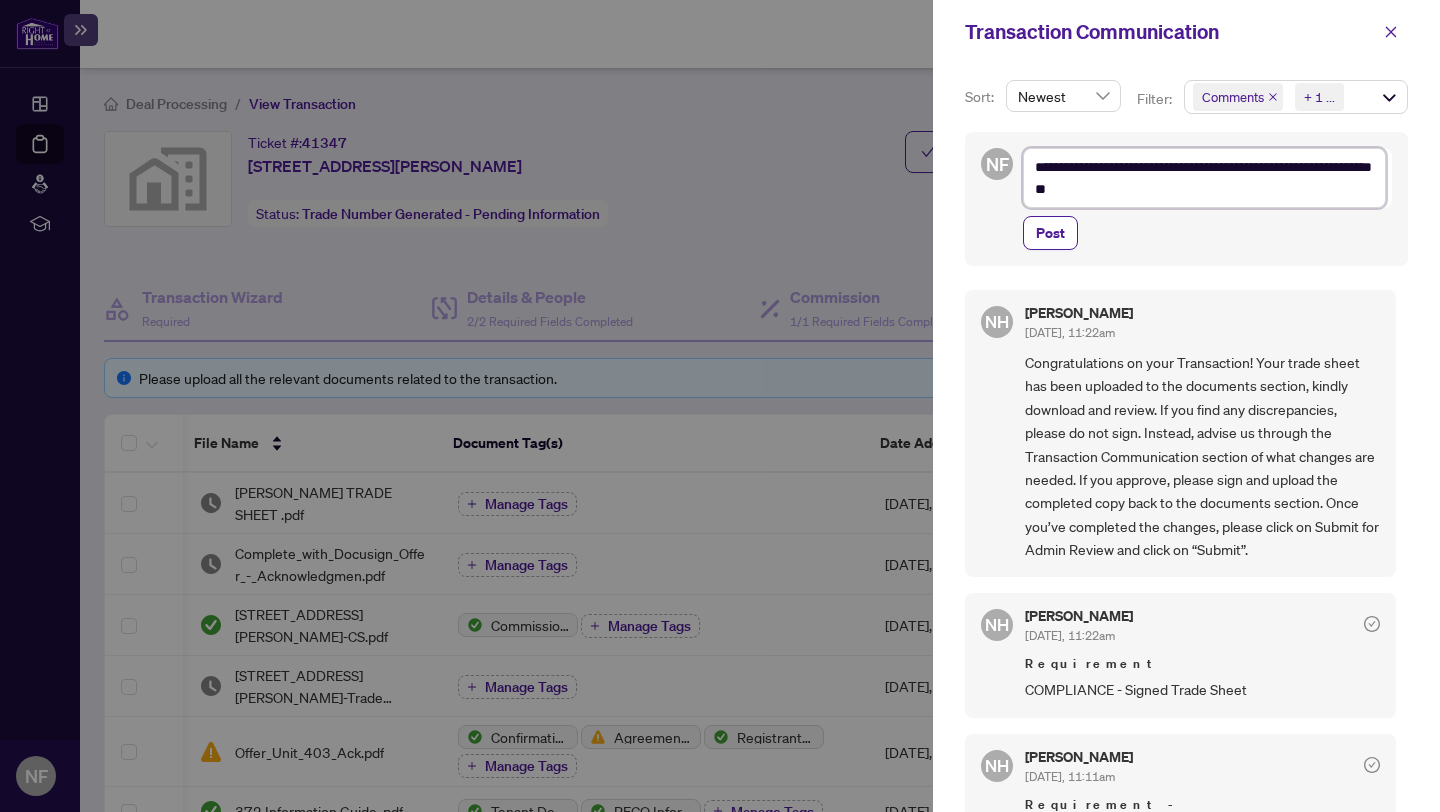 type on "**********" 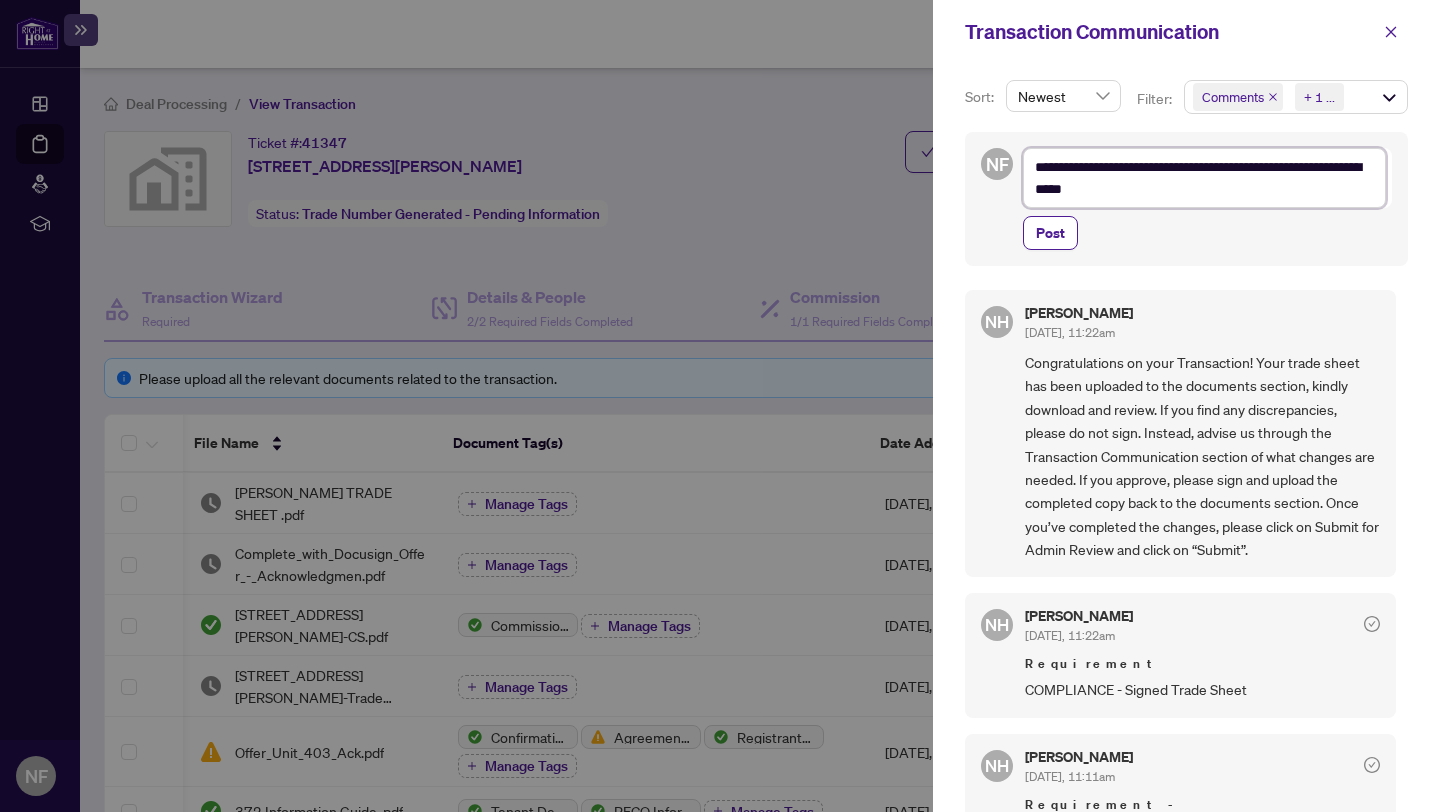 type on "**********" 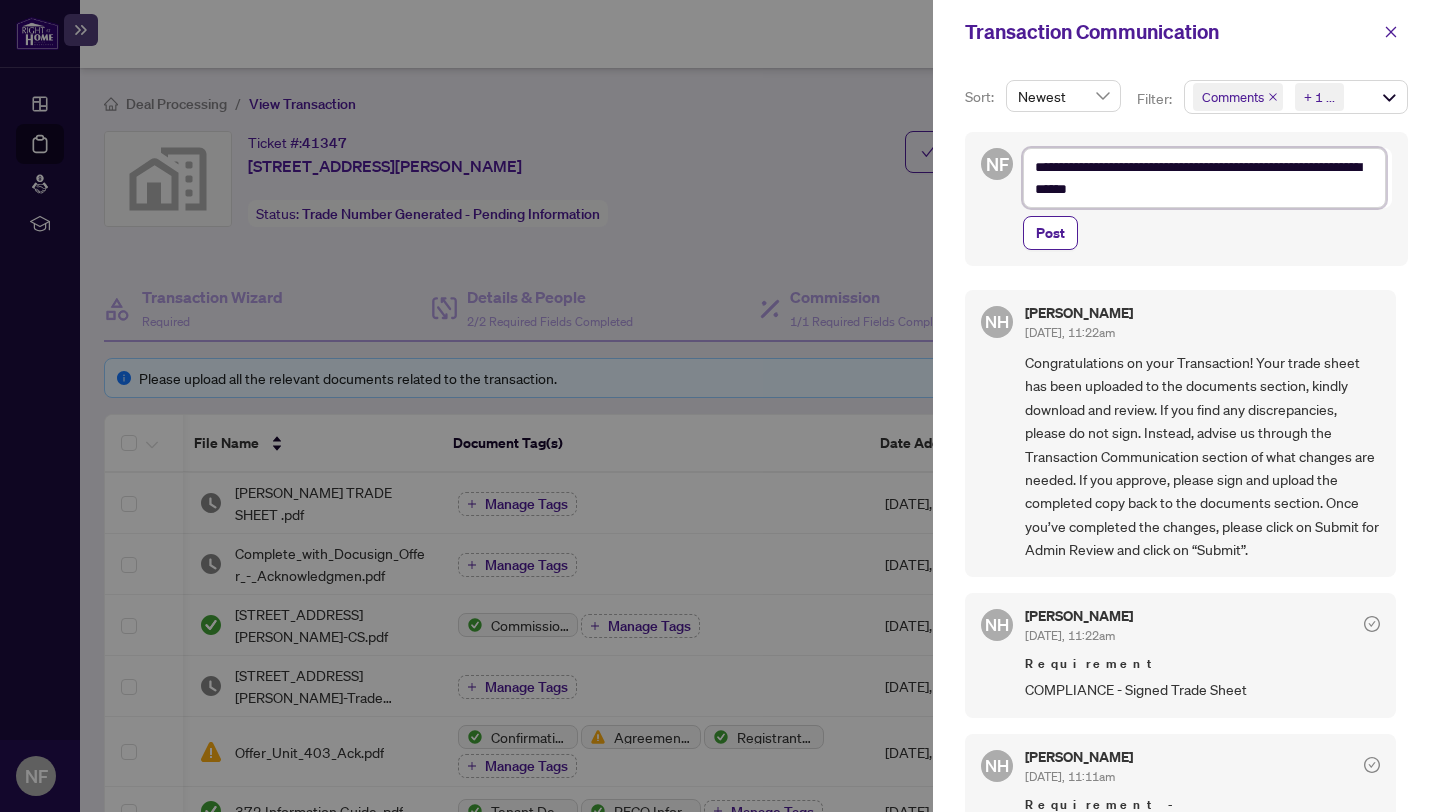 type on "**********" 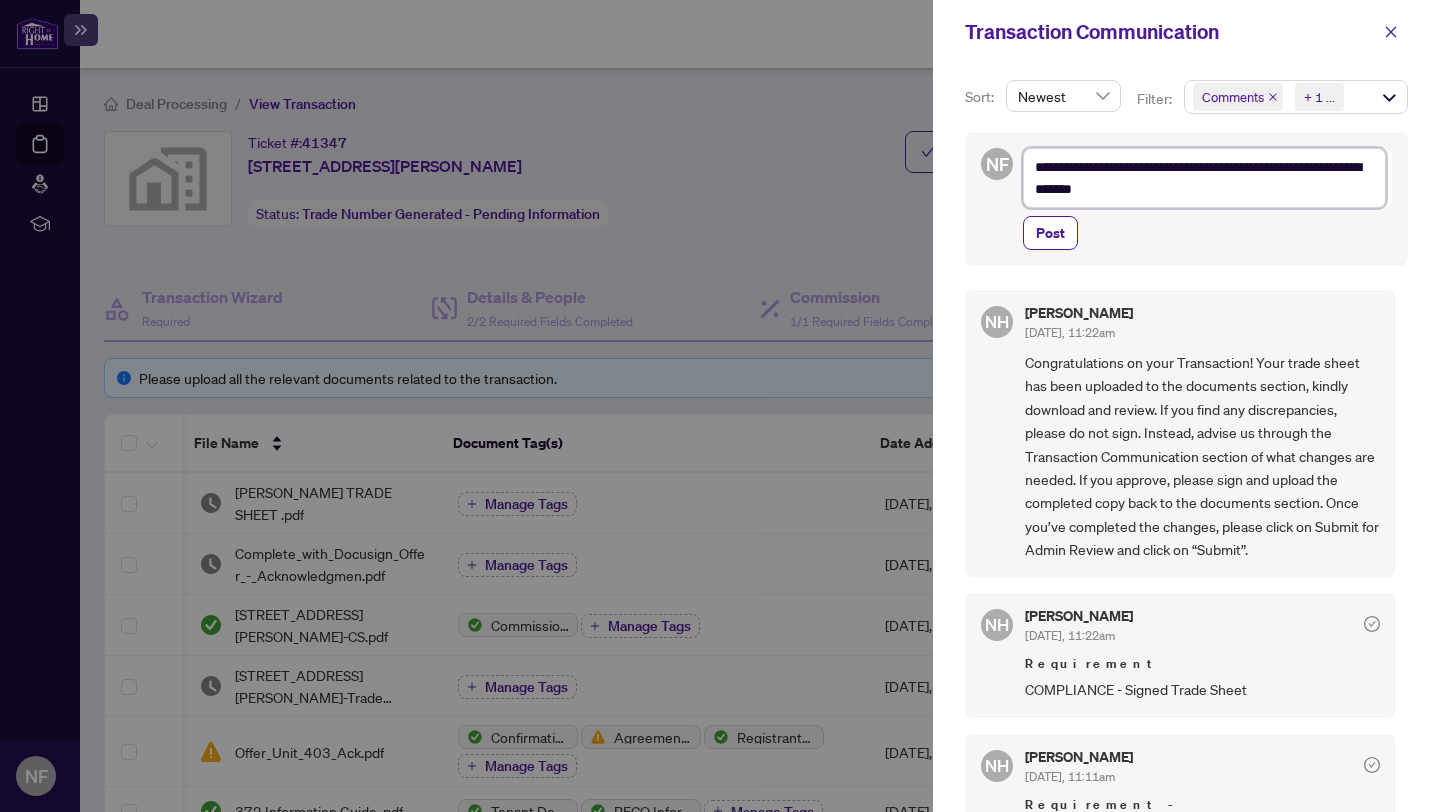 type on "**********" 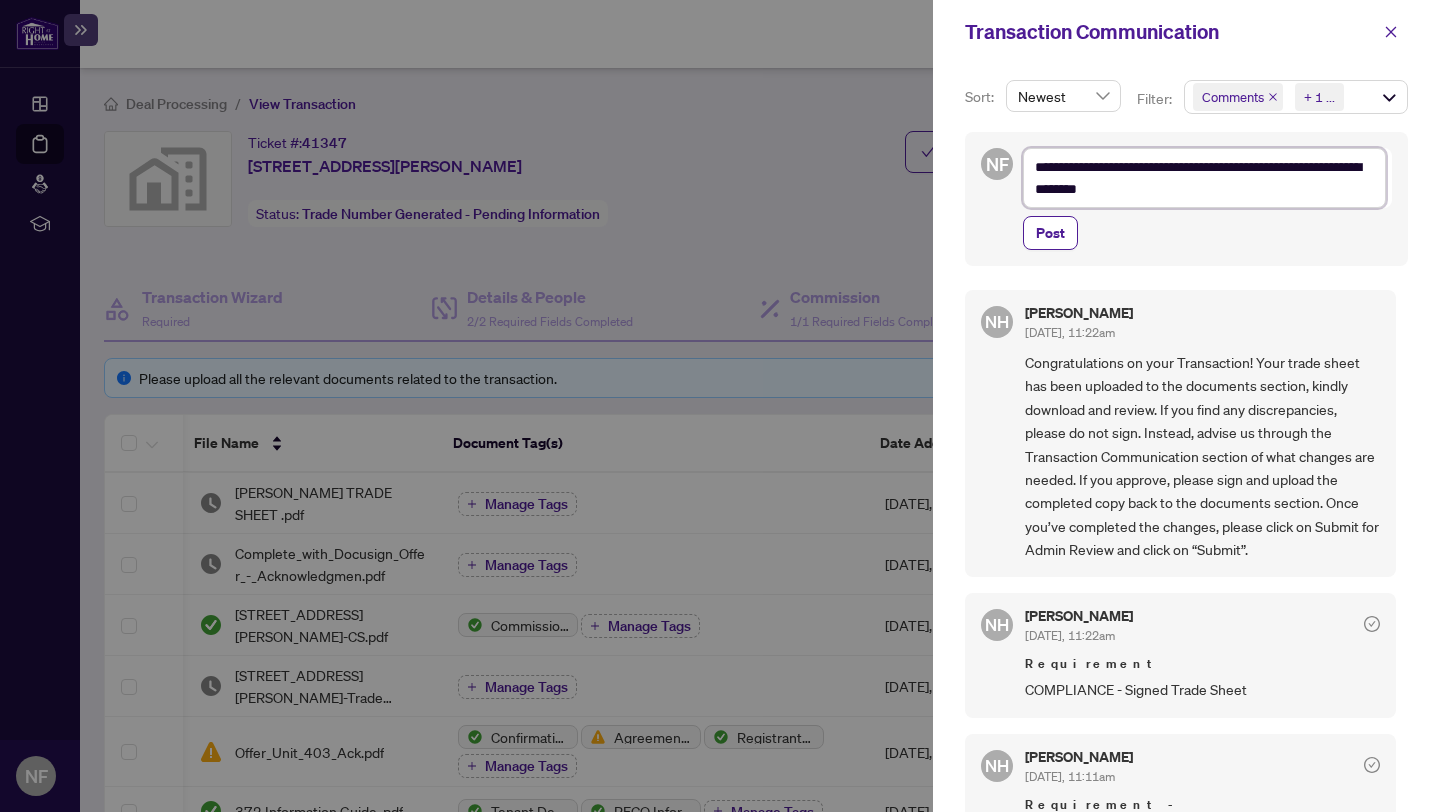 type on "**********" 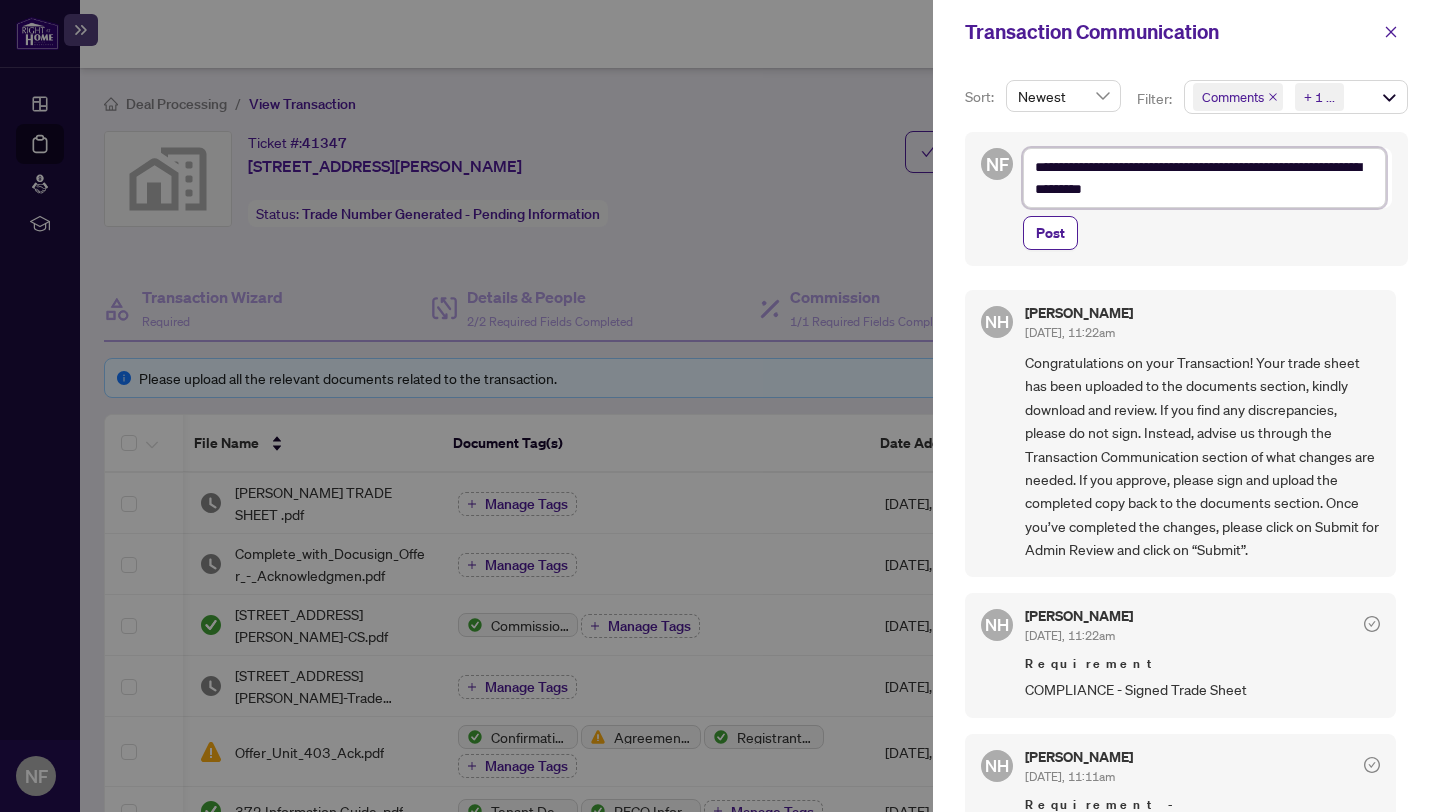type on "**********" 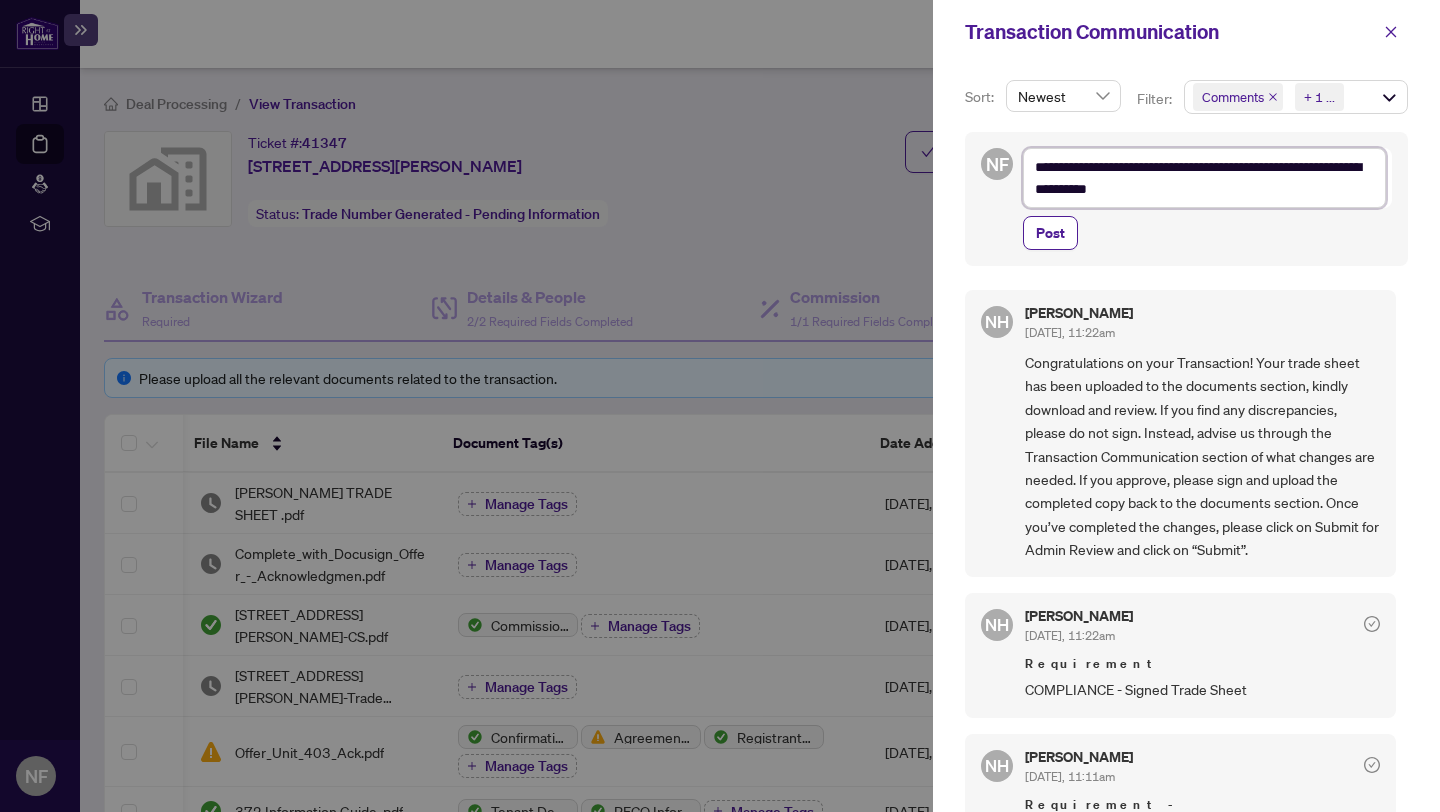 type on "**********" 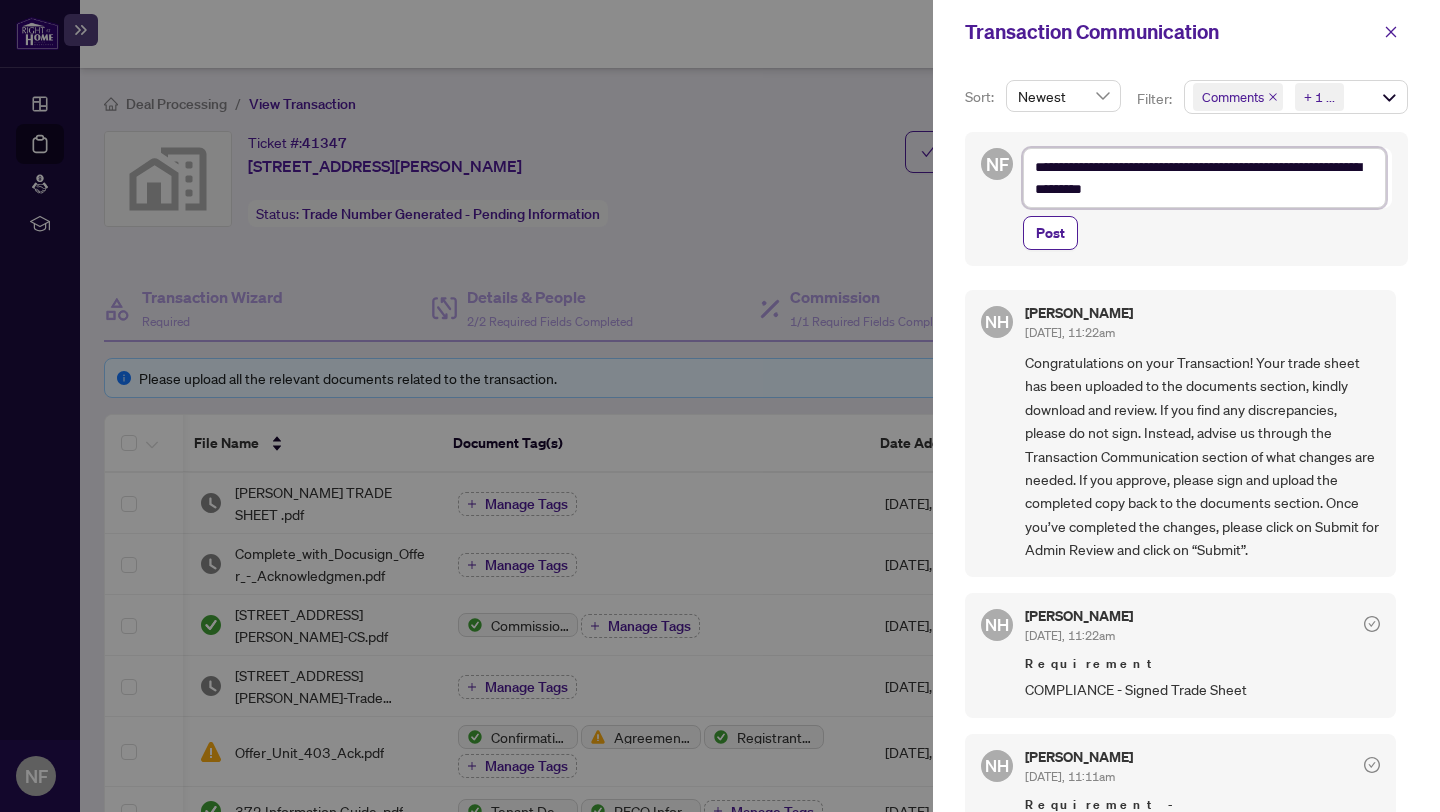 type on "**********" 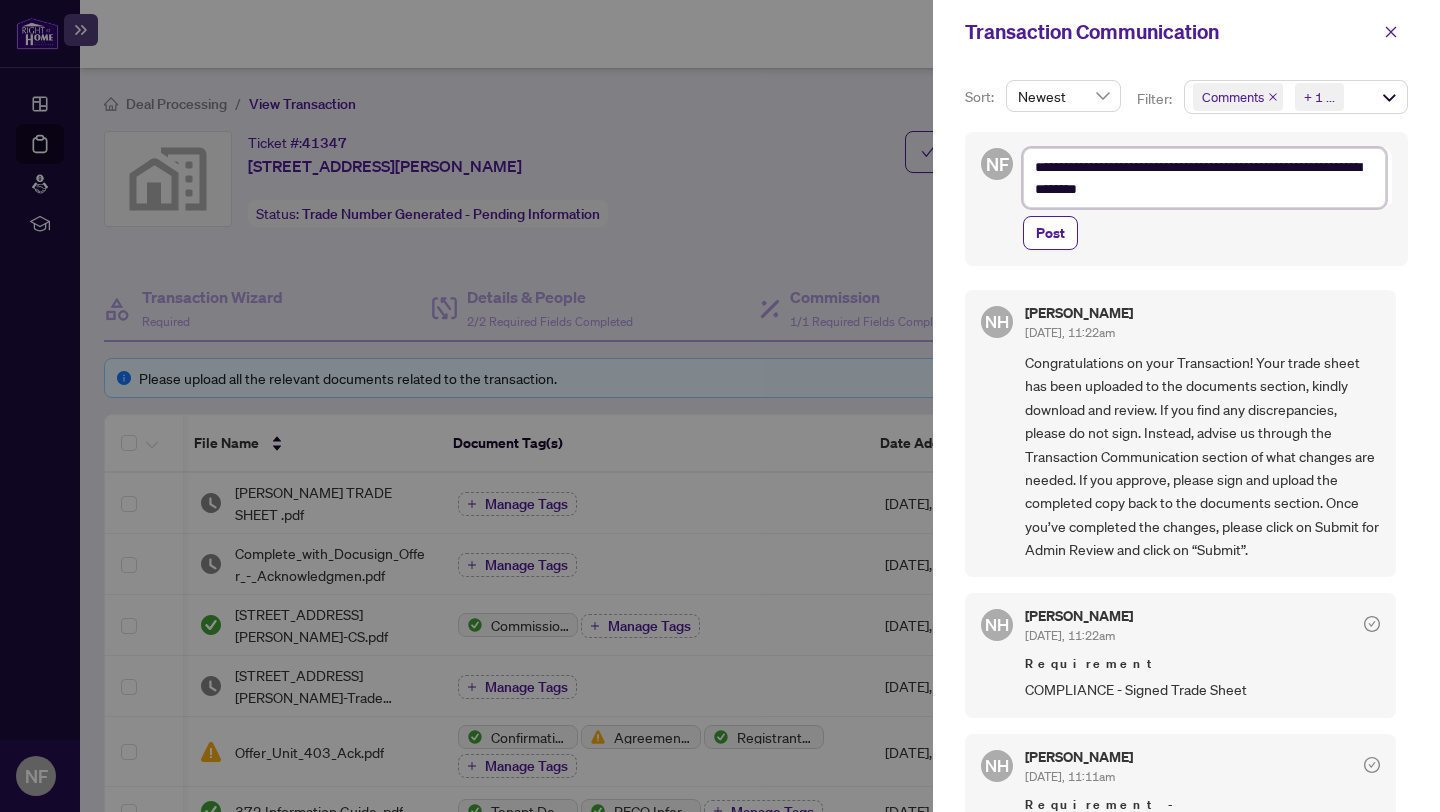 scroll, scrollTop: 56, scrollLeft: 0, axis: vertical 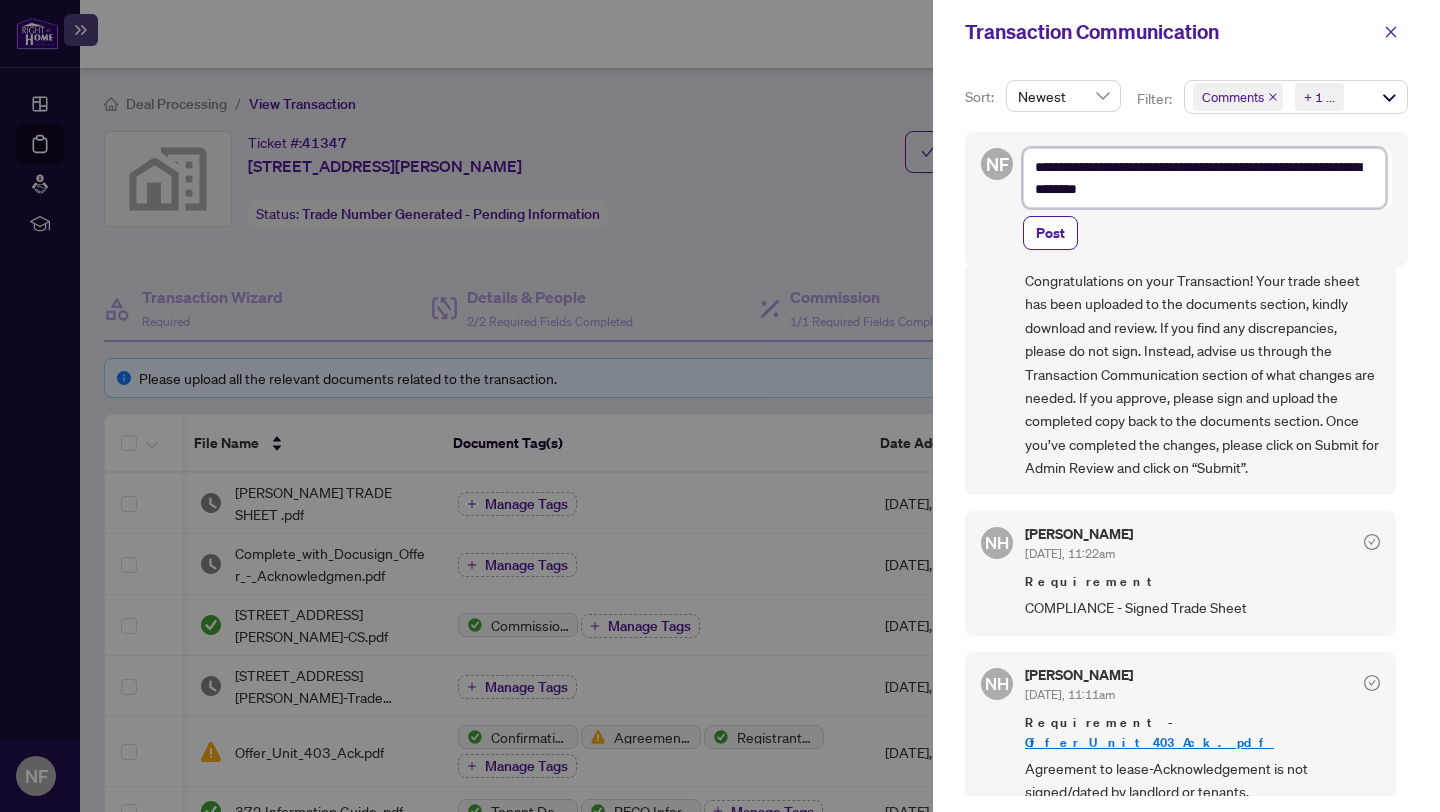 type on "**********" 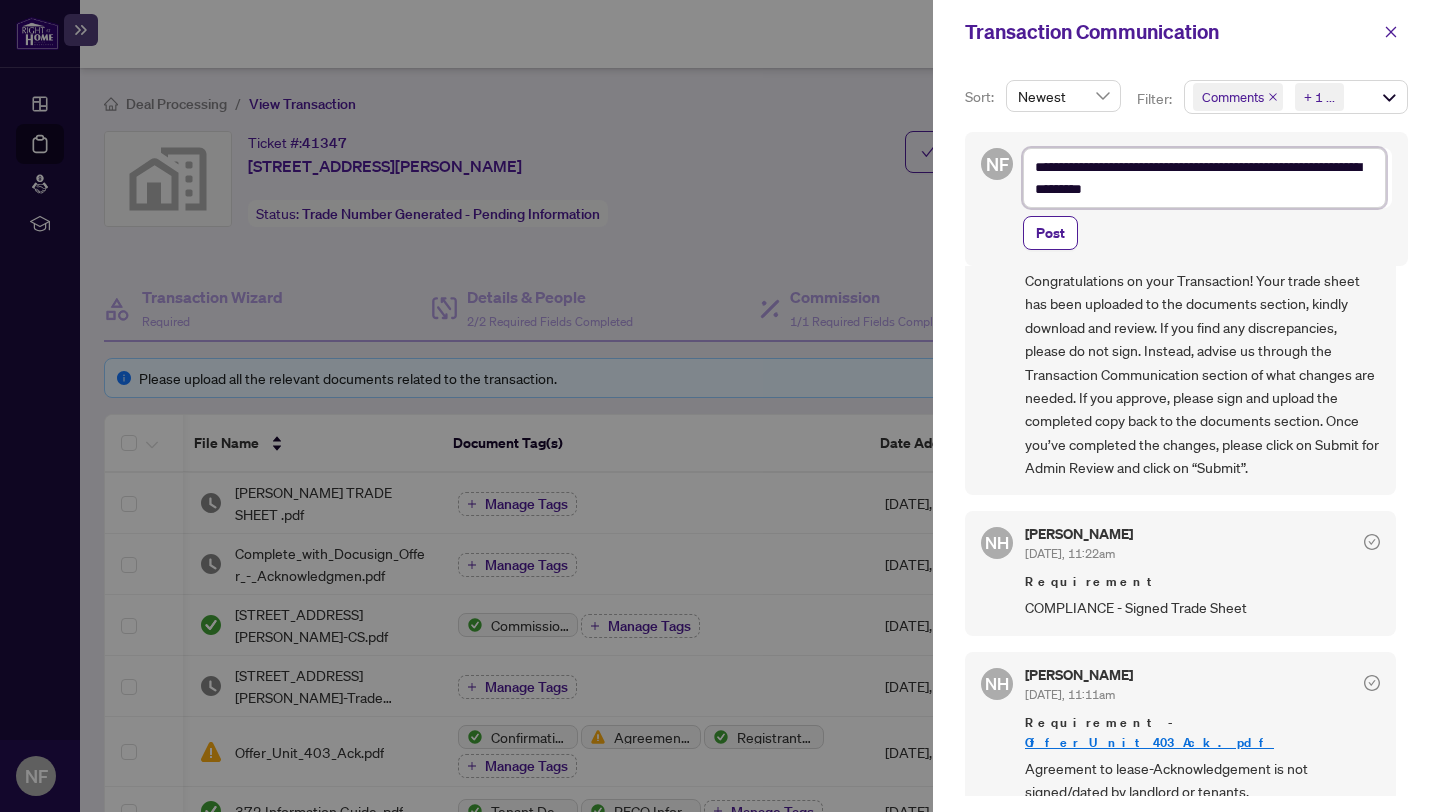 type on "**********" 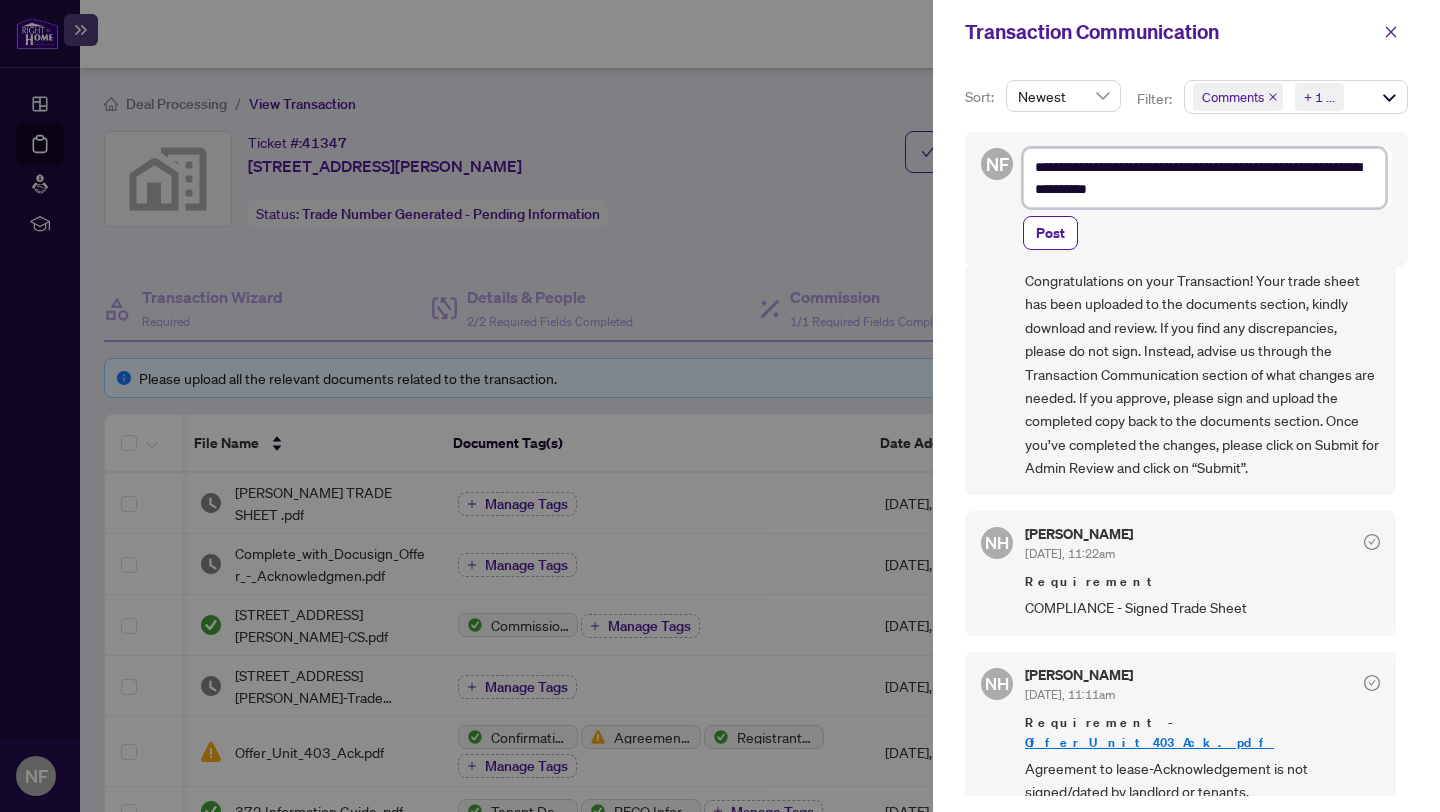 type on "**********" 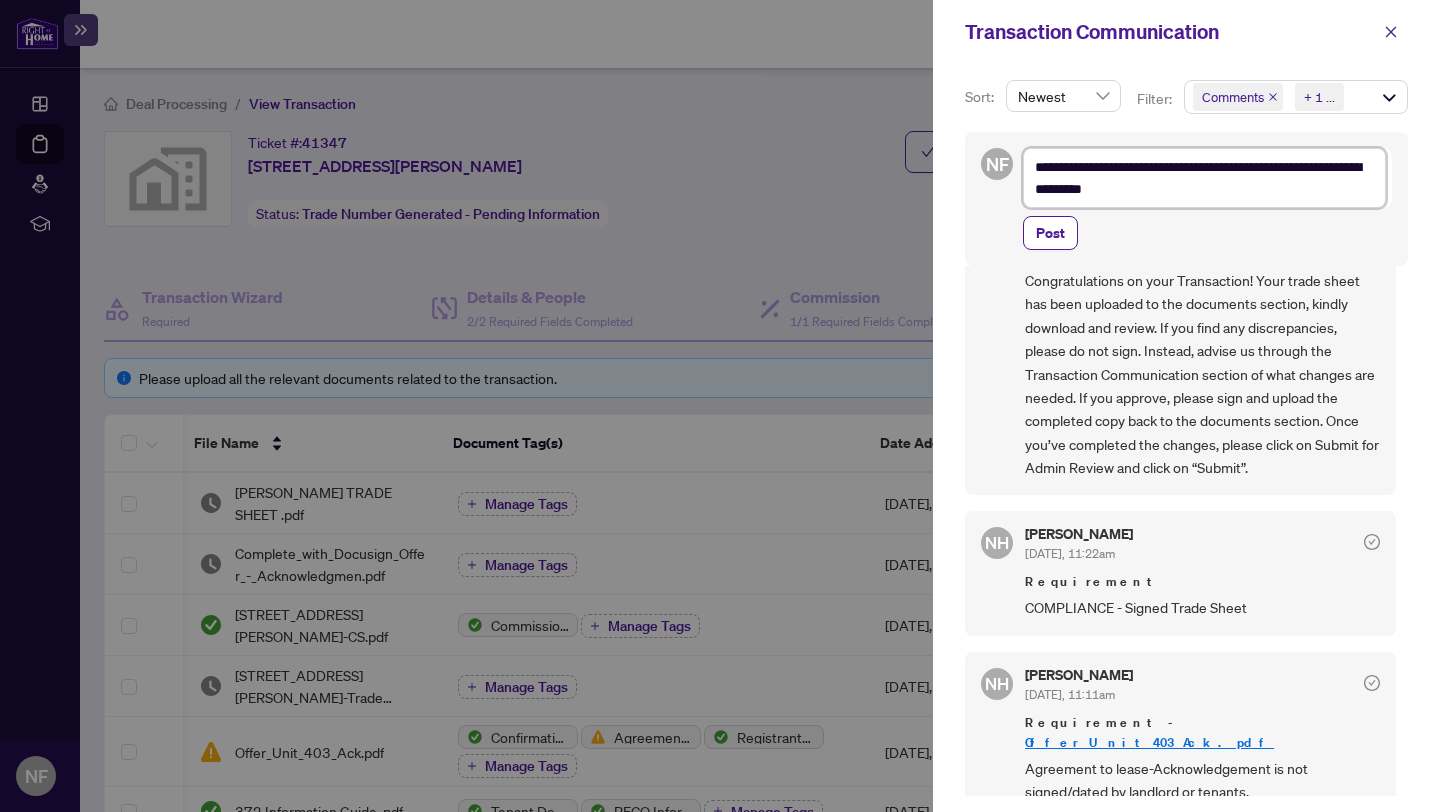 type on "**********" 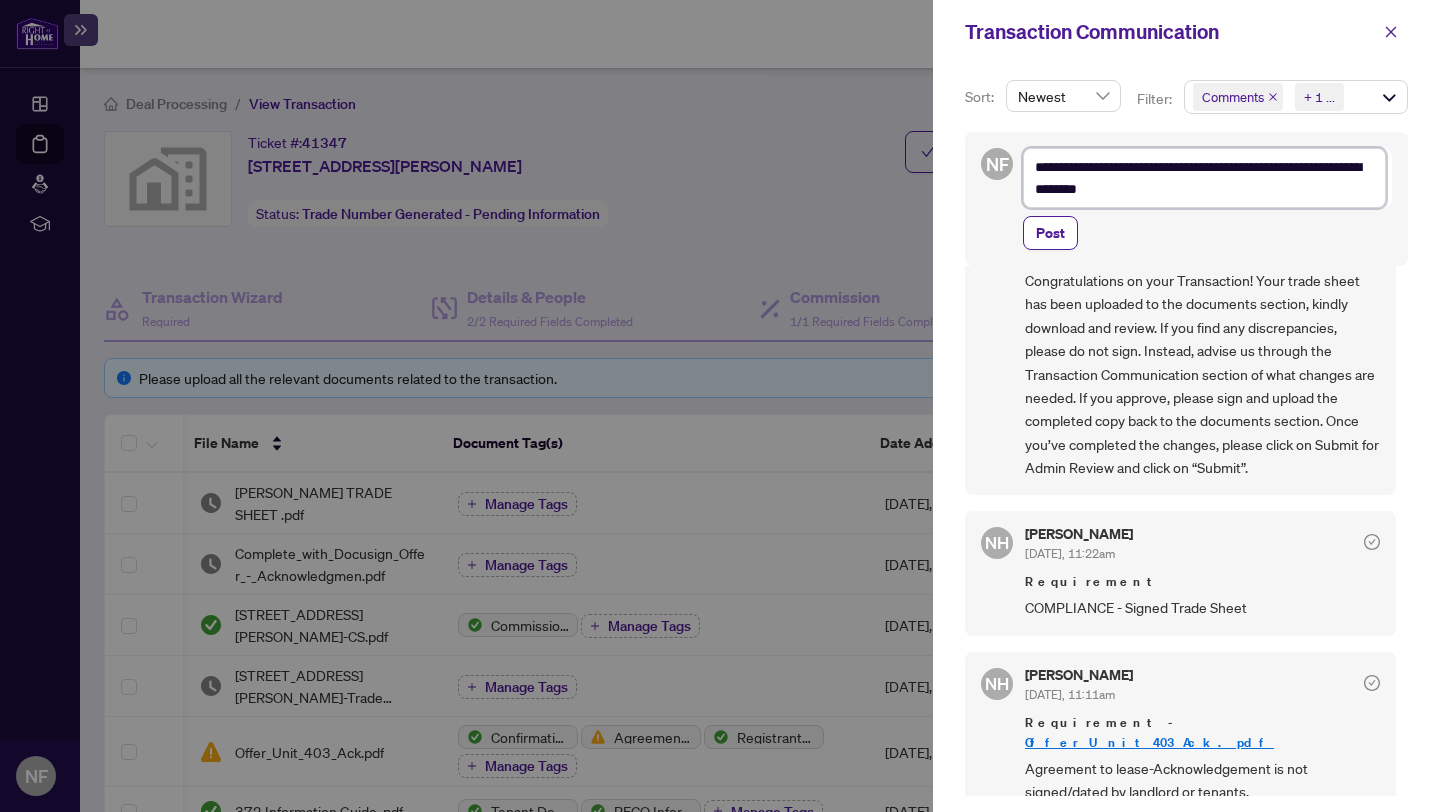 type on "**********" 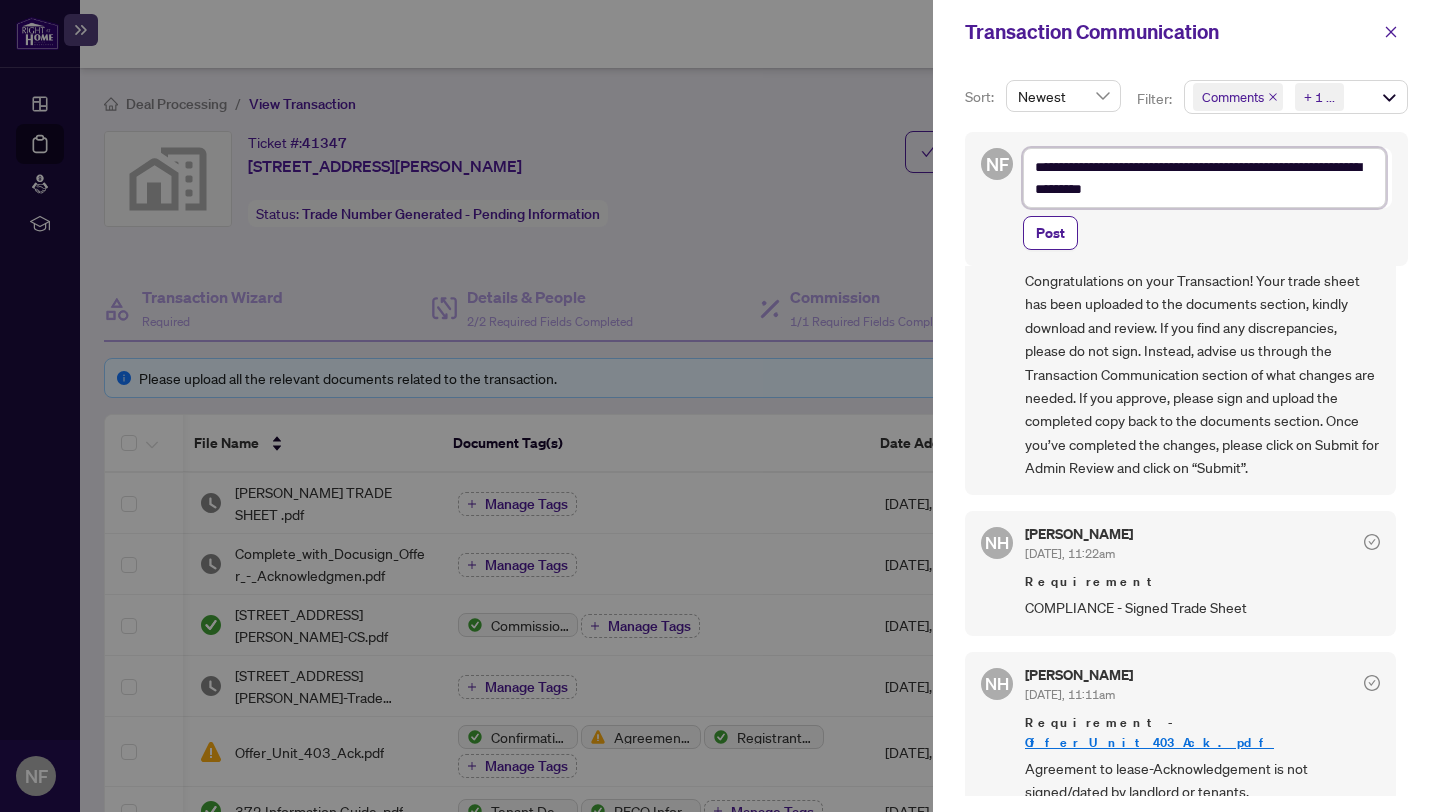 type on "**********" 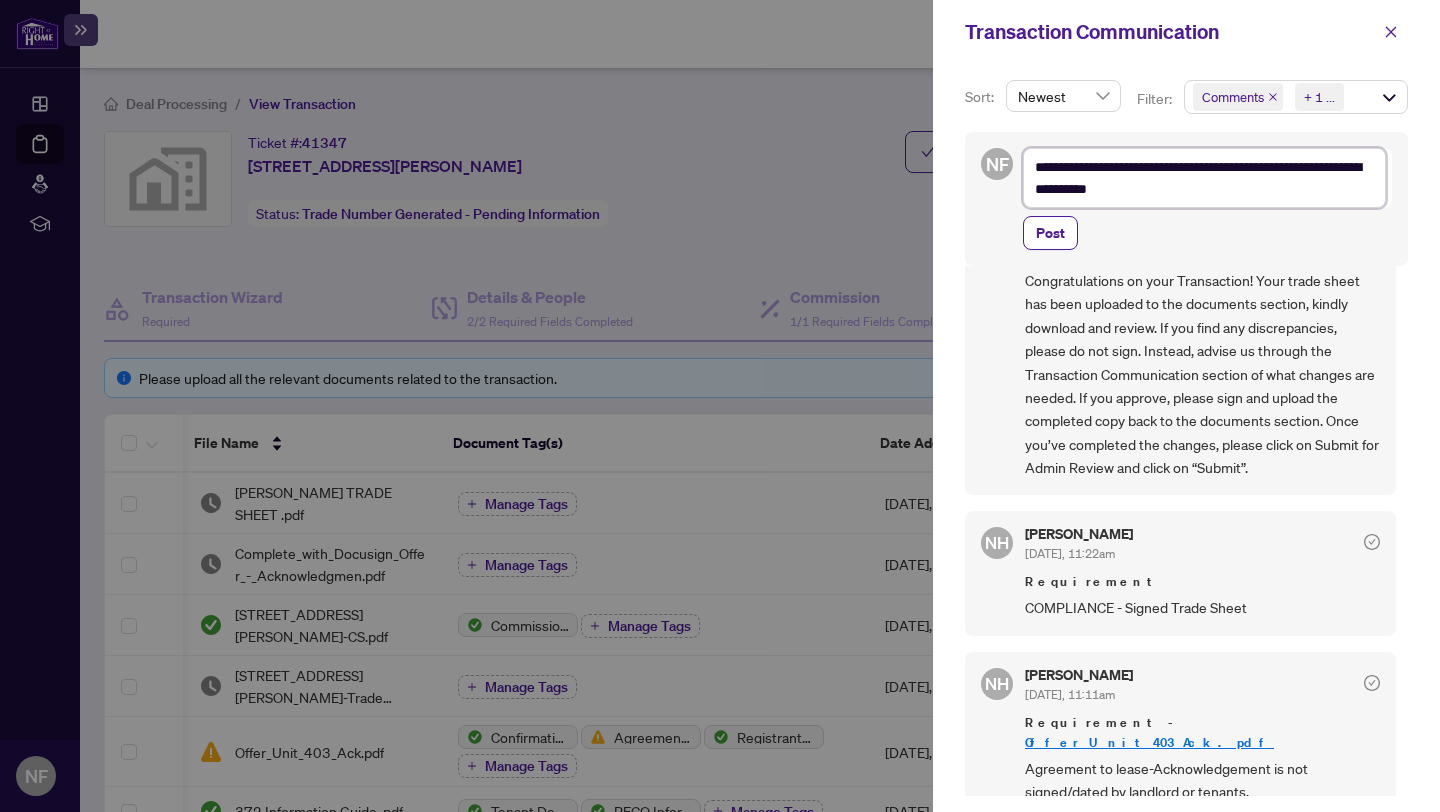 type on "**********" 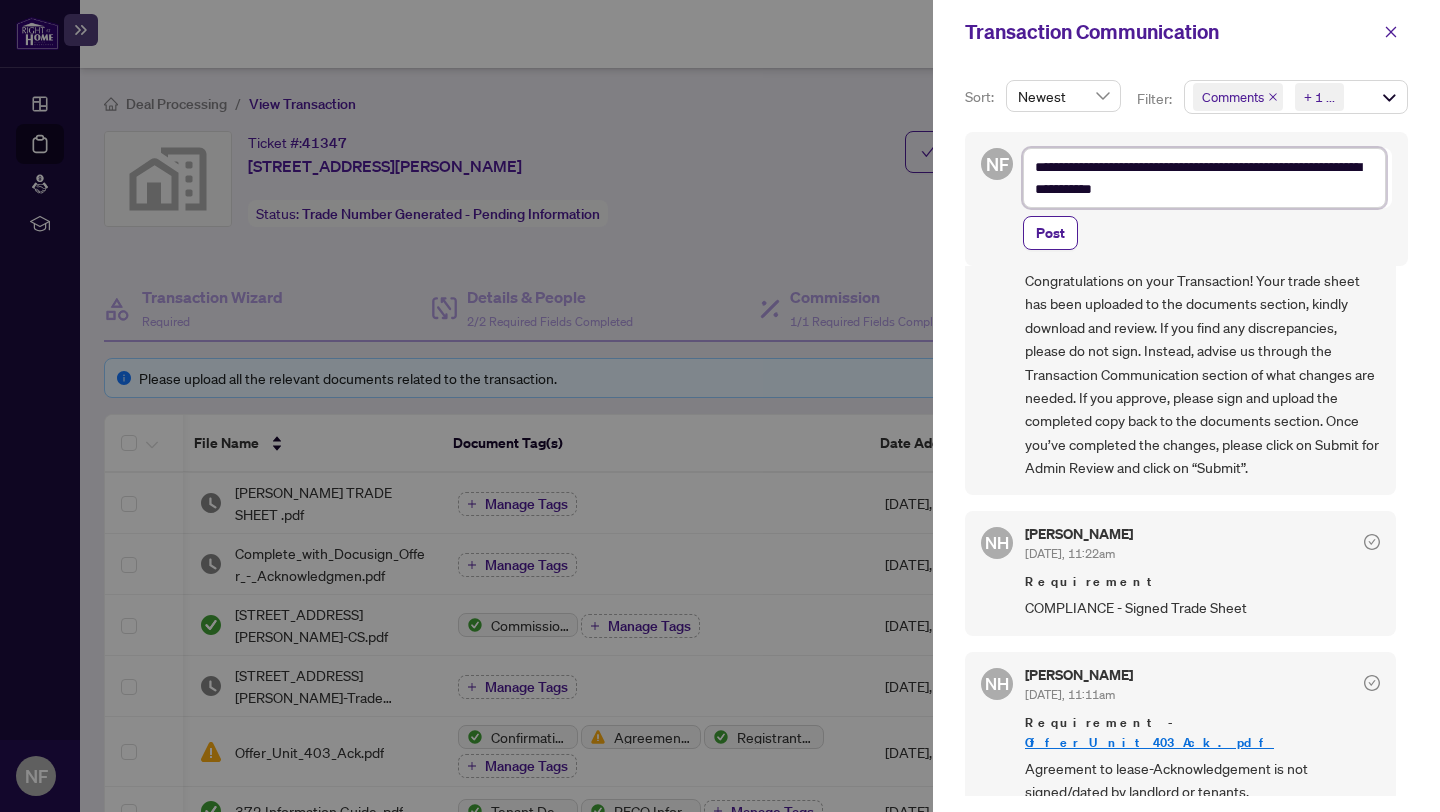 type on "**********" 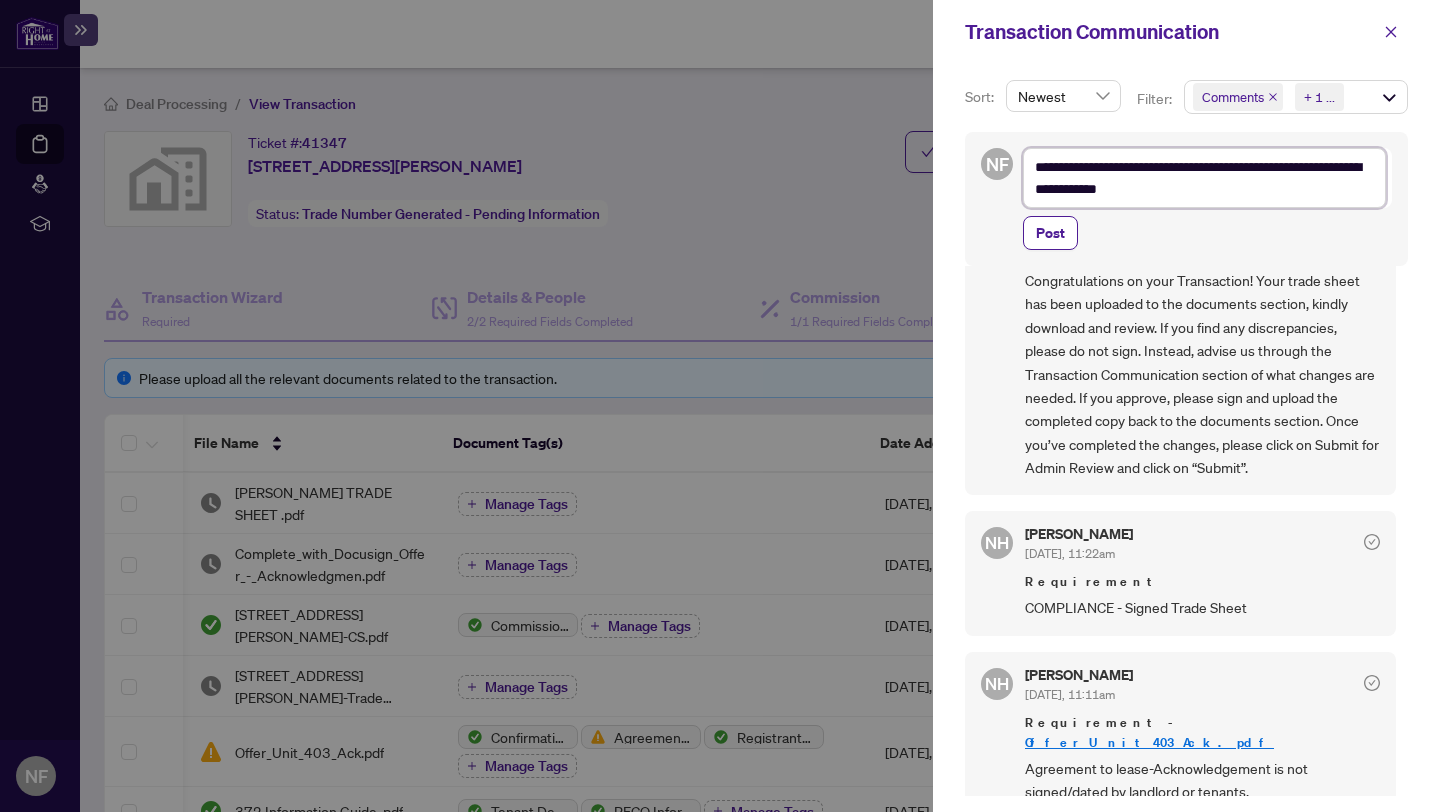 type on "**********" 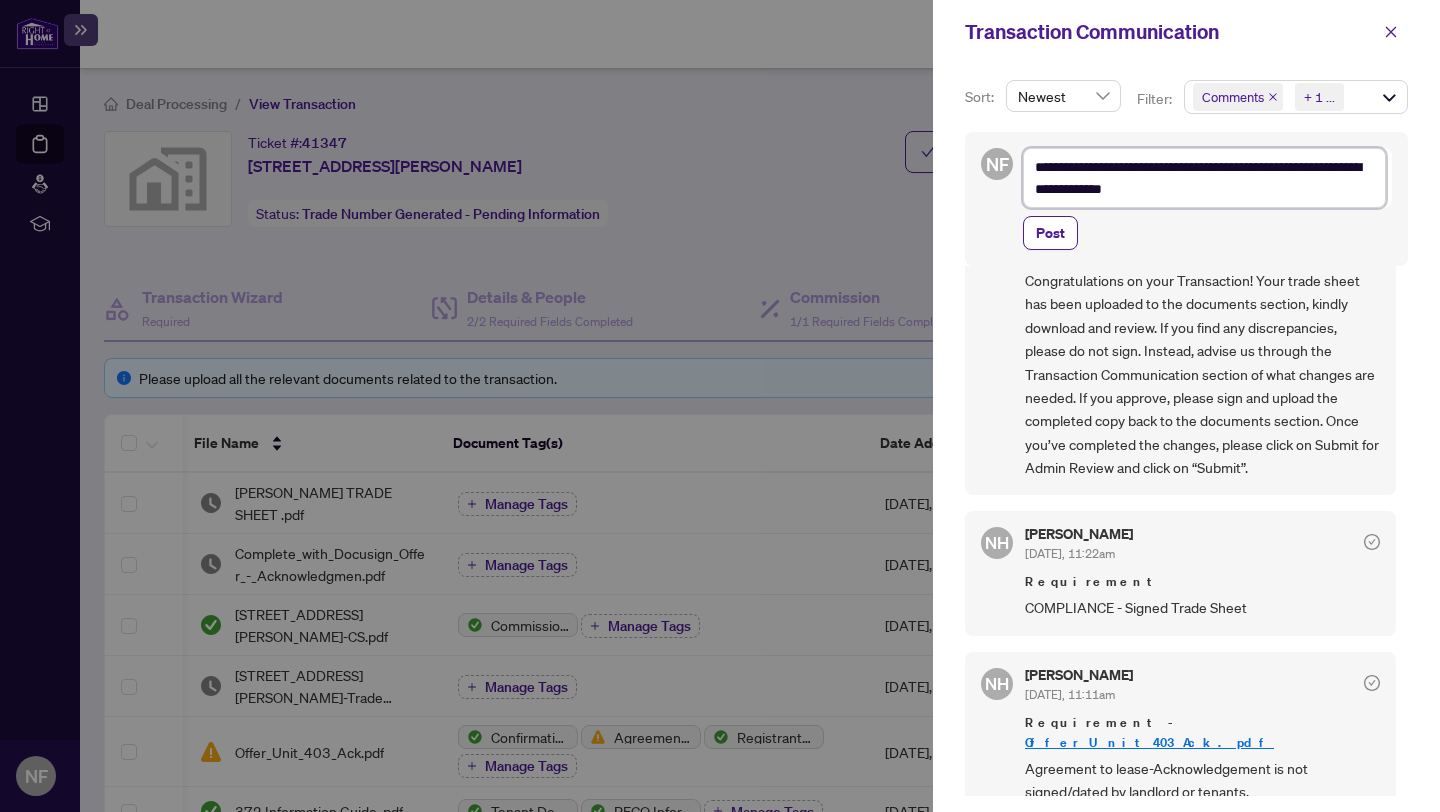 type 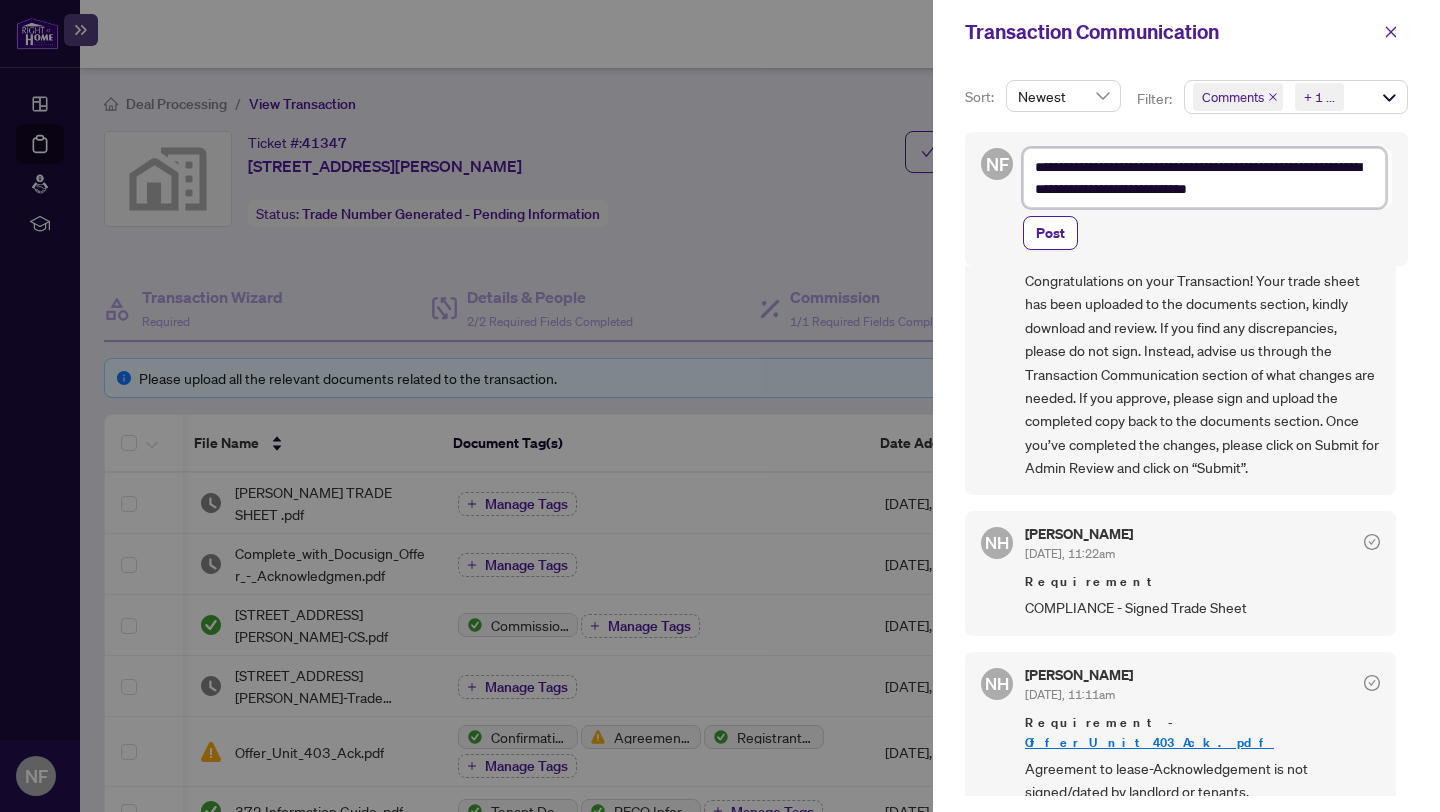 click on "**********" at bounding box center (1204, 178) 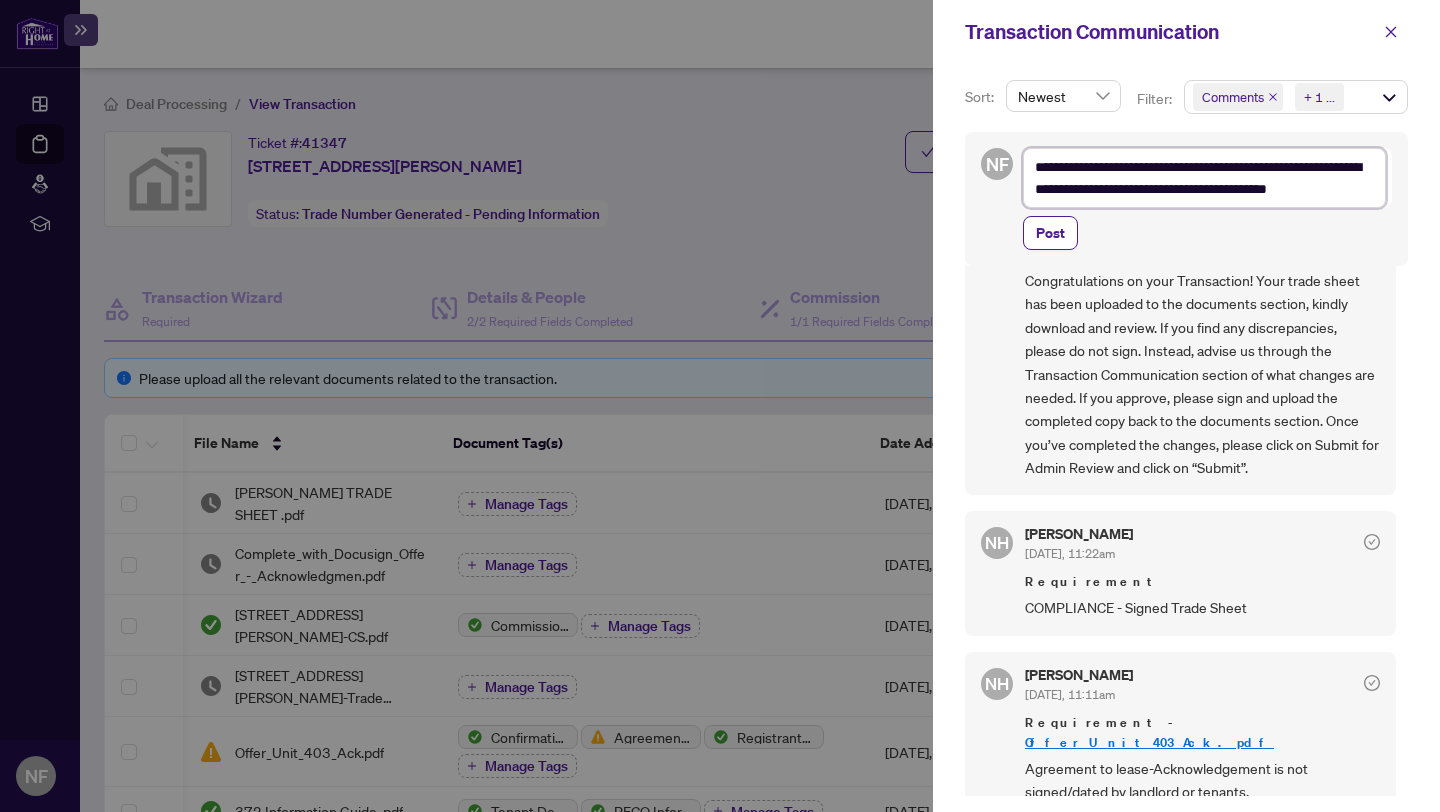 scroll, scrollTop: 48, scrollLeft: 0, axis: vertical 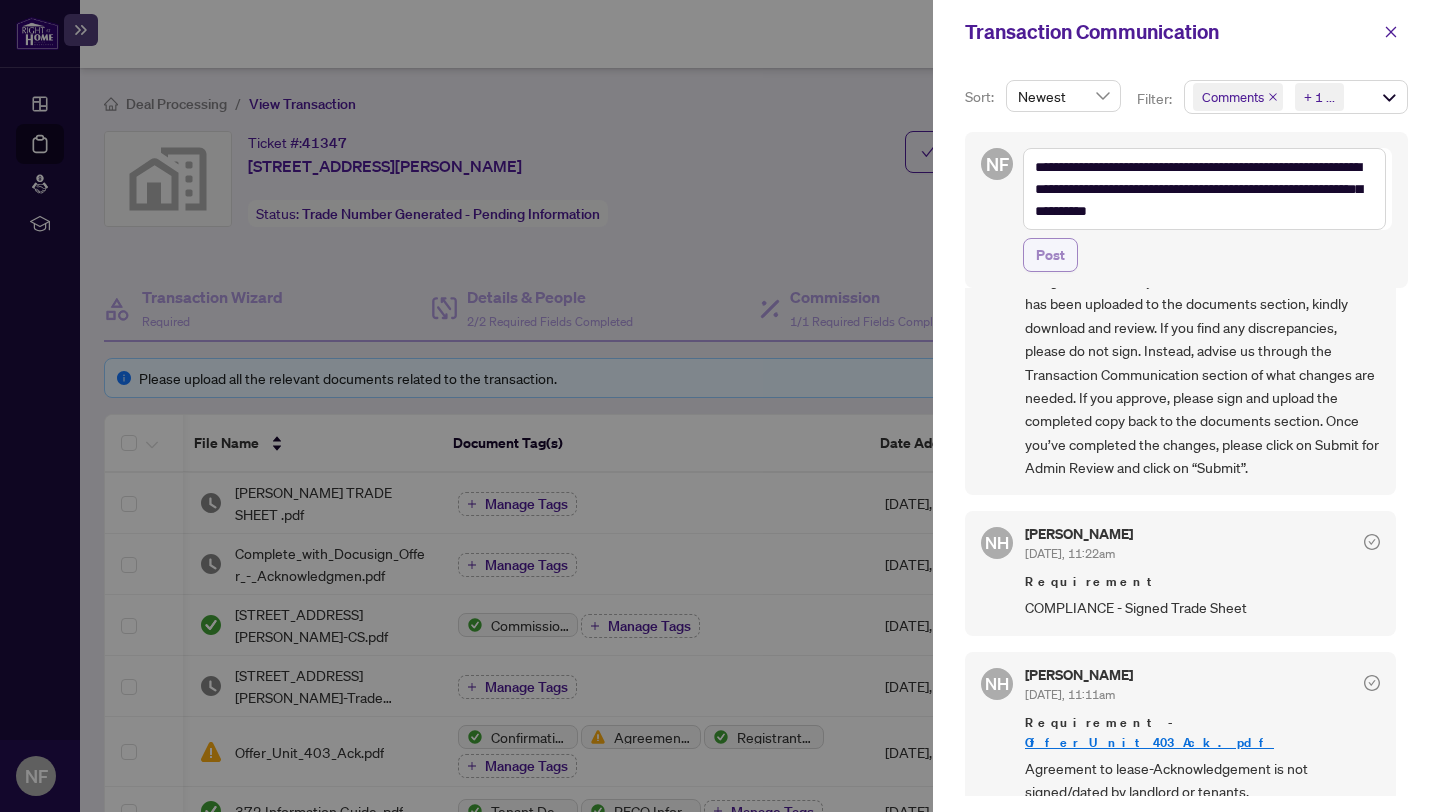 click on "Post" at bounding box center (1050, 255) 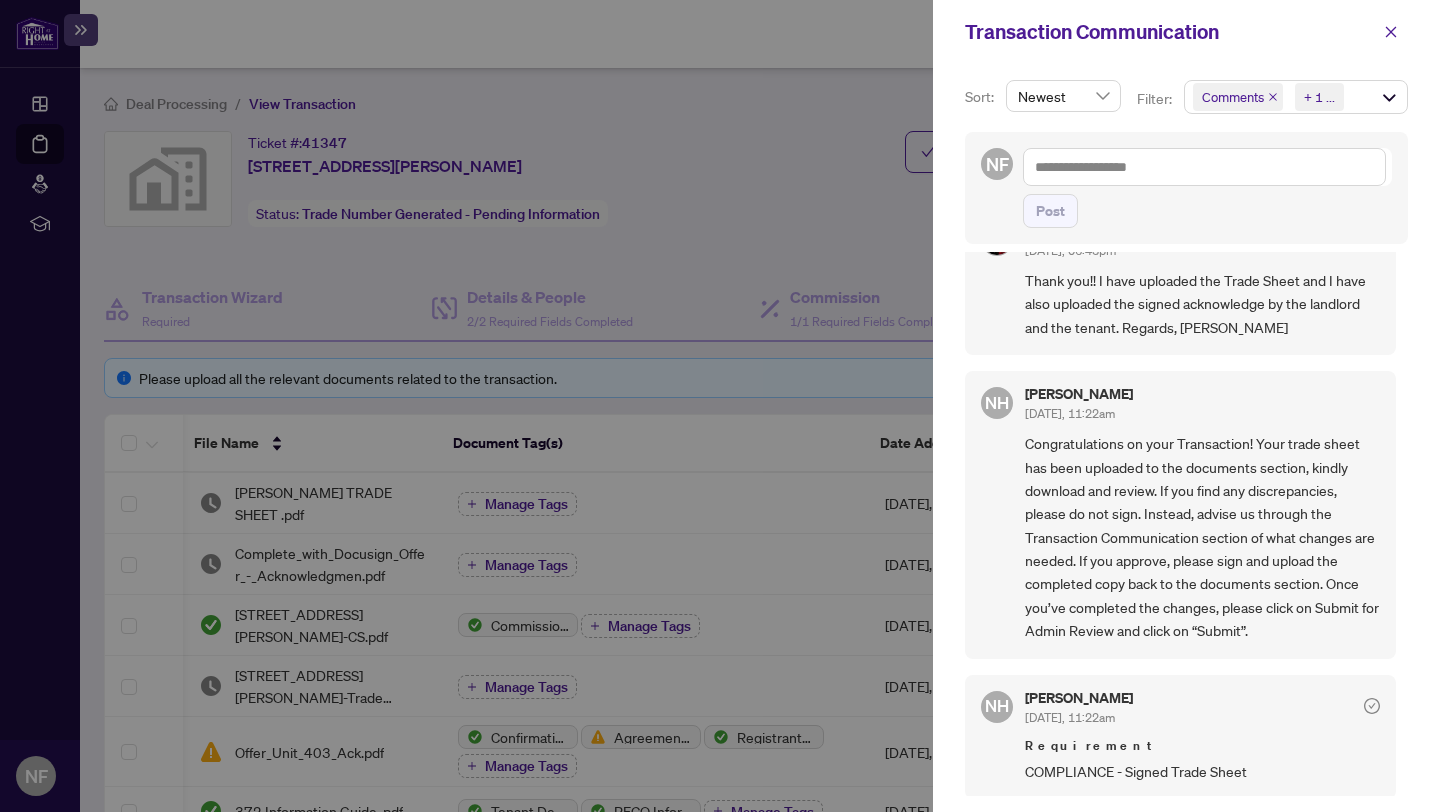 scroll, scrollTop: 4, scrollLeft: 0, axis: vertical 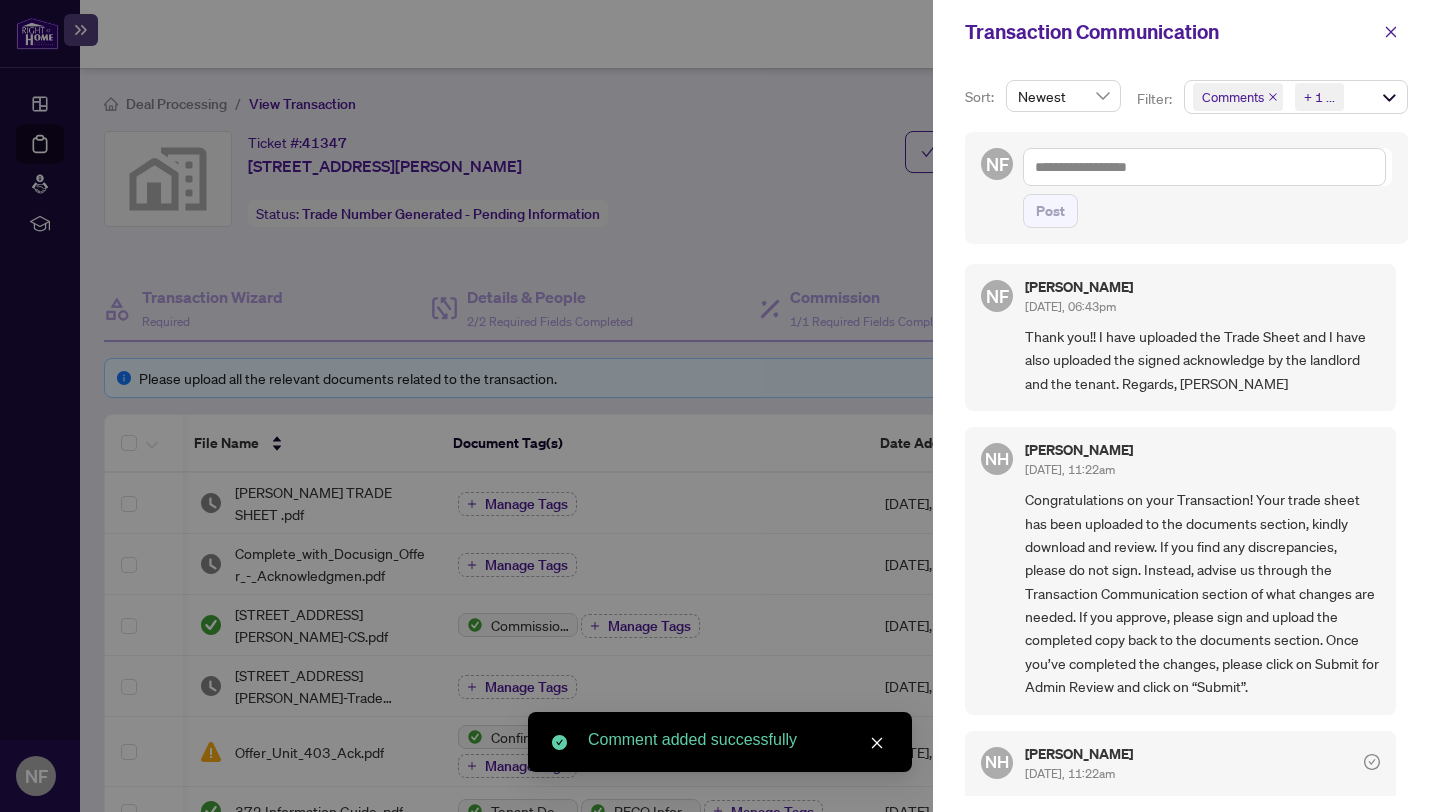 click at bounding box center [720, 406] 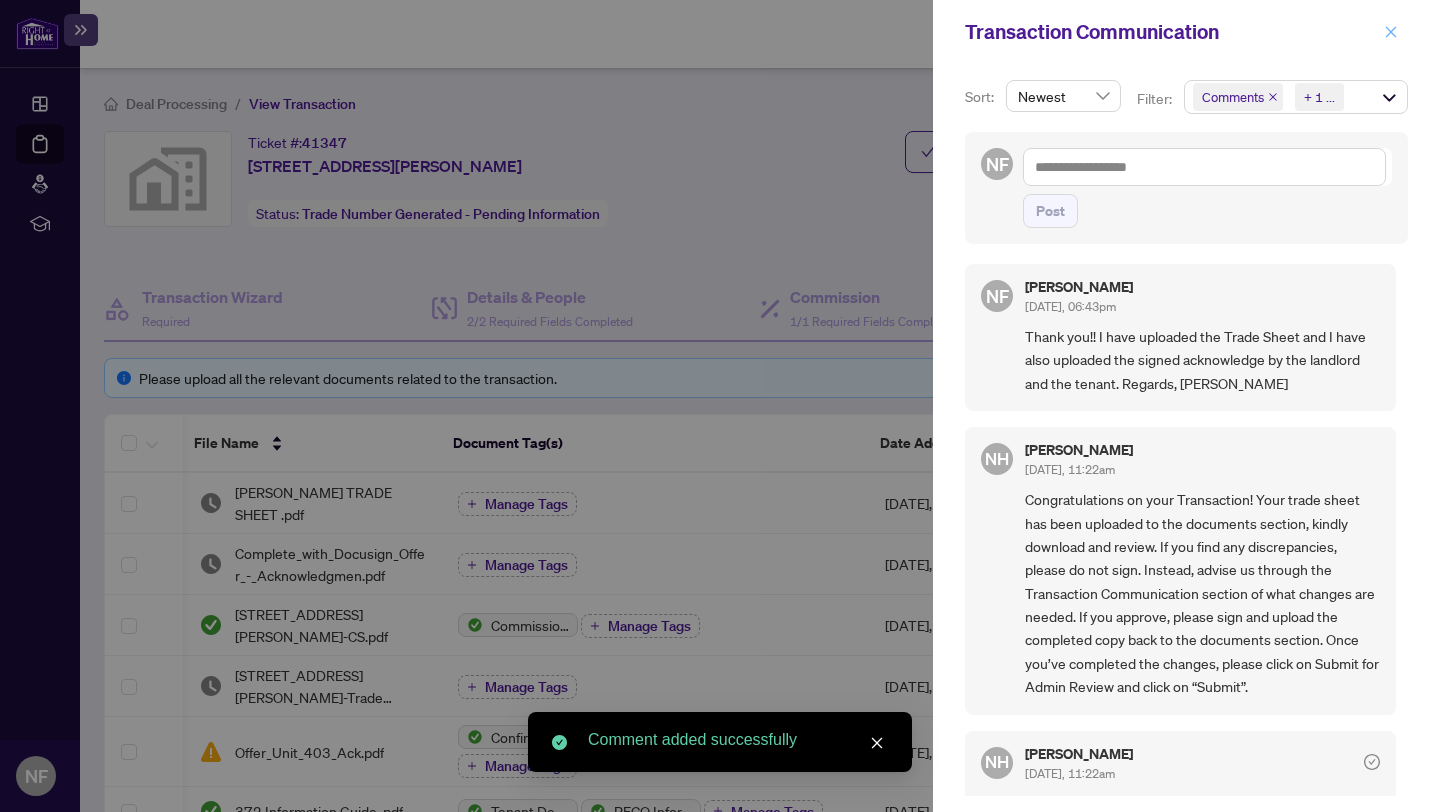 click 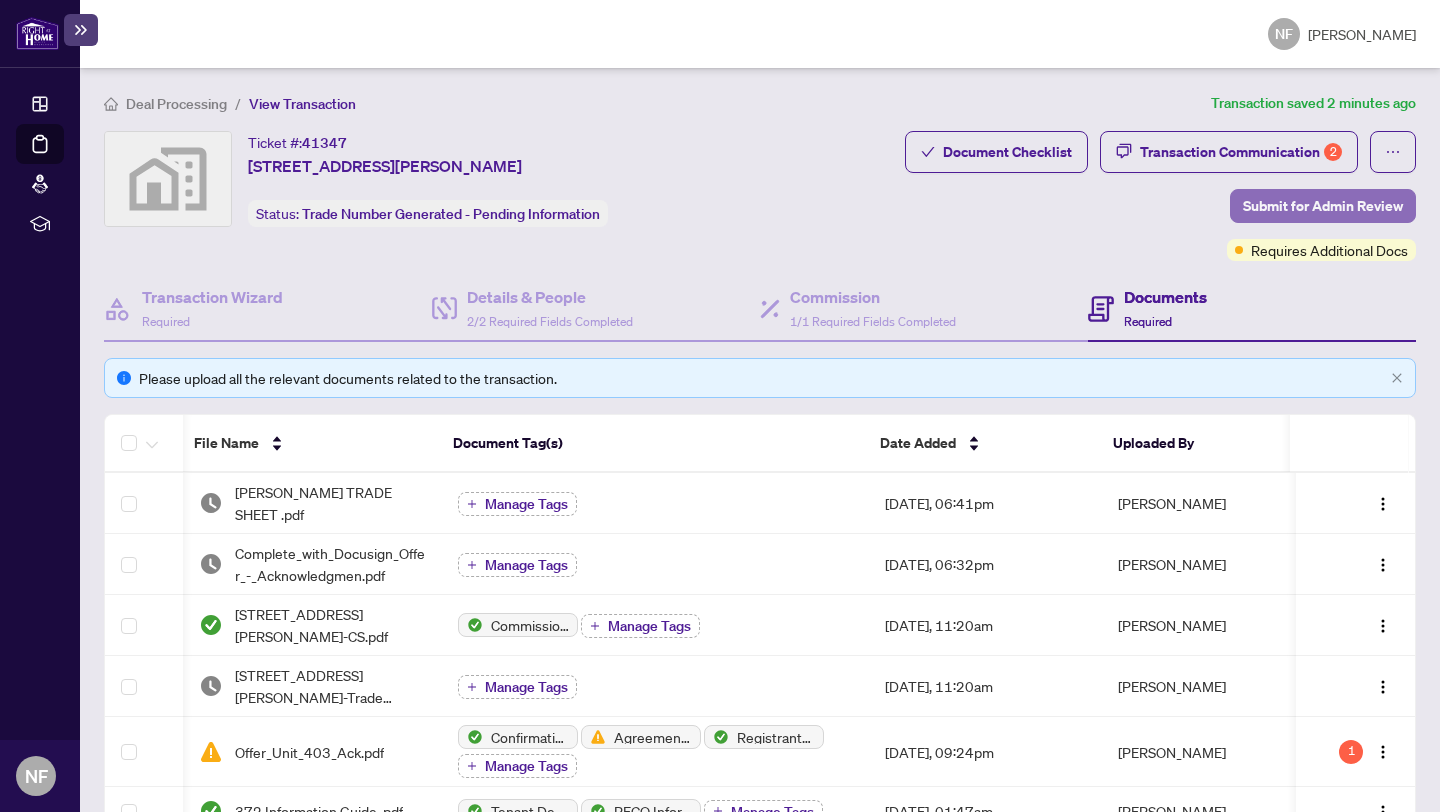 click on "Submit for Admin Review" at bounding box center [1323, 206] 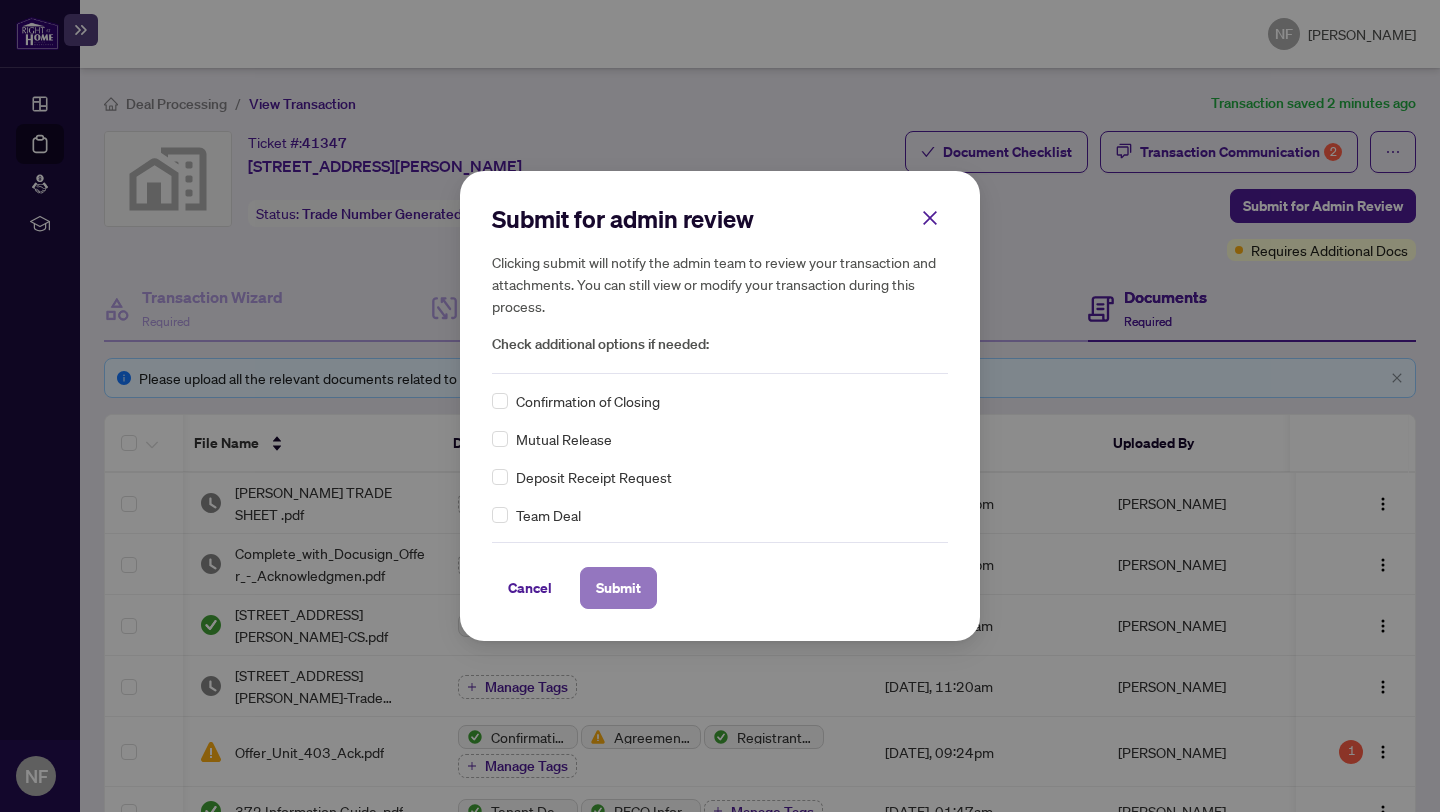 click on "Submit" at bounding box center (618, 588) 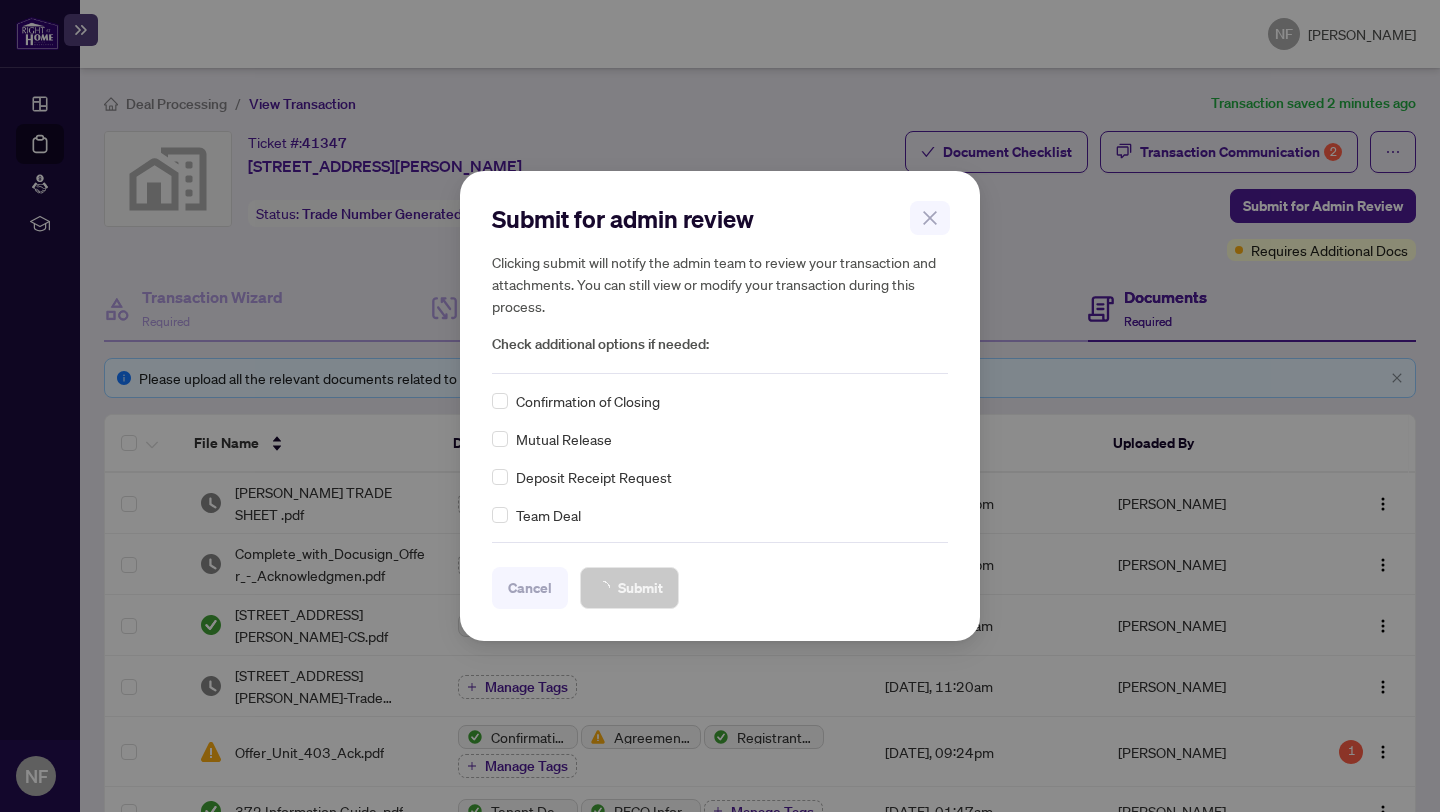 scroll, scrollTop: 0, scrollLeft: 0, axis: both 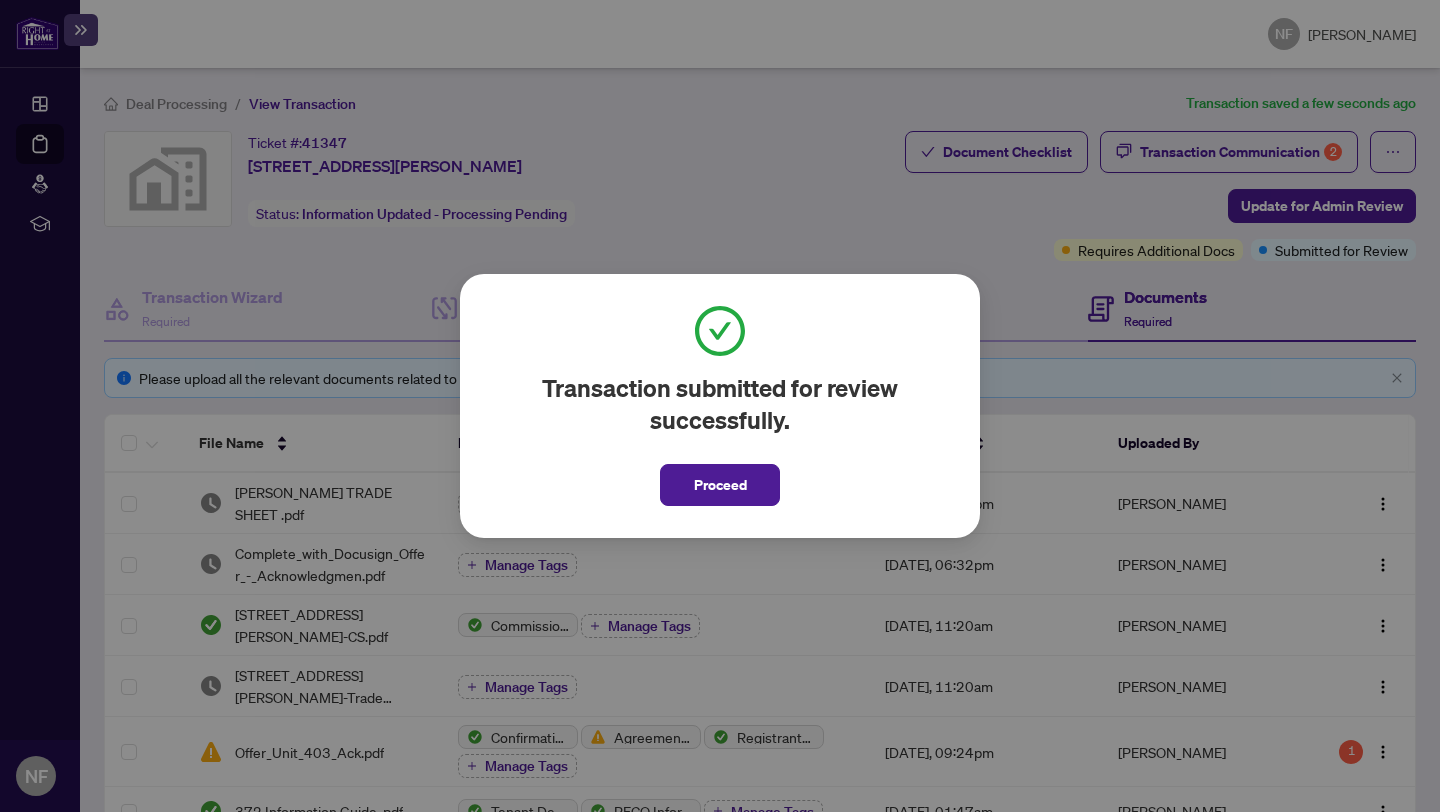 click on "Transaction submitted for review successfully. Proceed Cancel OK" at bounding box center [720, 406] 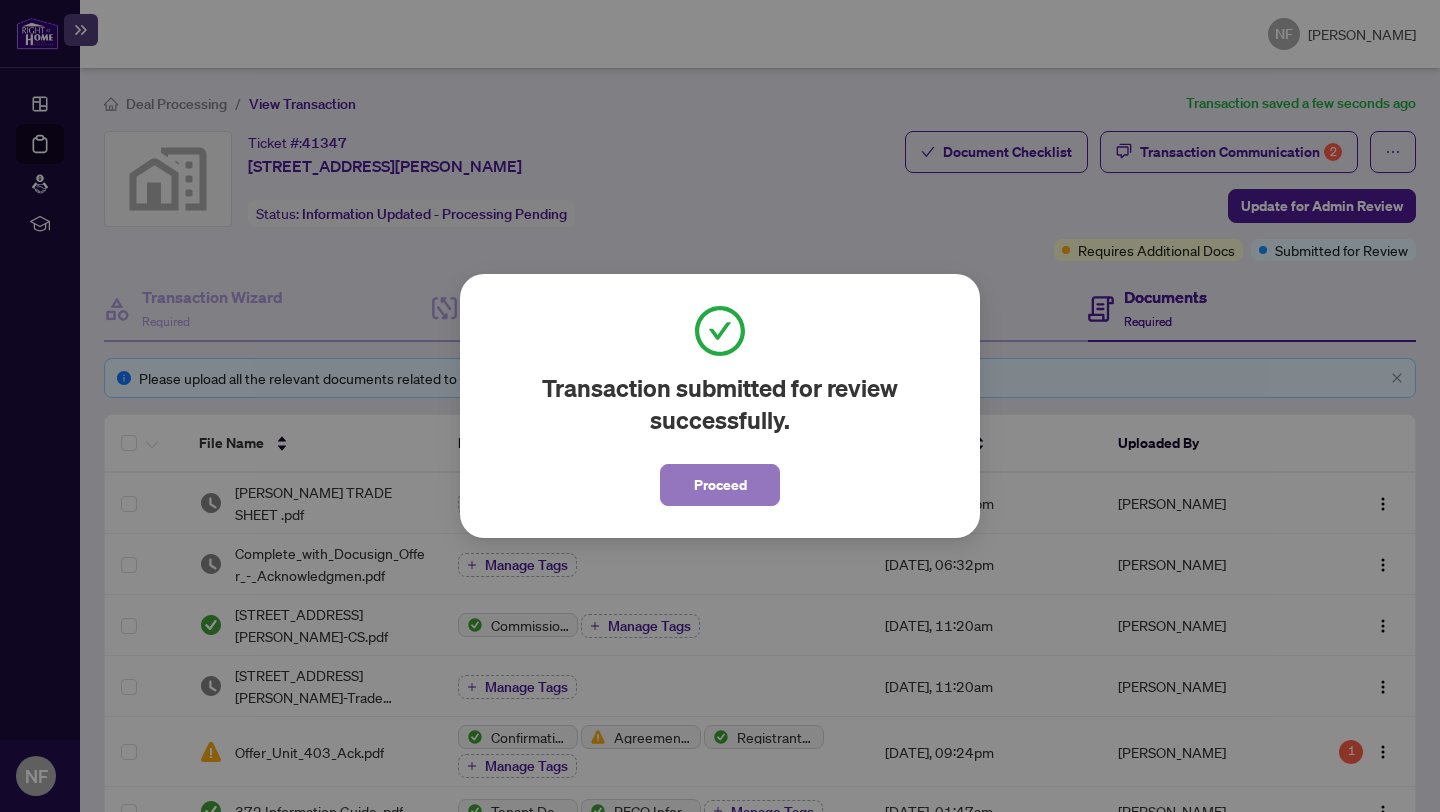 click on "Proceed" at bounding box center (720, 485) 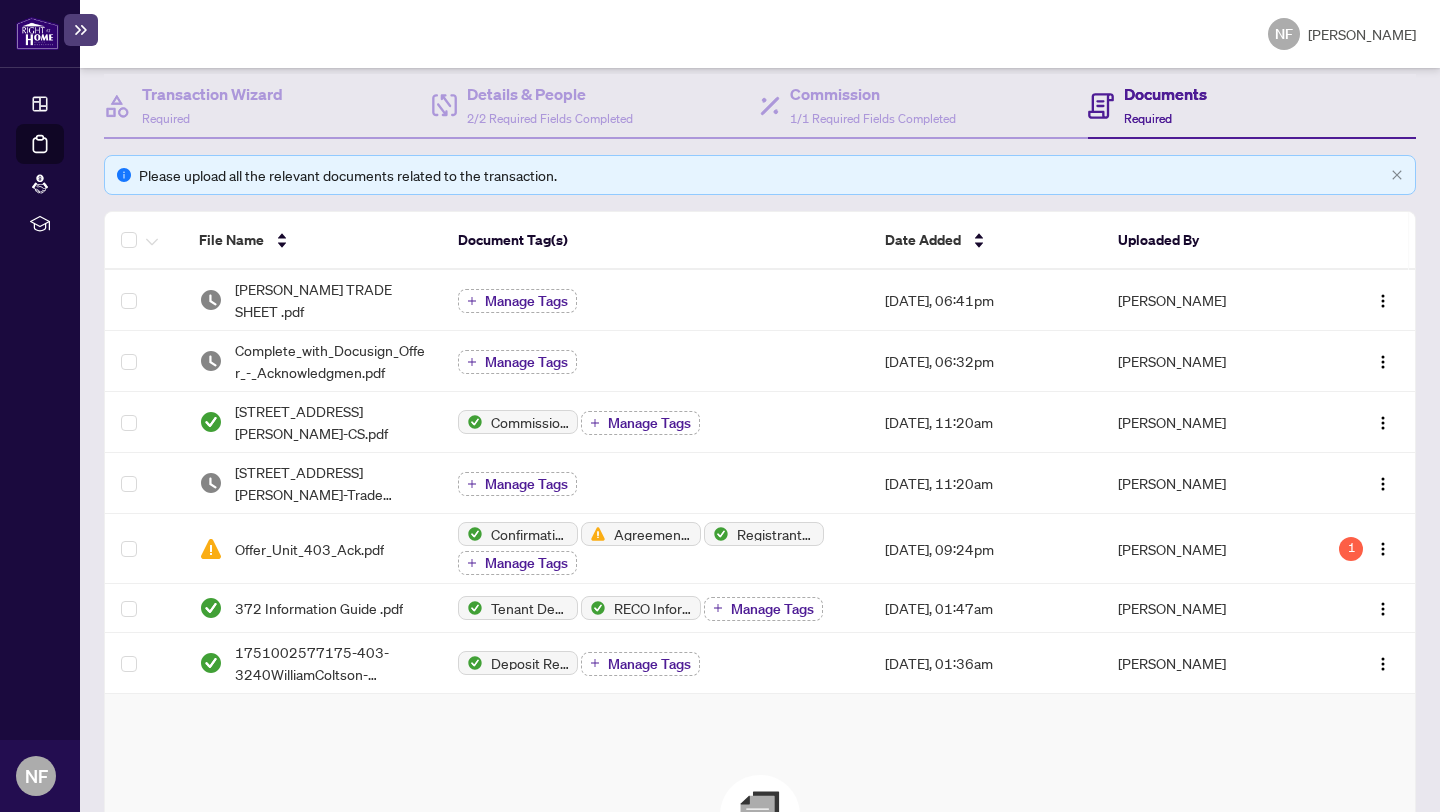 scroll, scrollTop: 176, scrollLeft: 0, axis: vertical 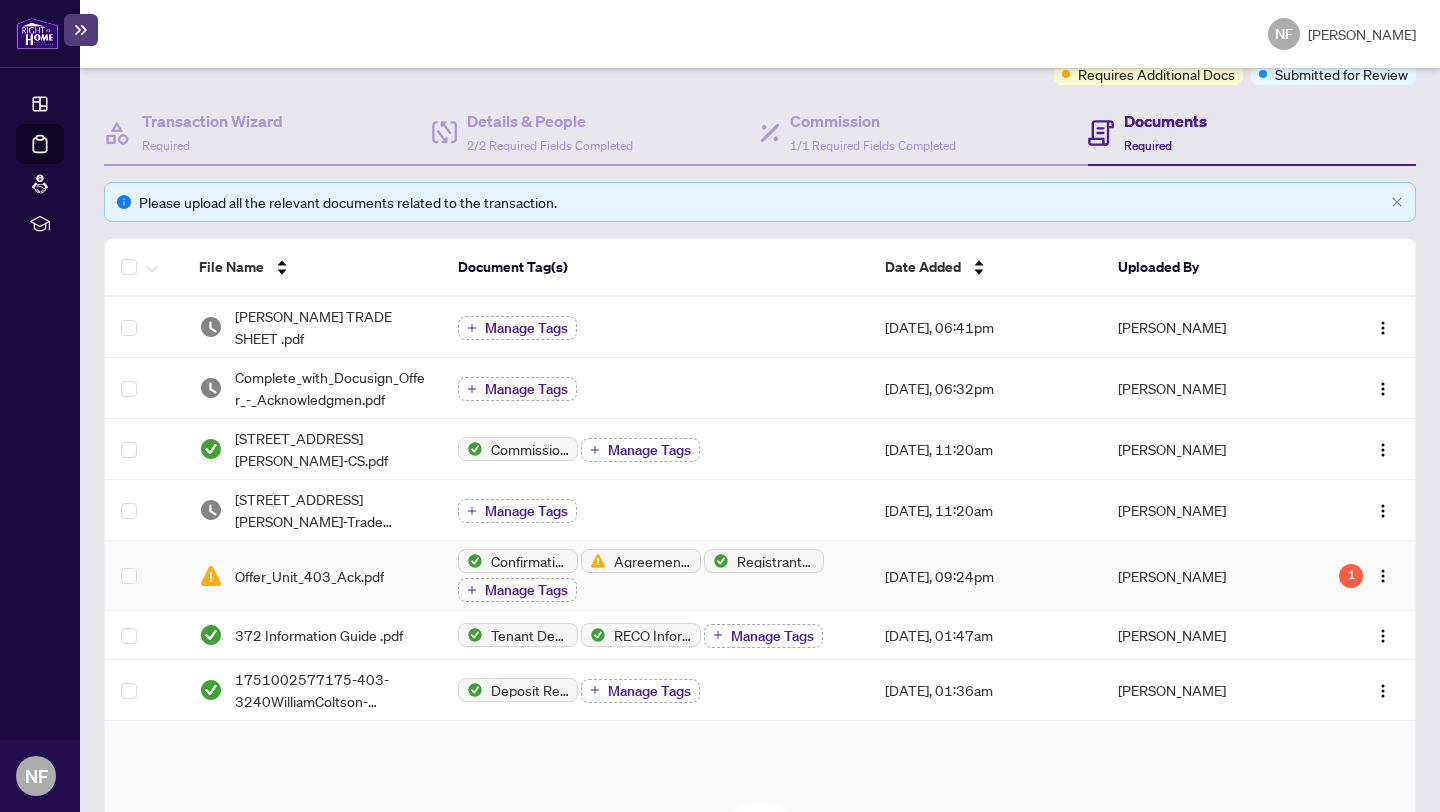 click on "Offer_Unit_403_Ack.pdf" at bounding box center (312, 576) 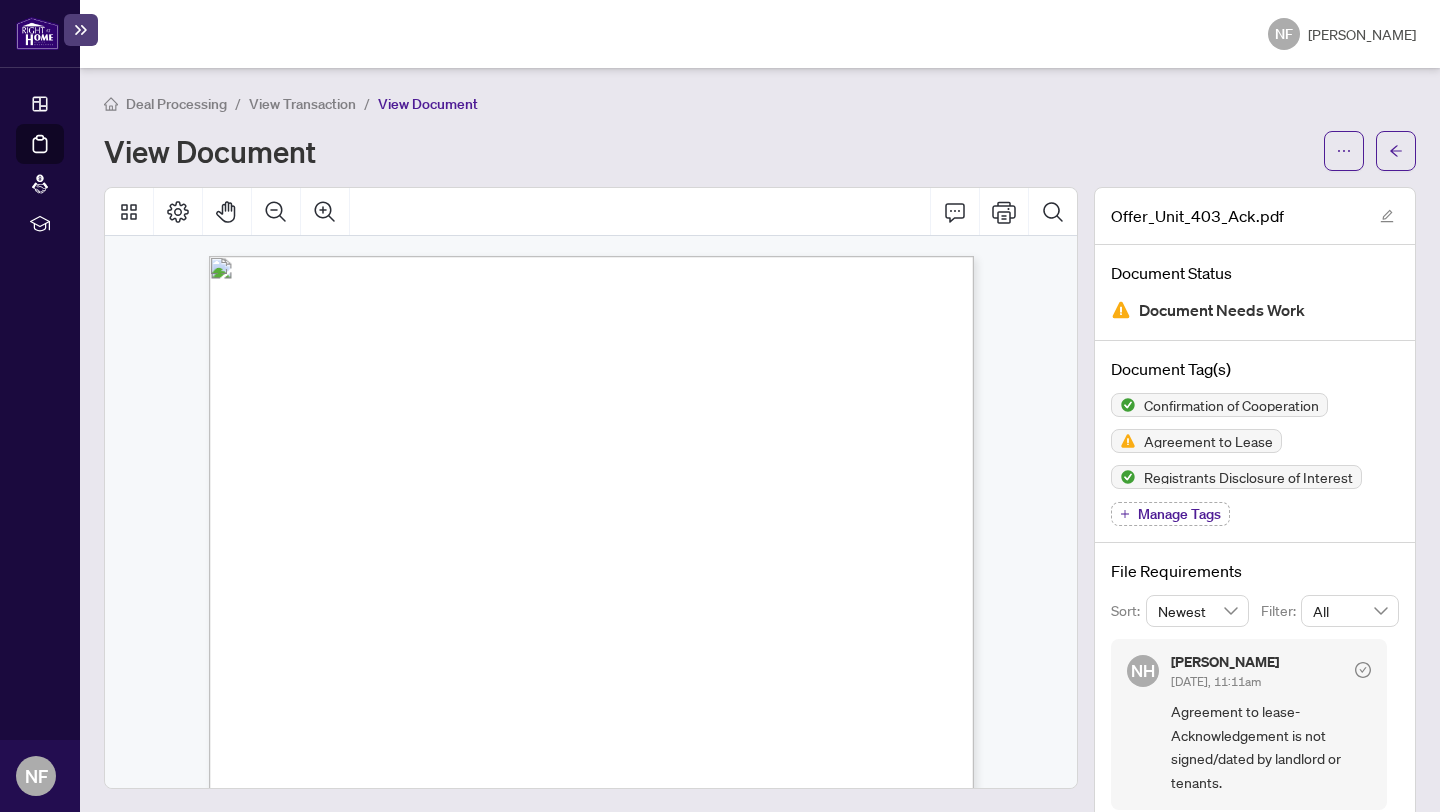 scroll, scrollTop: 36, scrollLeft: 0, axis: vertical 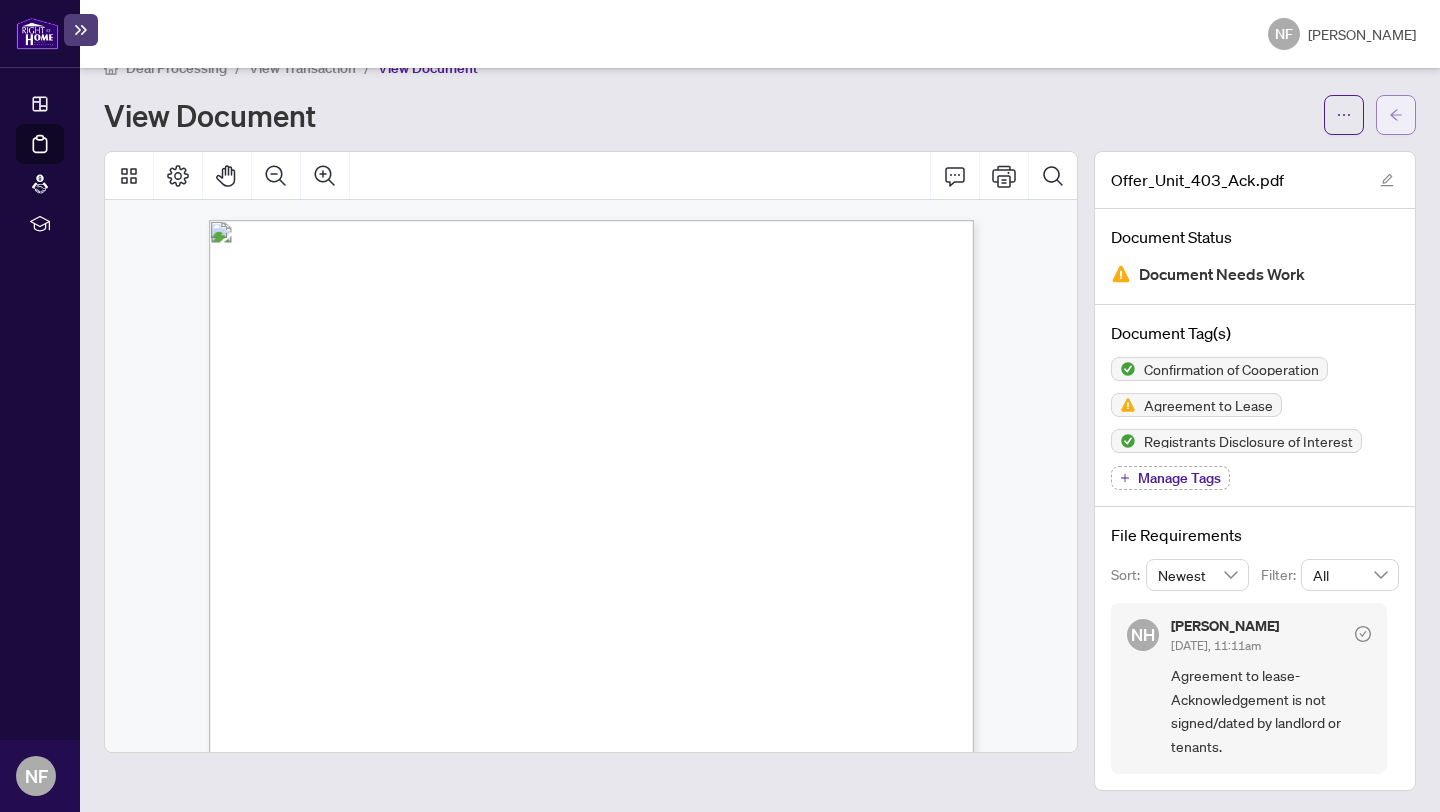 click 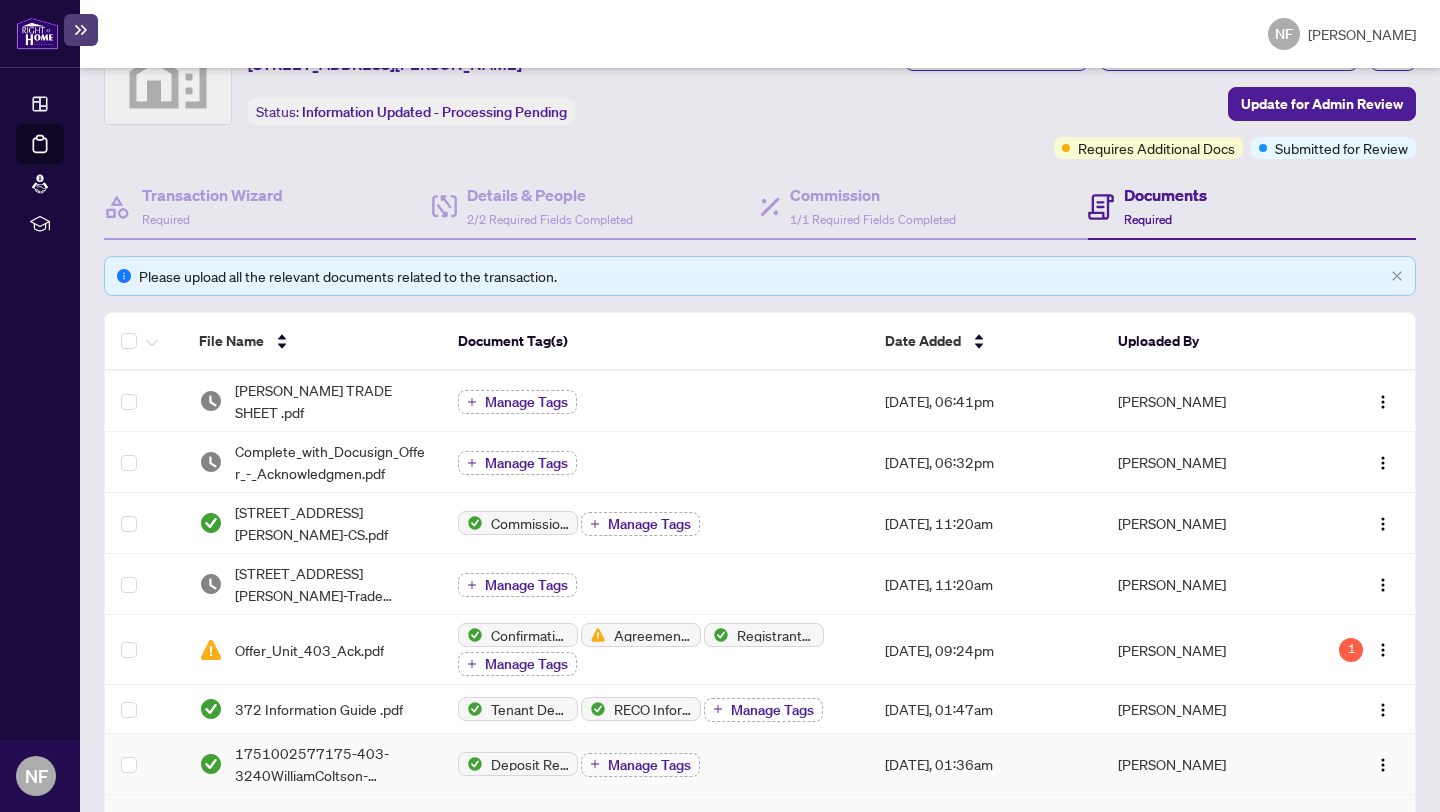 scroll, scrollTop: 0, scrollLeft: 0, axis: both 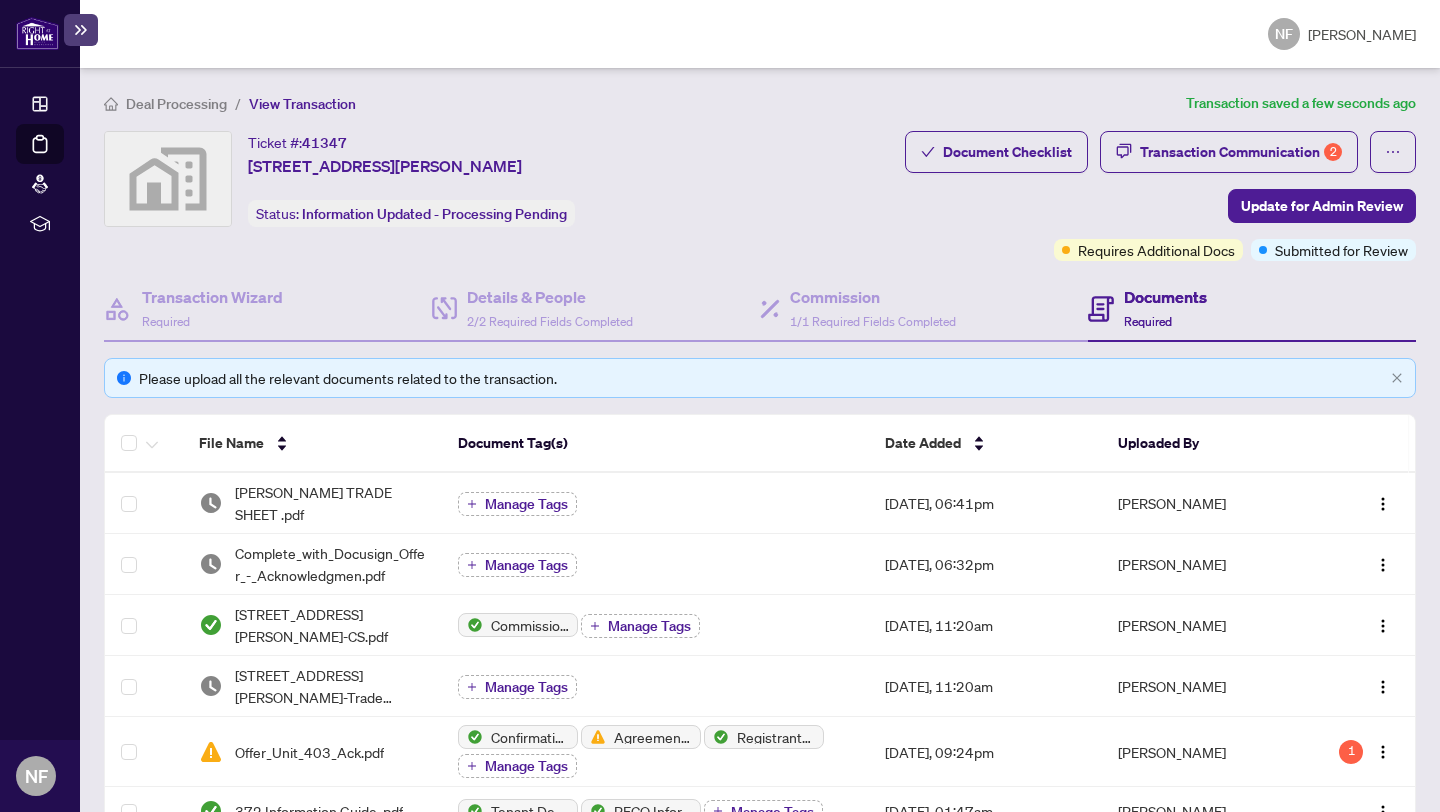click on "[PERSON_NAME]" at bounding box center (1362, 34) 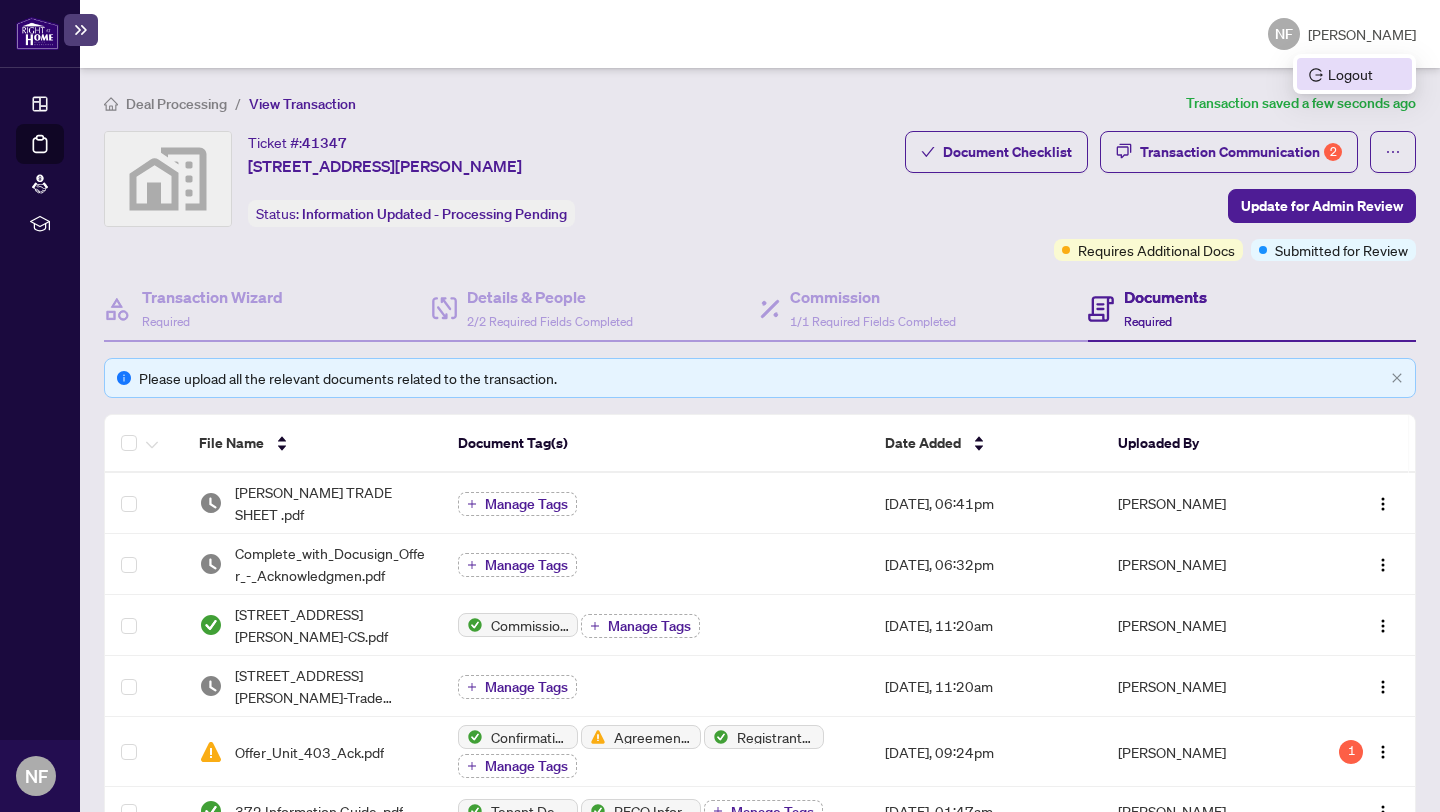 click on "Logout" at bounding box center (1354, 74) 